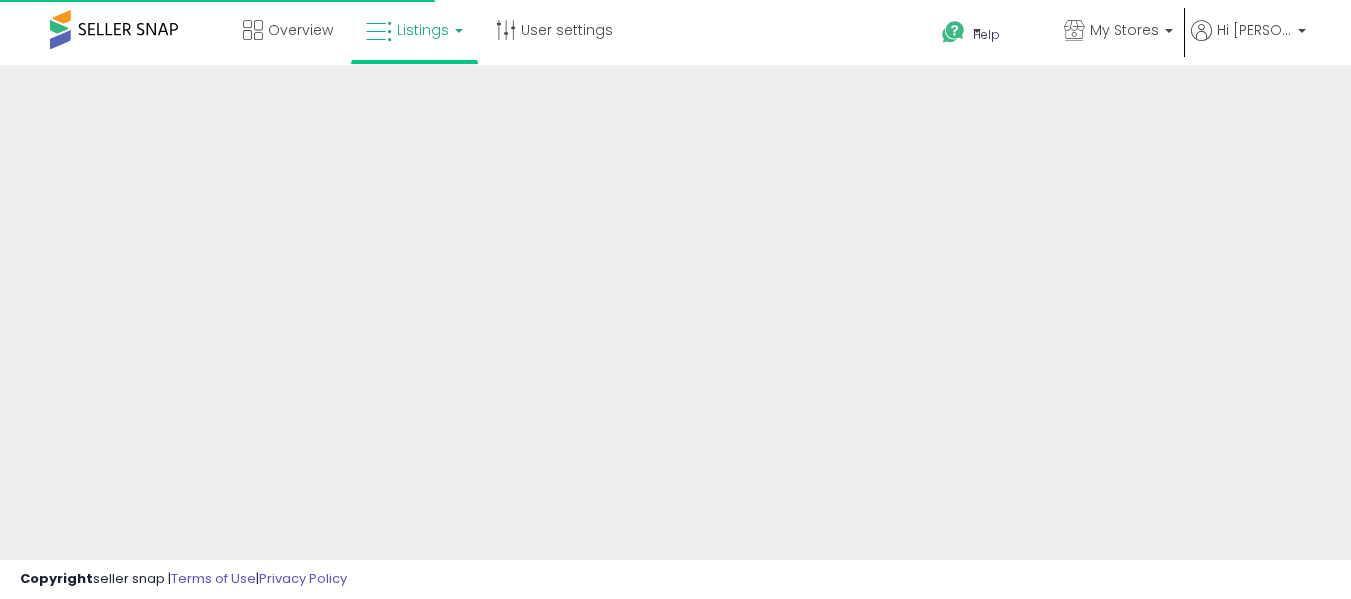 scroll, scrollTop: 0, scrollLeft: 0, axis: both 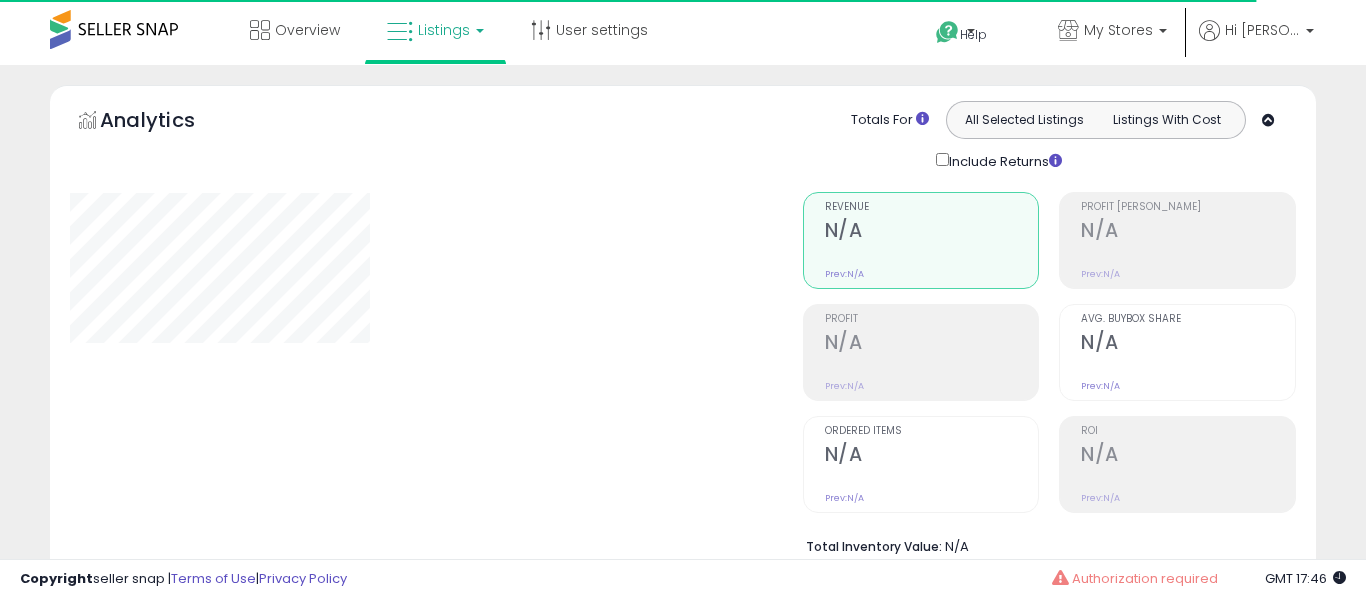 type on "**********" 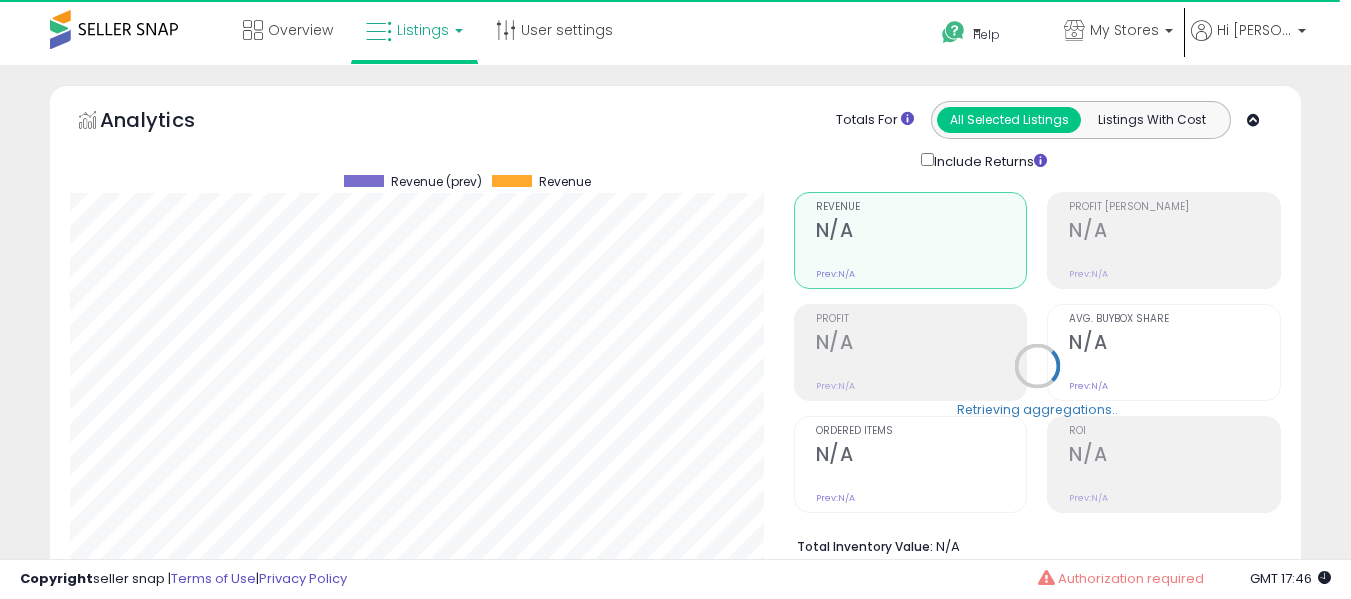 scroll, scrollTop: 999590, scrollLeft: 999276, axis: both 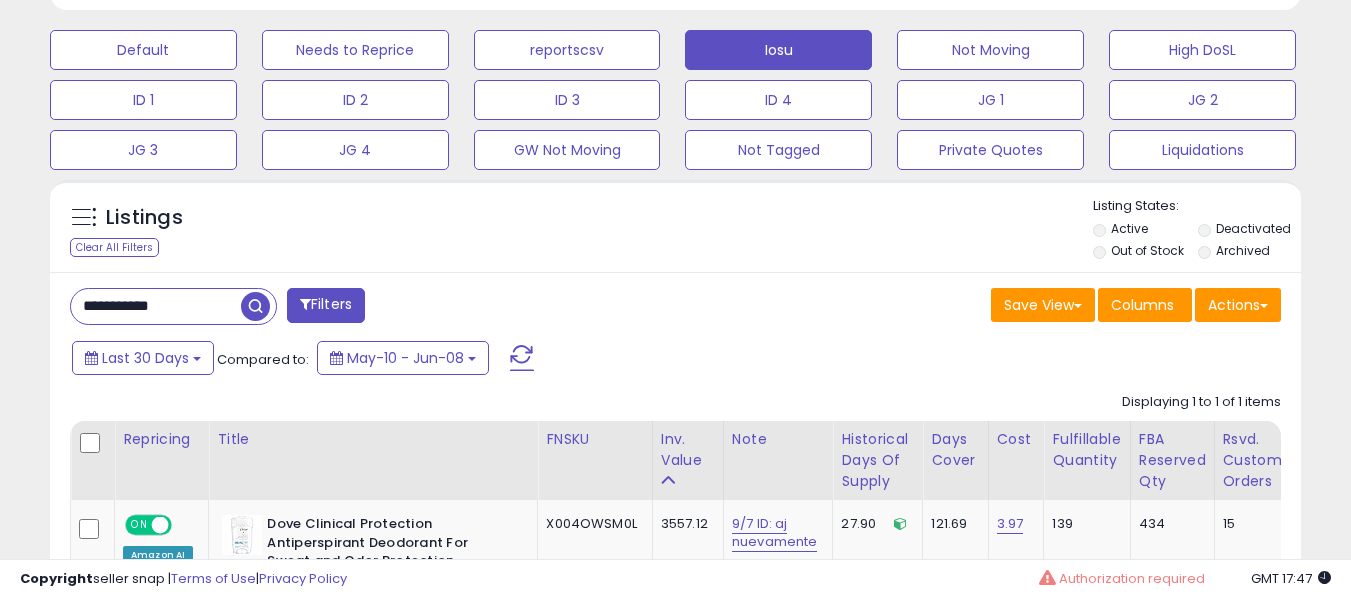 click on "Default
Needs to Reprice
reportscsv
[GEOGRAPHIC_DATA]
Not Moving
High DoSL
ID 1
ID 2
ID 3
ID 4
JG 1
JG 2
JG 3
JG 4
GW Not Moving" at bounding box center (675, 95) 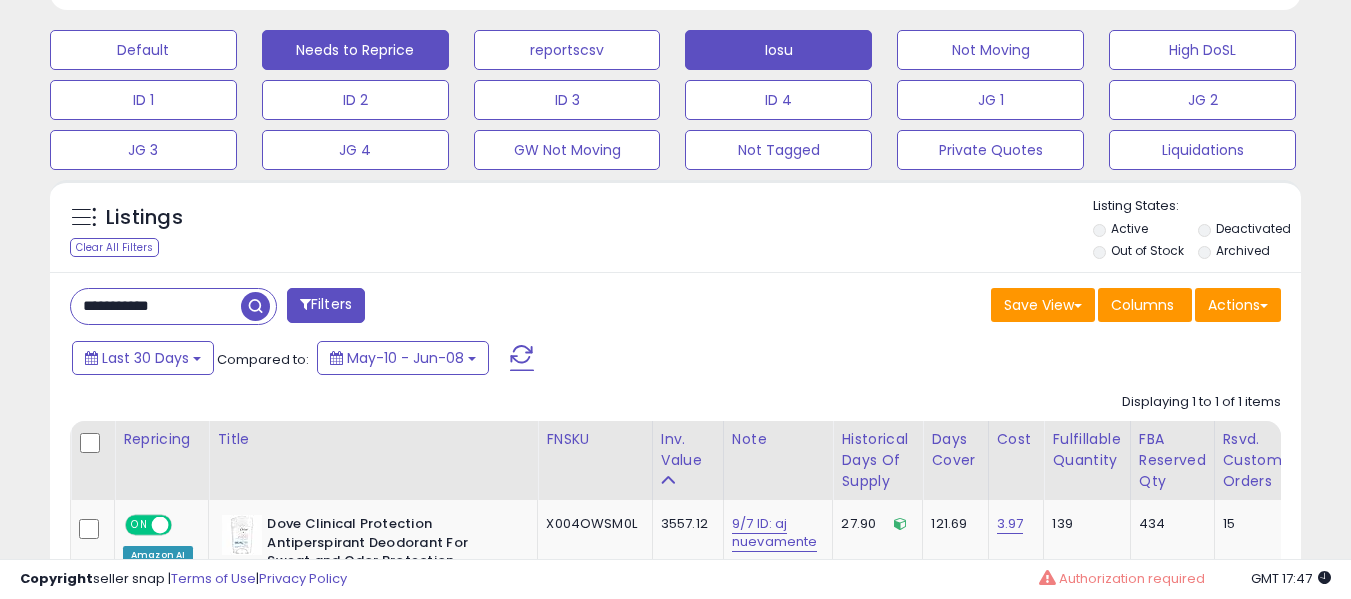 click on "Needs to Reprice" at bounding box center [143, 50] 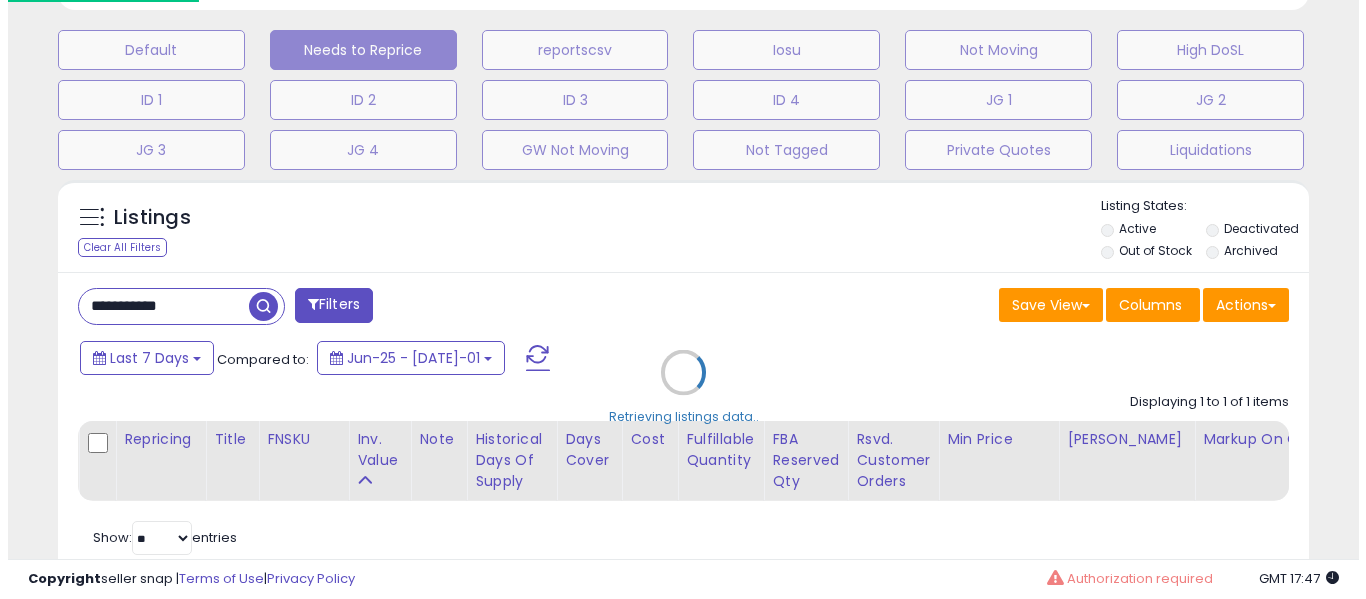 scroll, scrollTop: 999590, scrollLeft: 999267, axis: both 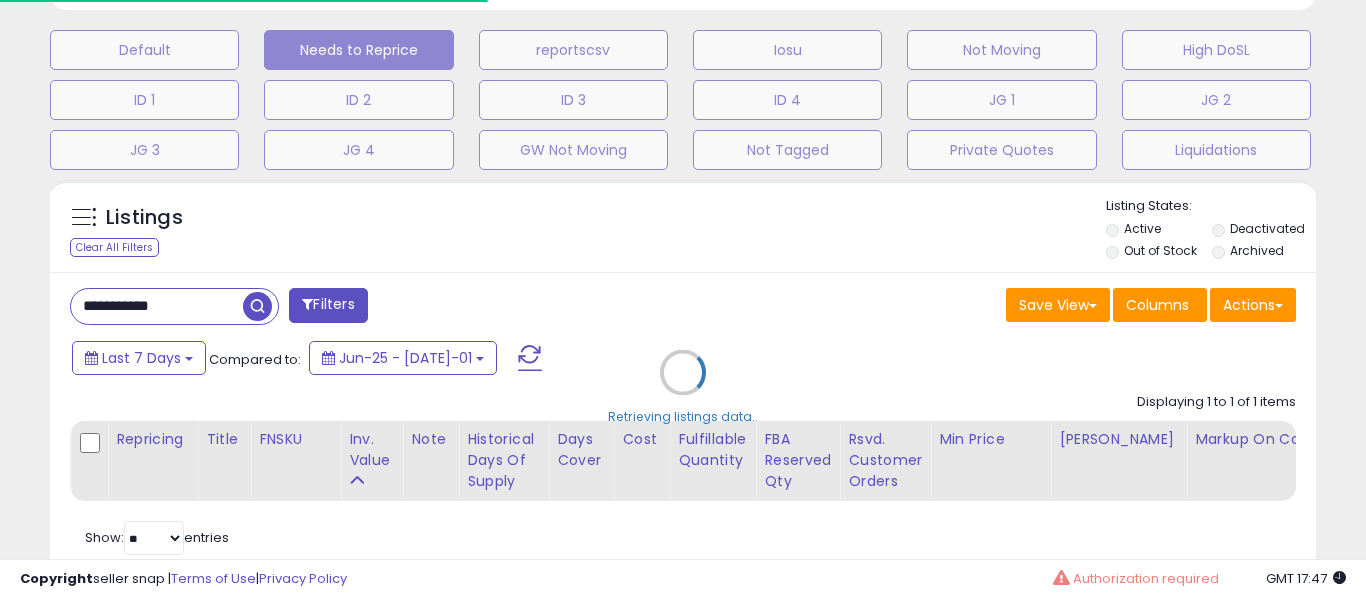 type 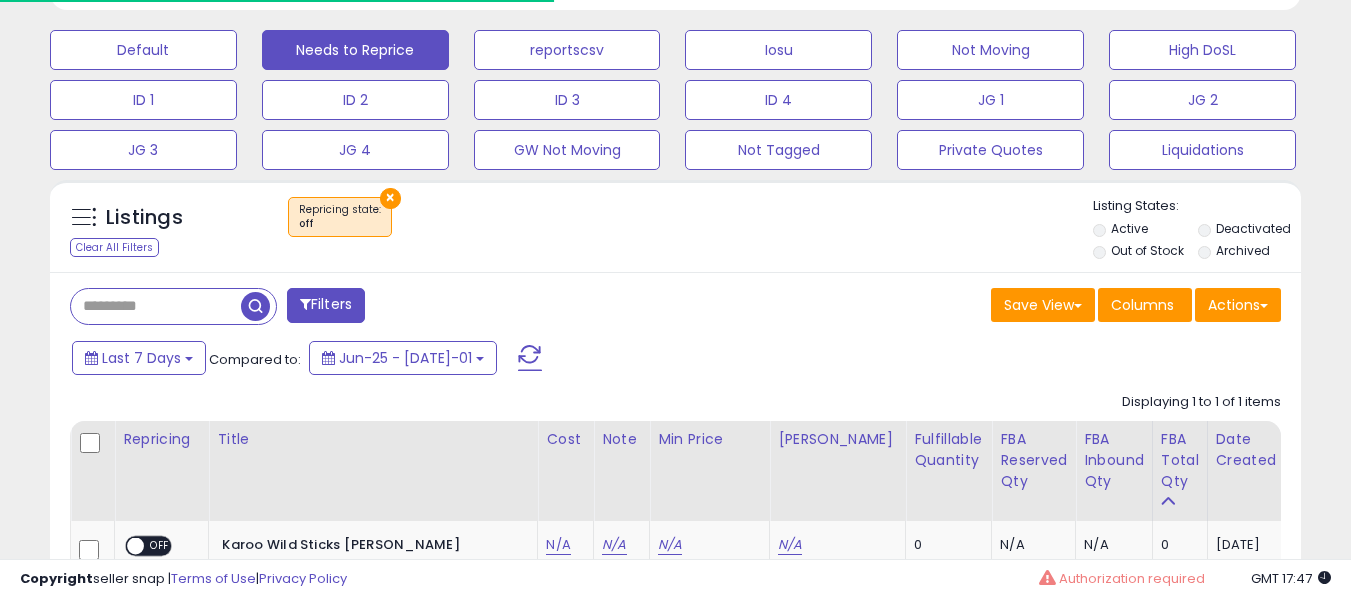 scroll, scrollTop: 410, scrollLeft: 724, axis: both 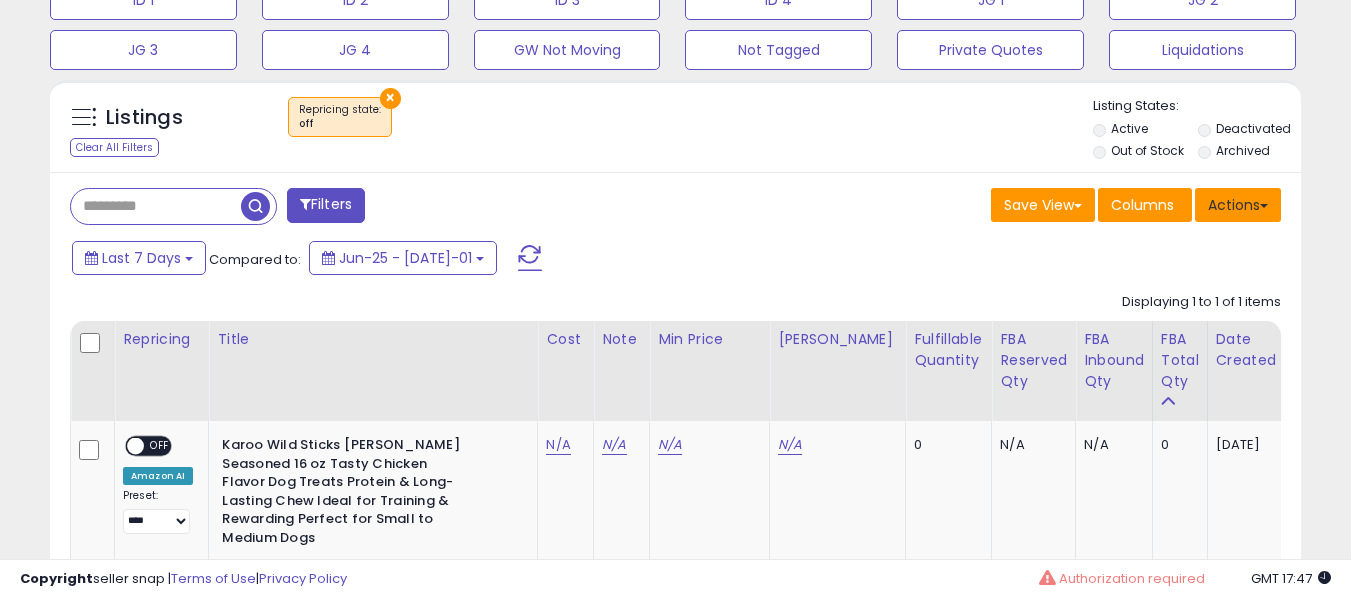 click on "Actions" at bounding box center (1238, 205) 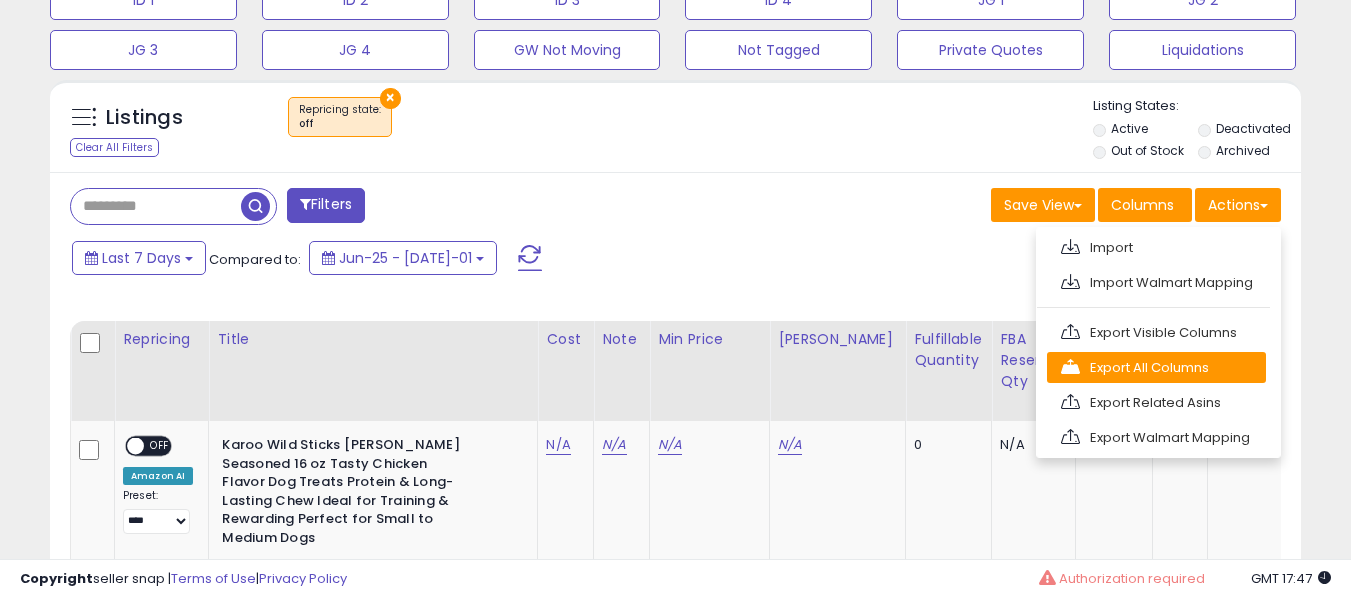 click on "Export All Columns" at bounding box center [1156, 367] 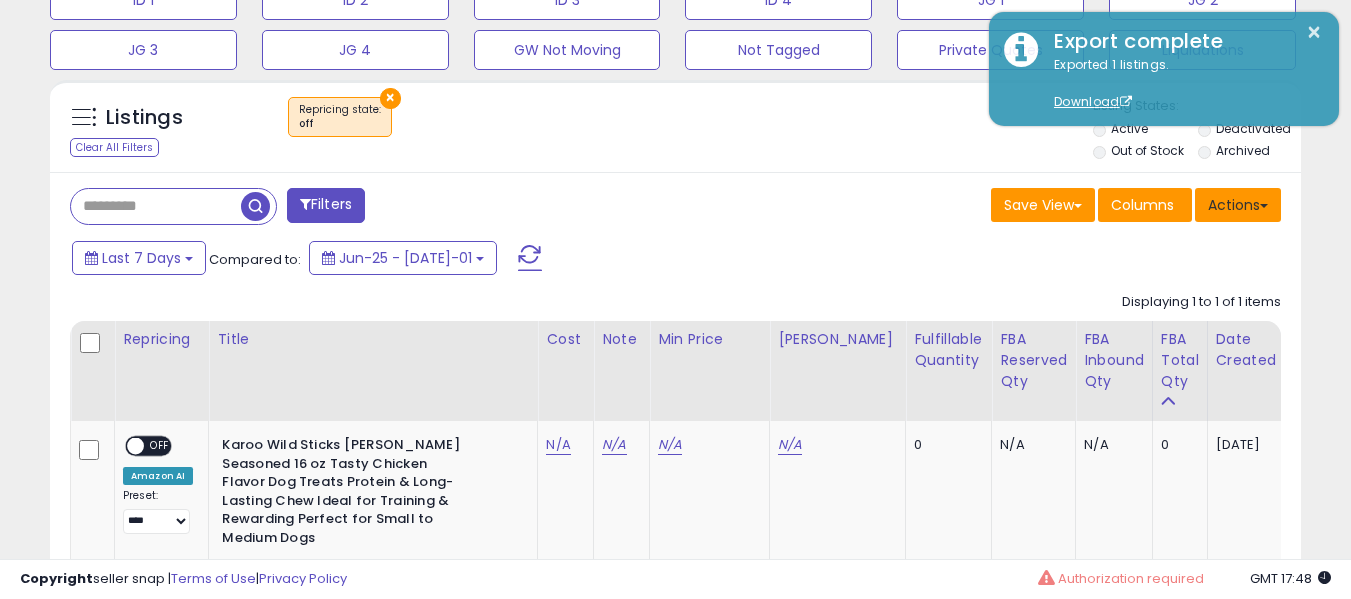 click on "Actions" at bounding box center [1238, 205] 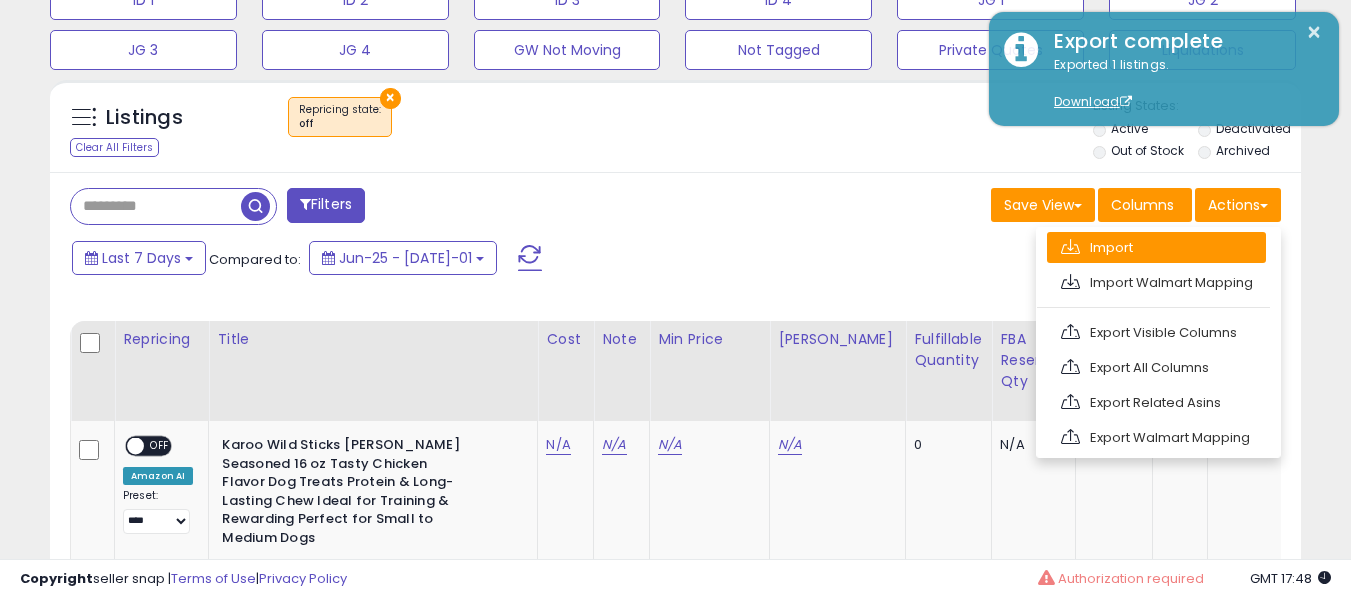 click on "Import" at bounding box center (1156, 247) 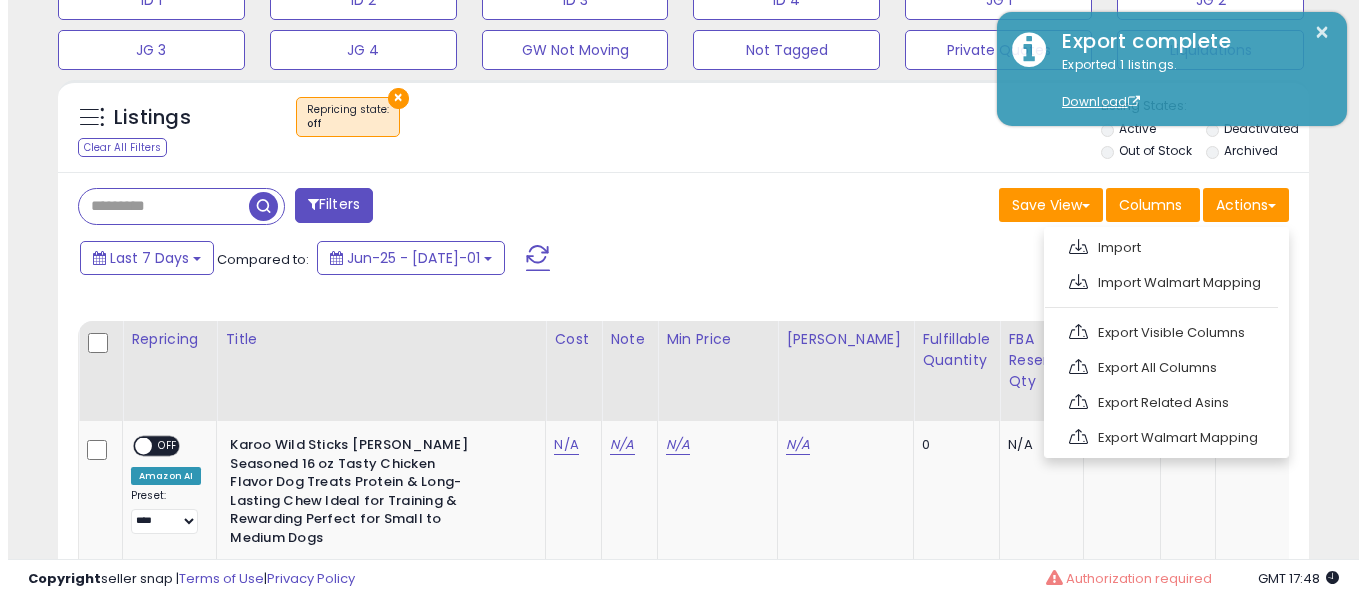 scroll, scrollTop: 999590, scrollLeft: 999267, axis: both 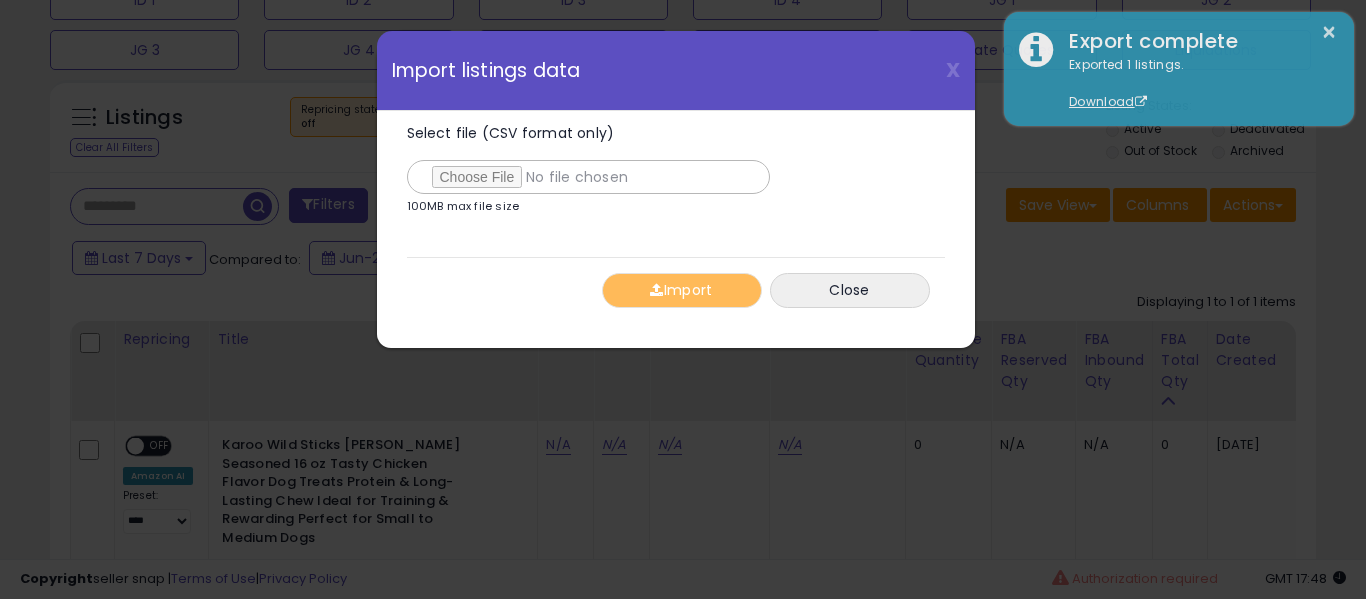 type on "**********" 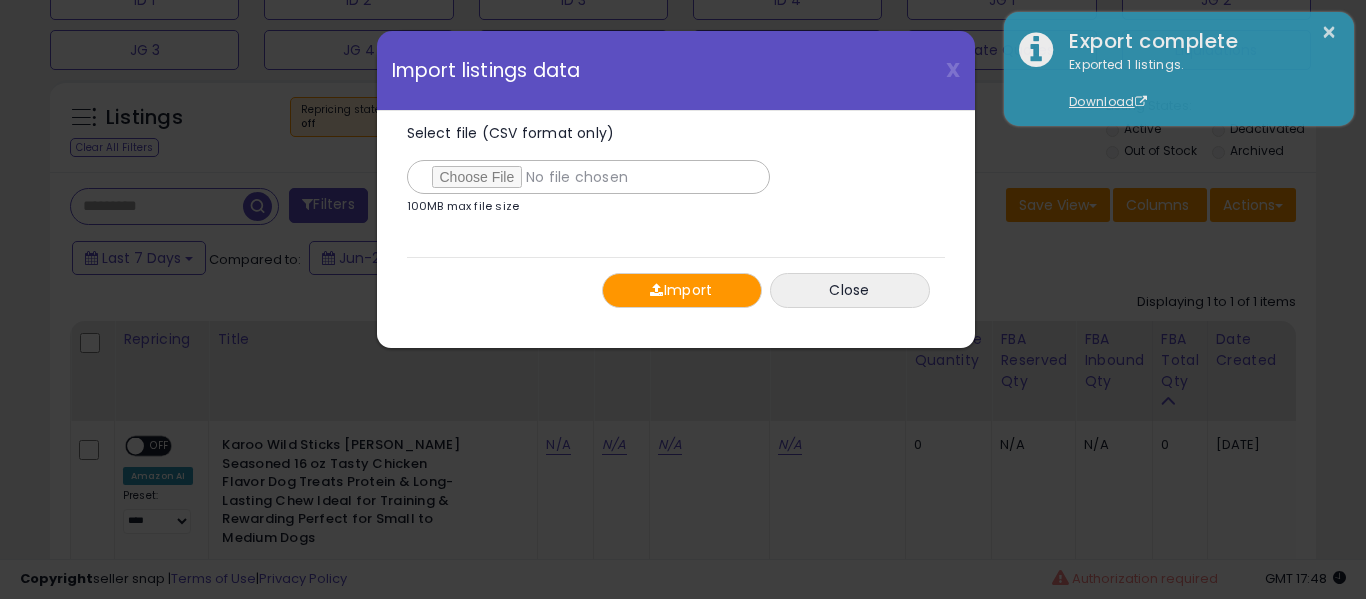 click on "Import" at bounding box center [682, 290] 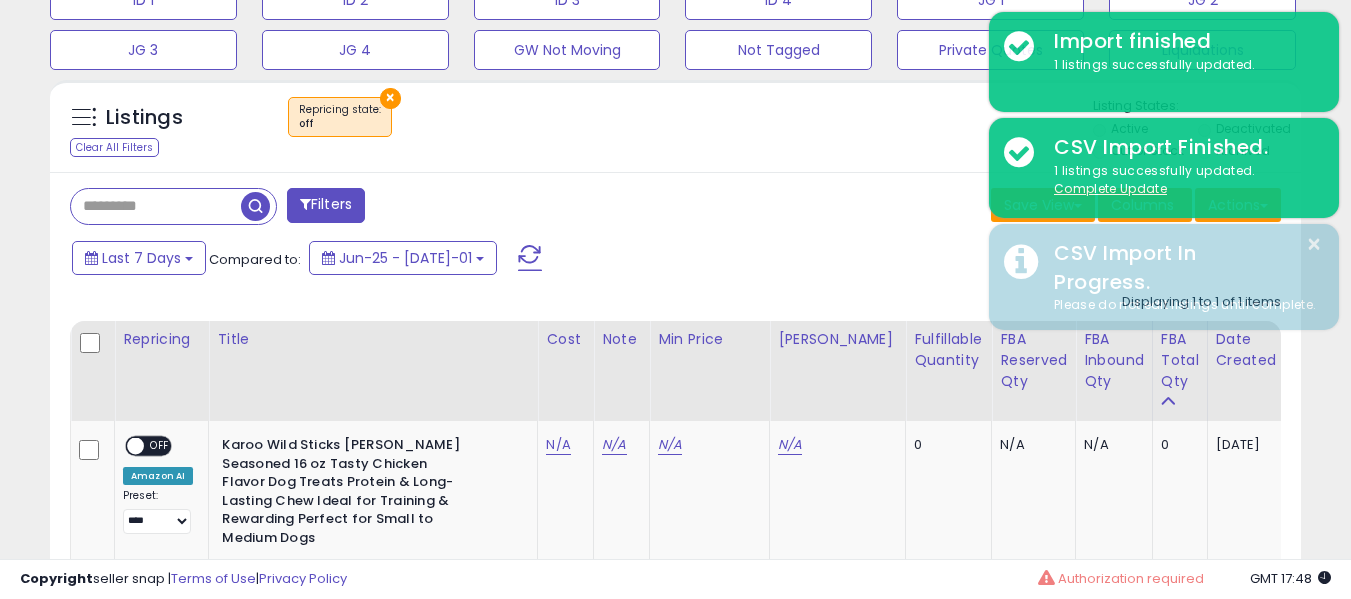 scroll, scrollTop: 410, scrollLeft: 724, axis: both 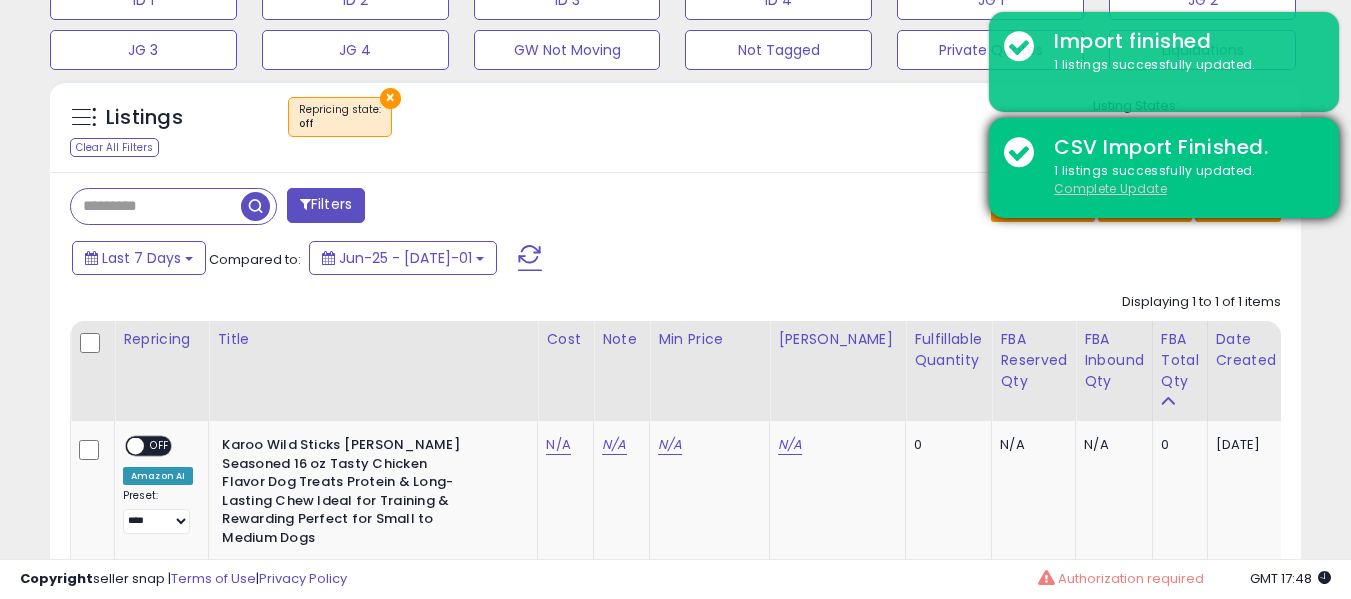click on "Complete Update" at bounding box center [1110, 188] 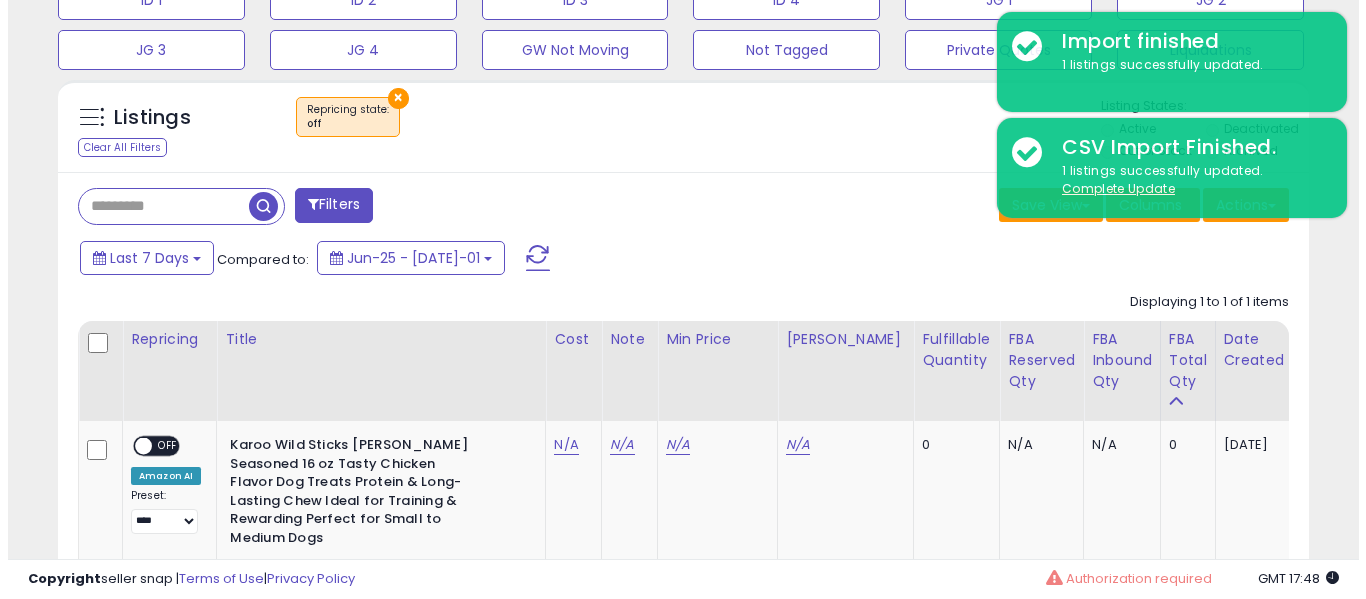 scroll, scrollTop: 635, scrollLeft: 0, axis: vertical 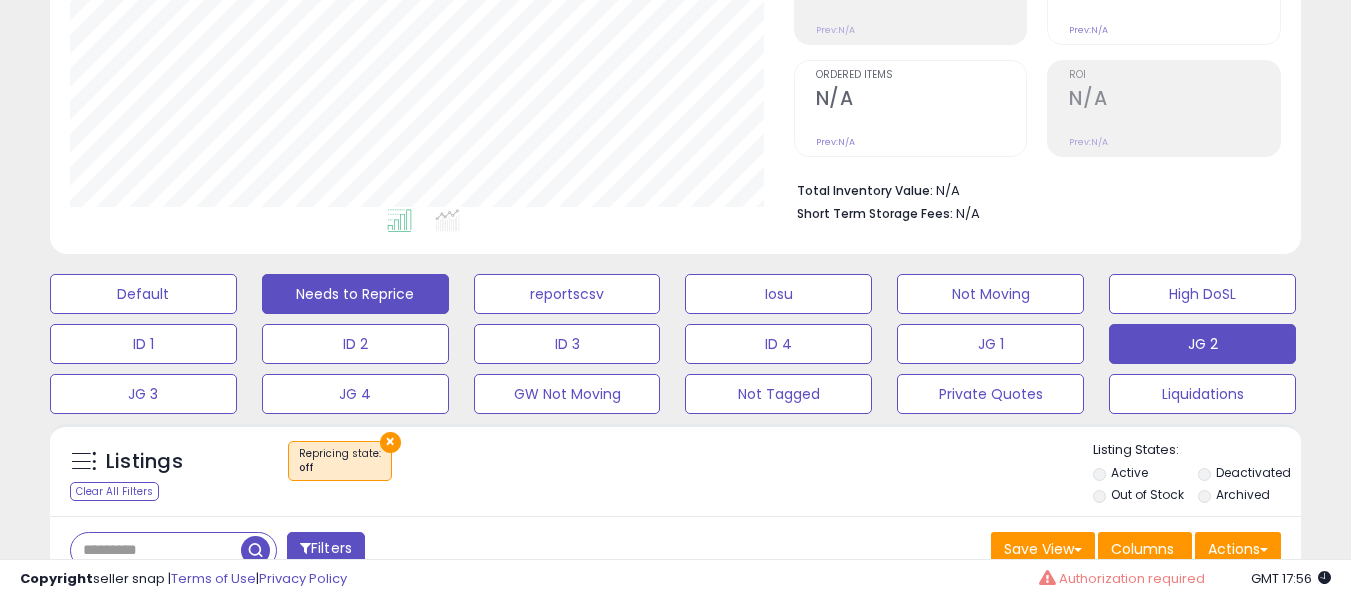click on "JG 2" at bounding box center (143, 294) 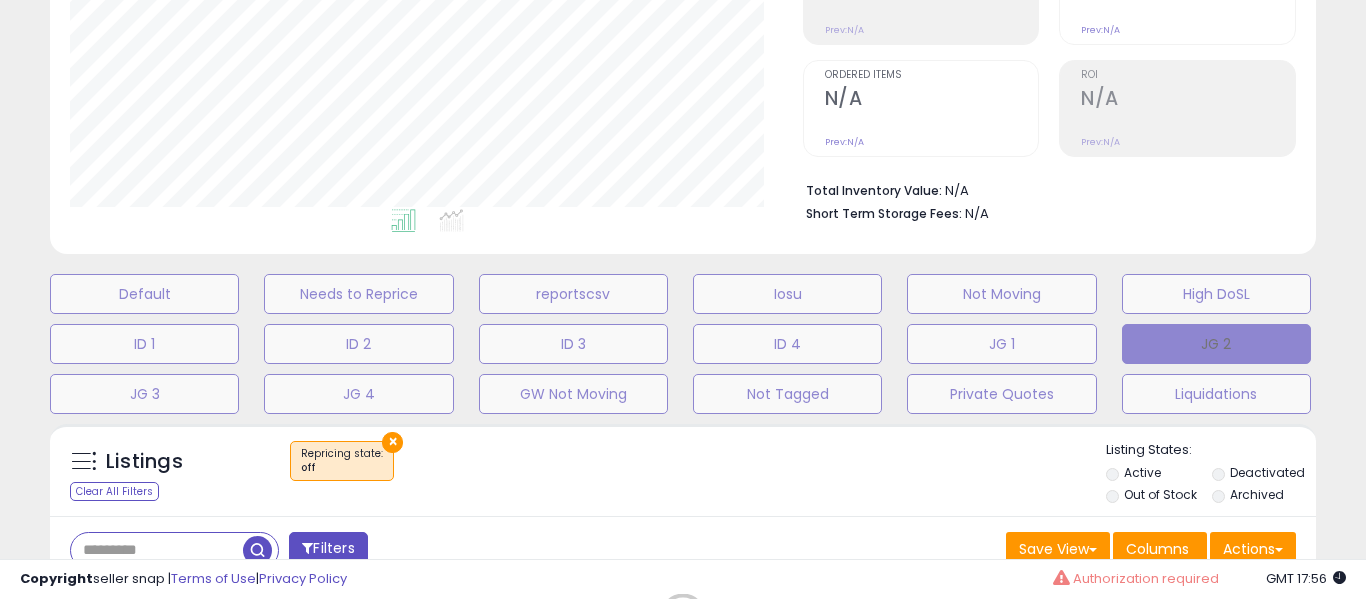 scroll, scrollTop: 999590, scrollLeft: 999267, axis: both 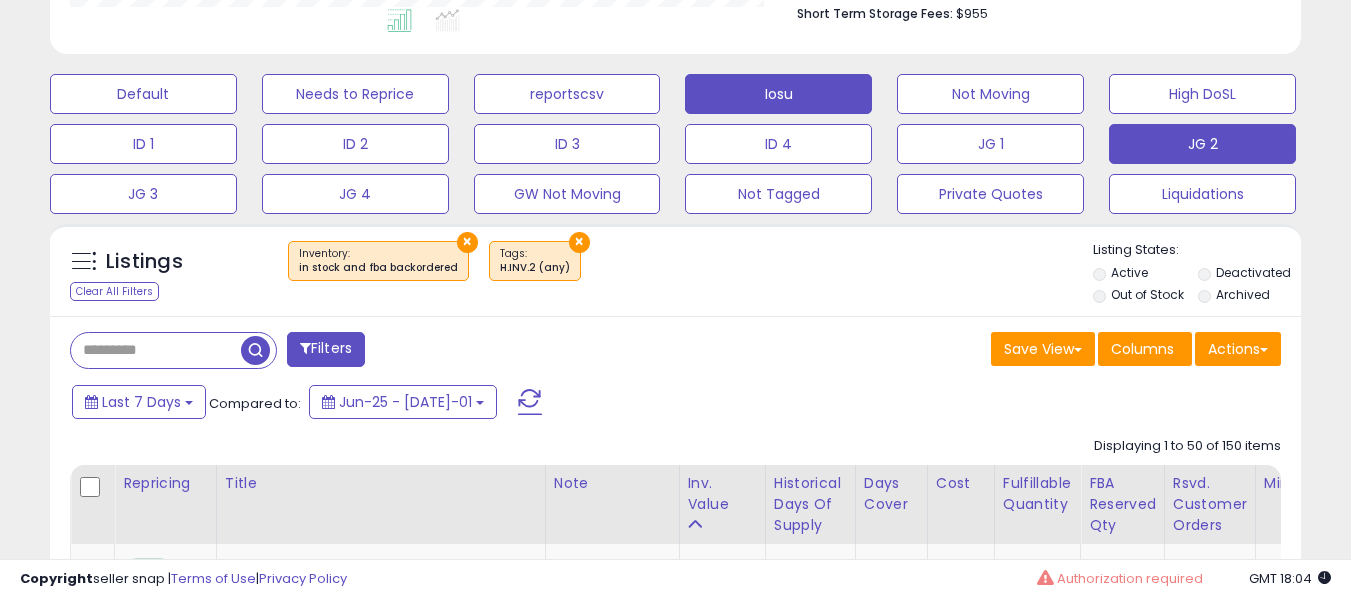 click on "Iosu" at bounding box center [143, 94] 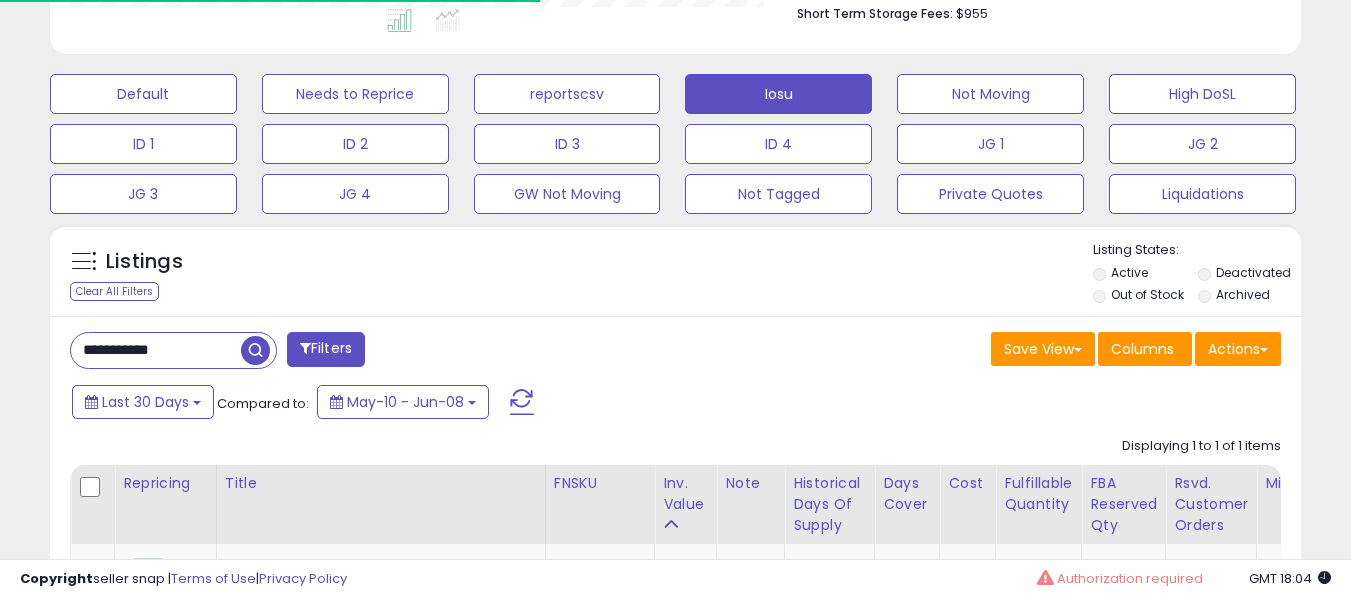 scroll, scrollTop: 999590, scrollLeft: 999276, axis: both 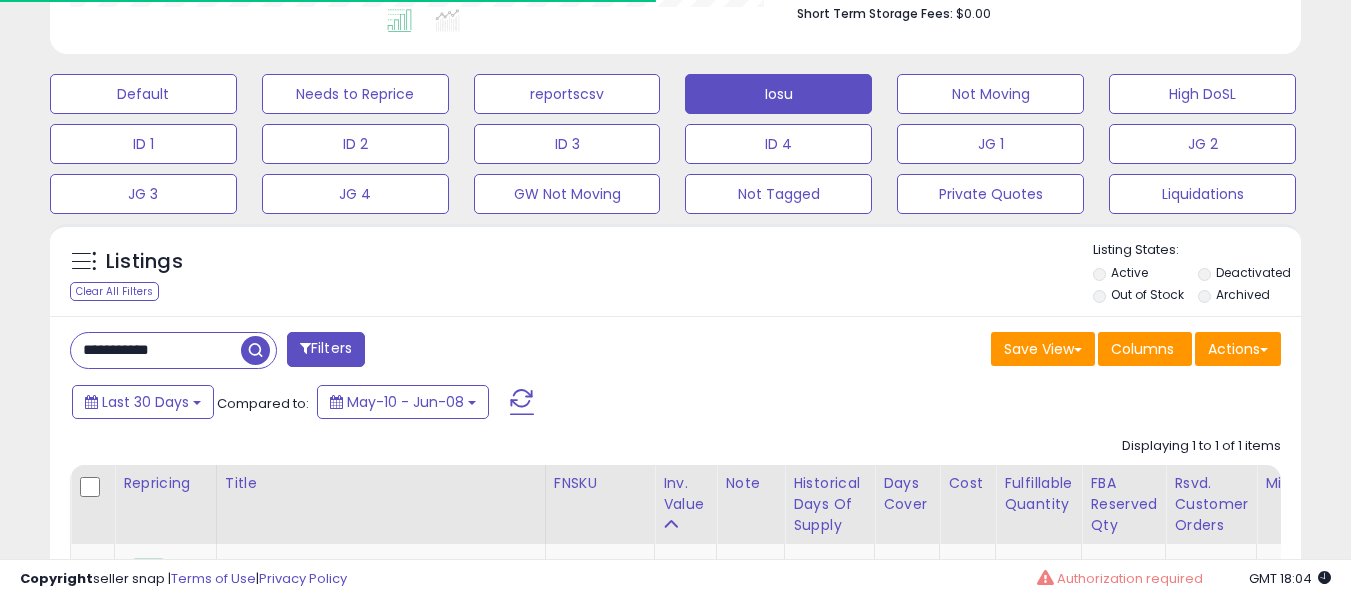 click on "**********" at bounding box center (675, 582) 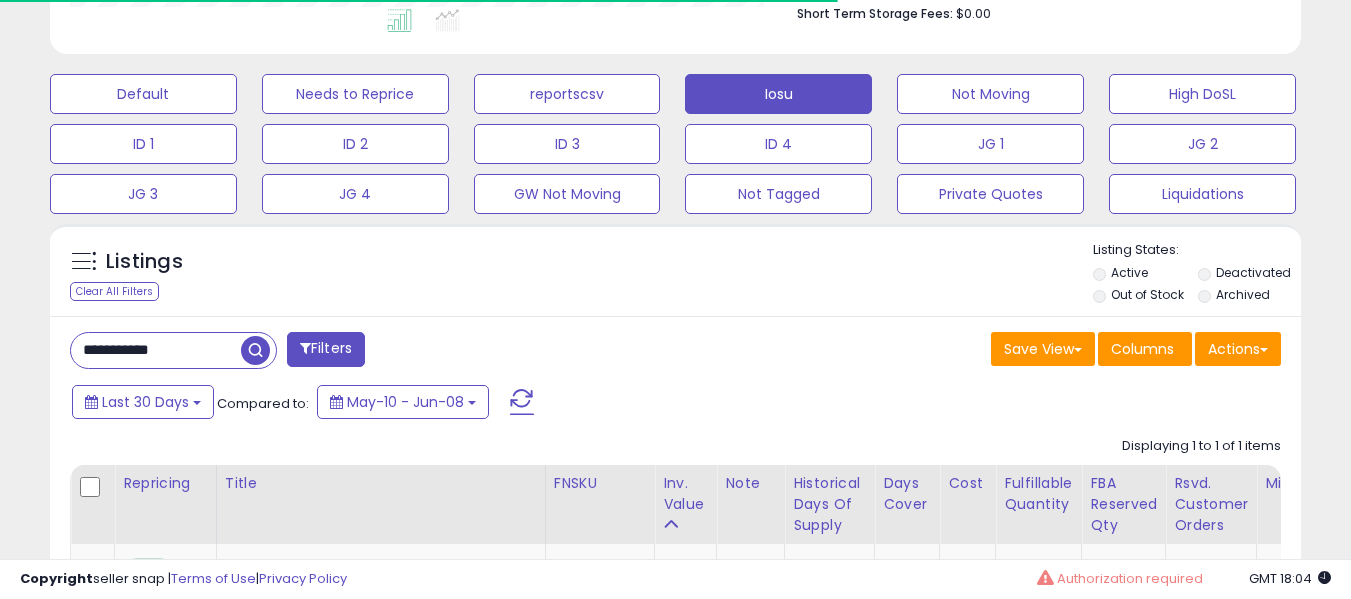 click on "**********" at bounding box center (156, 350) 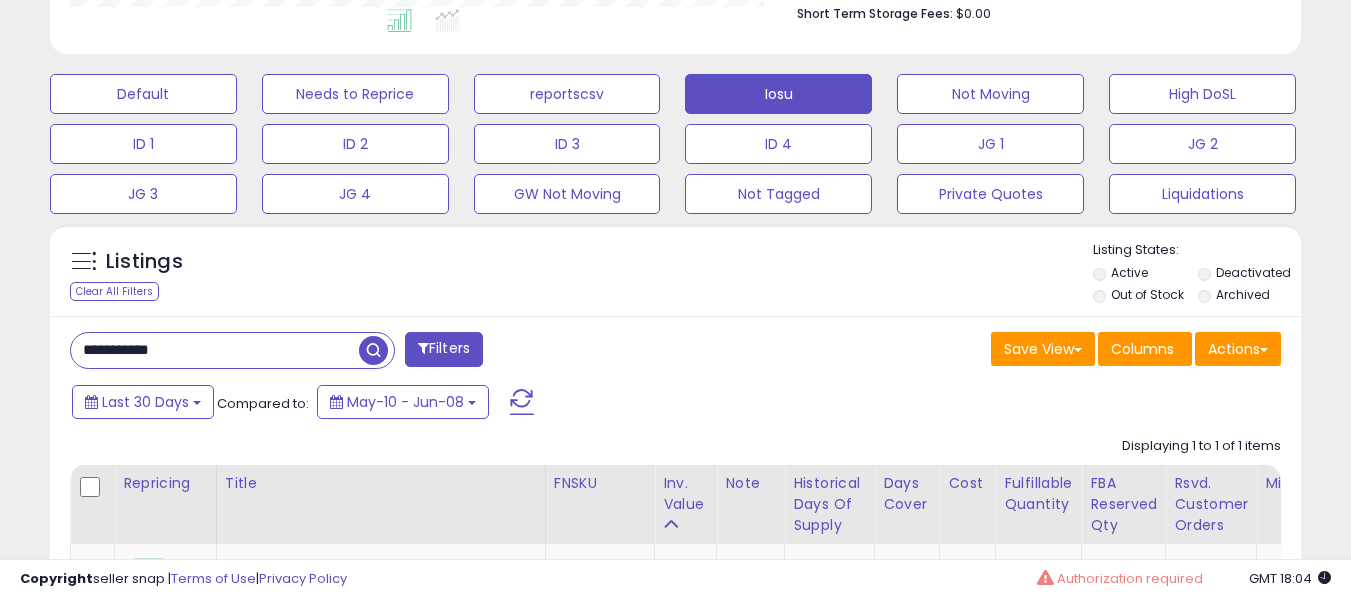 paste 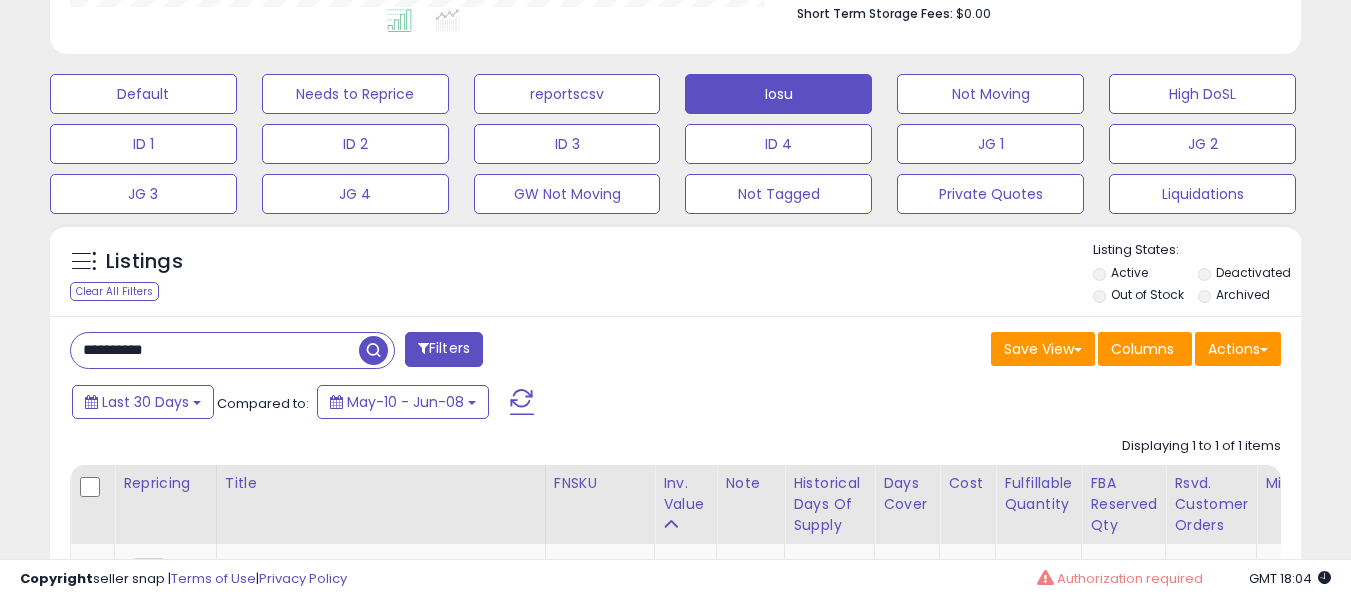 scroll, scrollTop: 999590, scrollLeft: 999276, axis: both 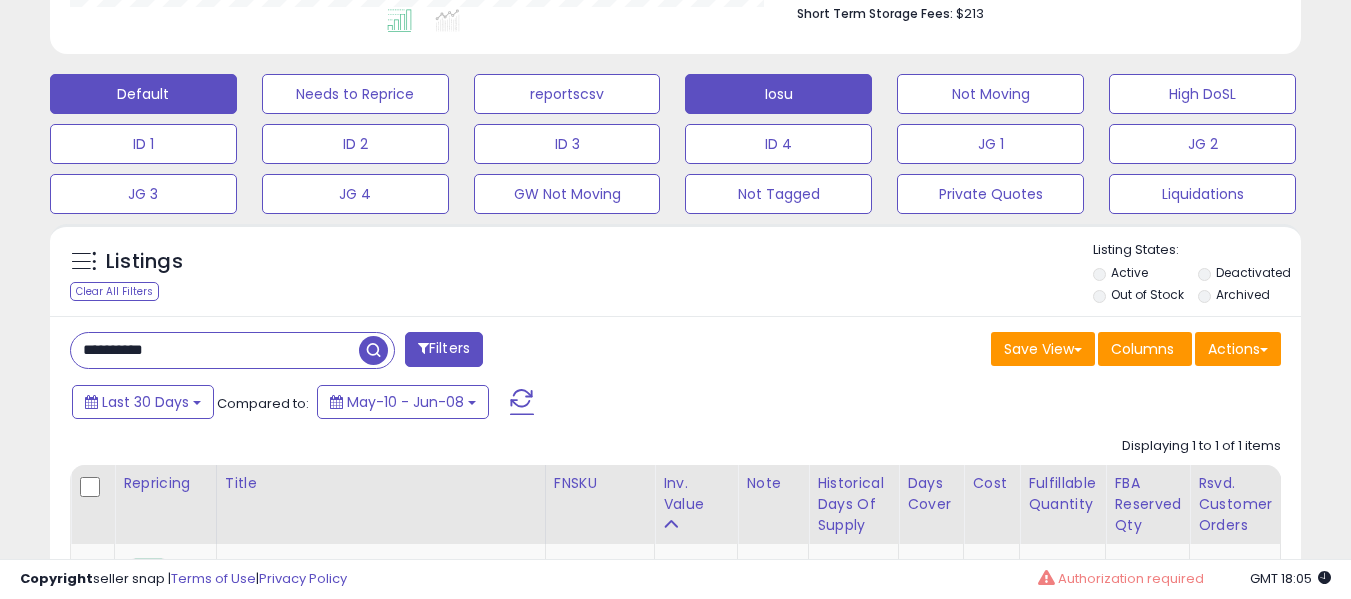 click on "Default" at bounding box center [143, 94] 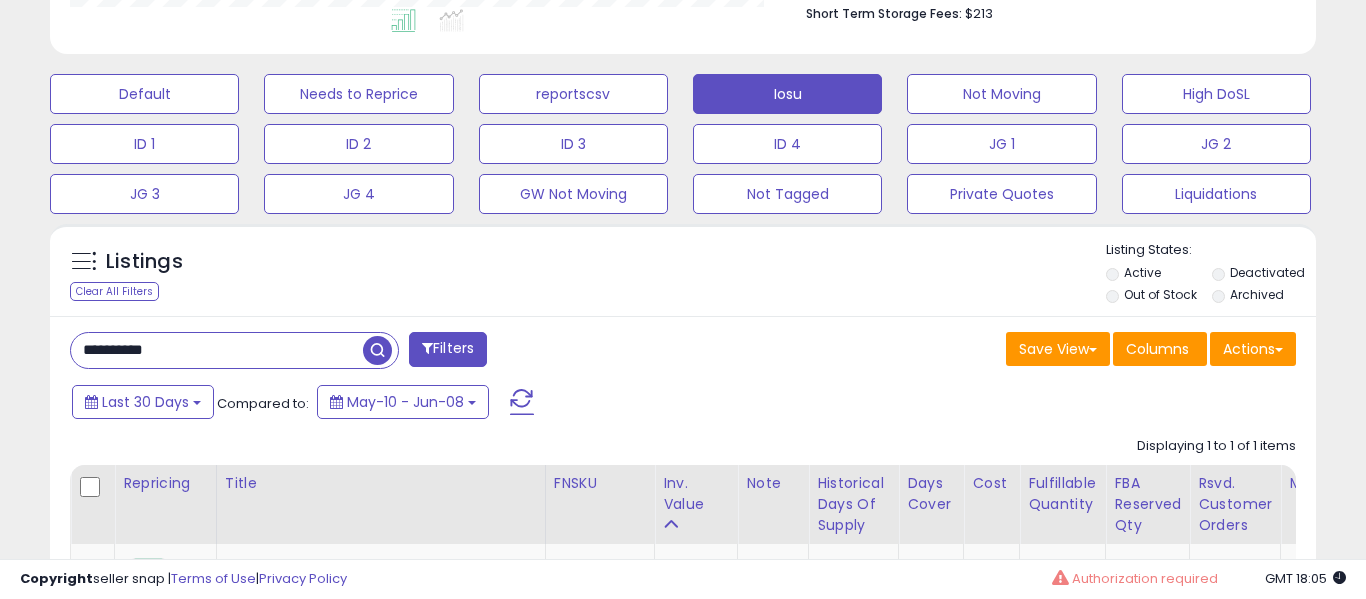 scroll, scrollTop: 999590, scrollLeft: 999267, axis: both 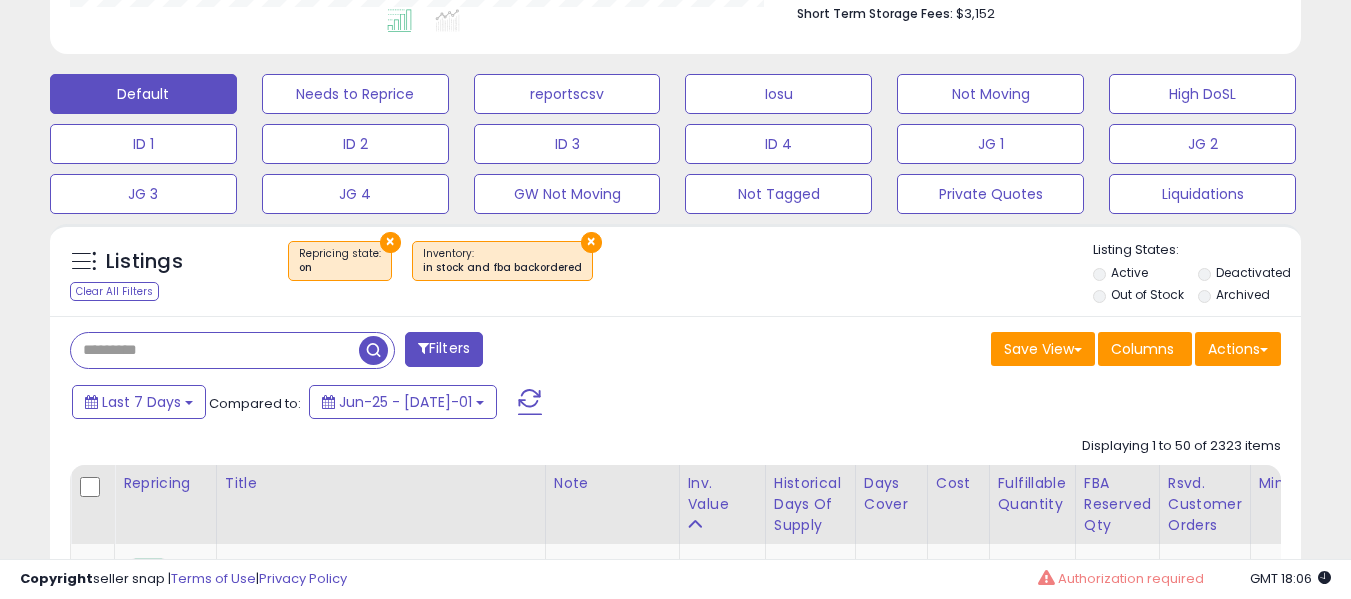 click at bounding box center (215, 350) 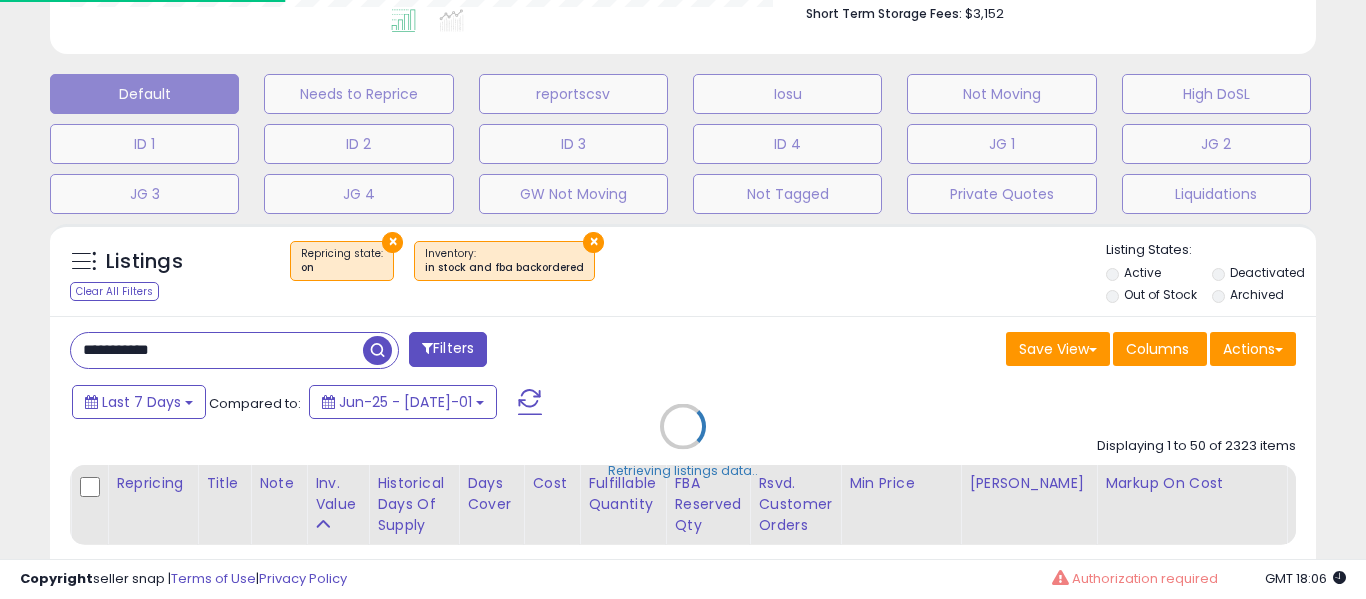 scroll, scrollTop: 999590, scrollLeft: 999267, axis: both 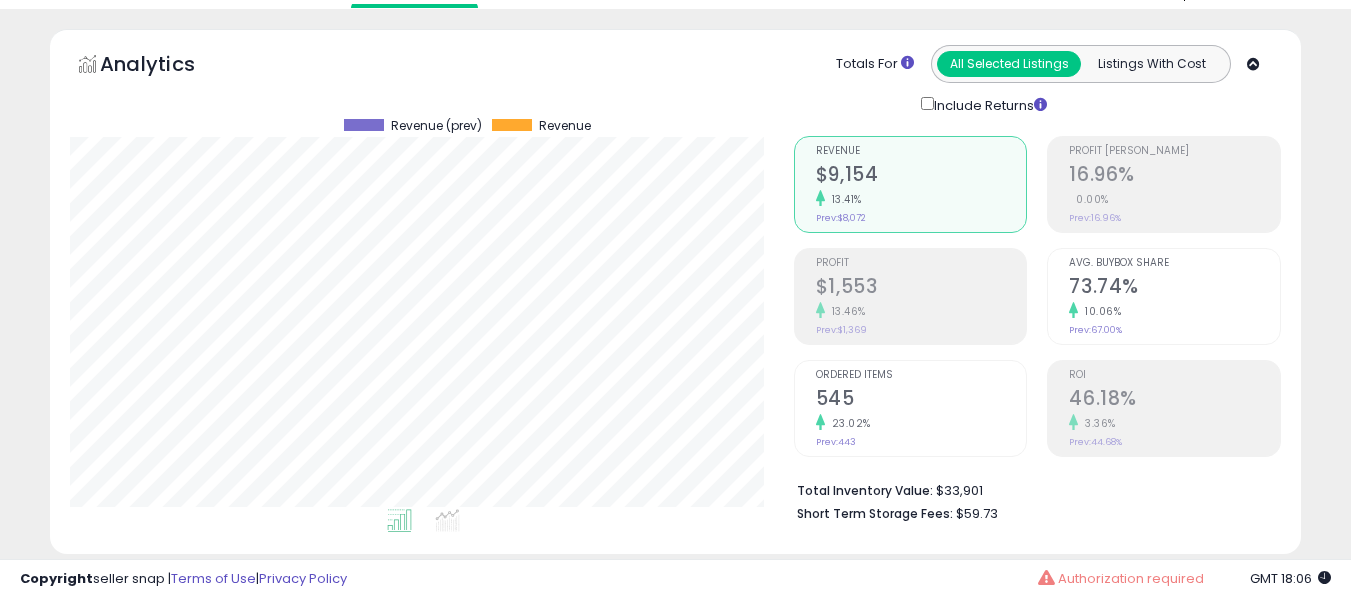 click on "545" at bounding box center (921, 400) 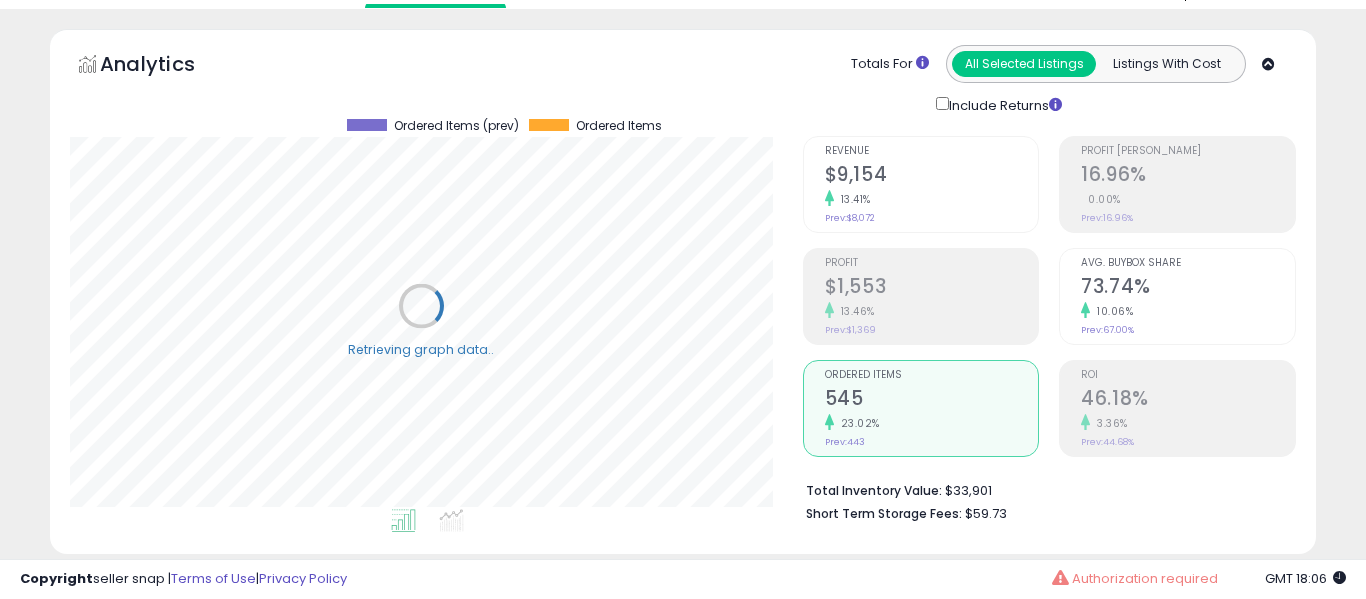 scroll, scrollTop: 999590, scrollLeft: 999267, axis: both 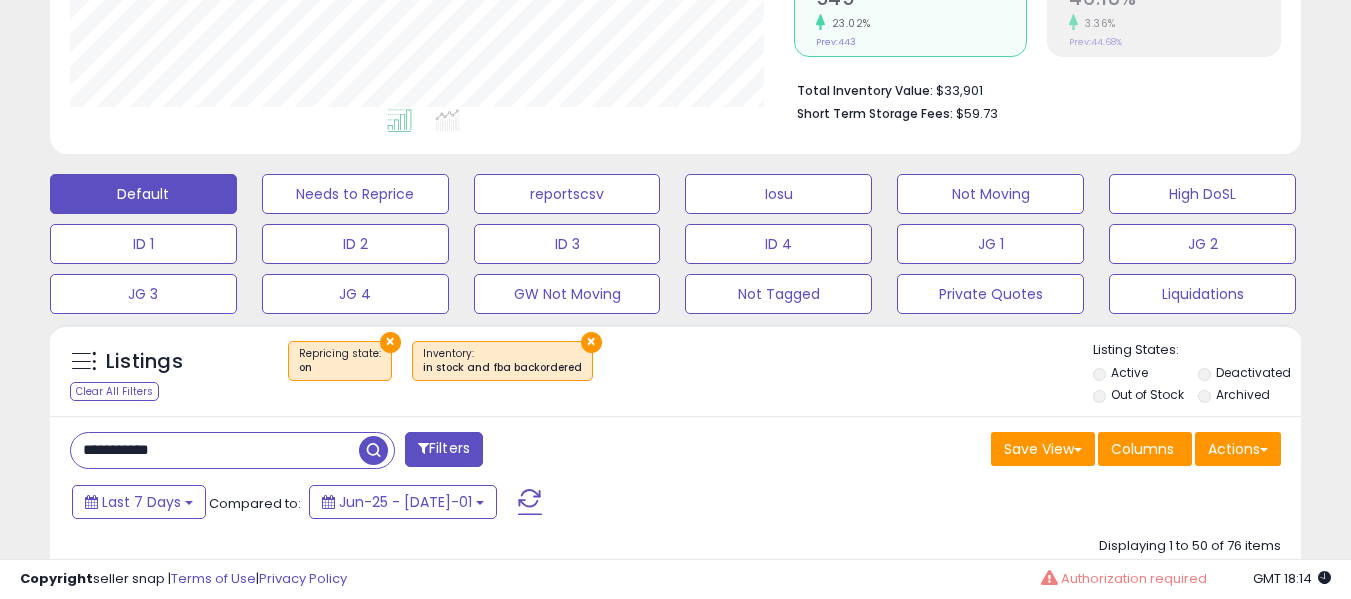 click on "**********" at bounding box center (215, 450) 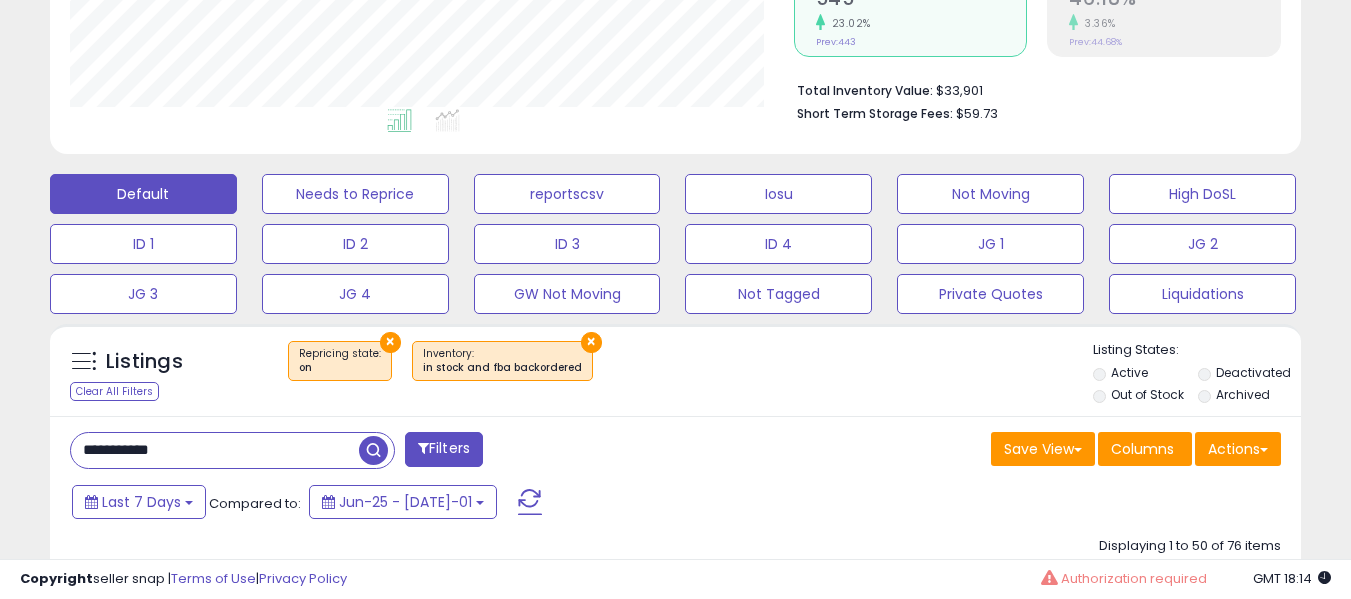 paste 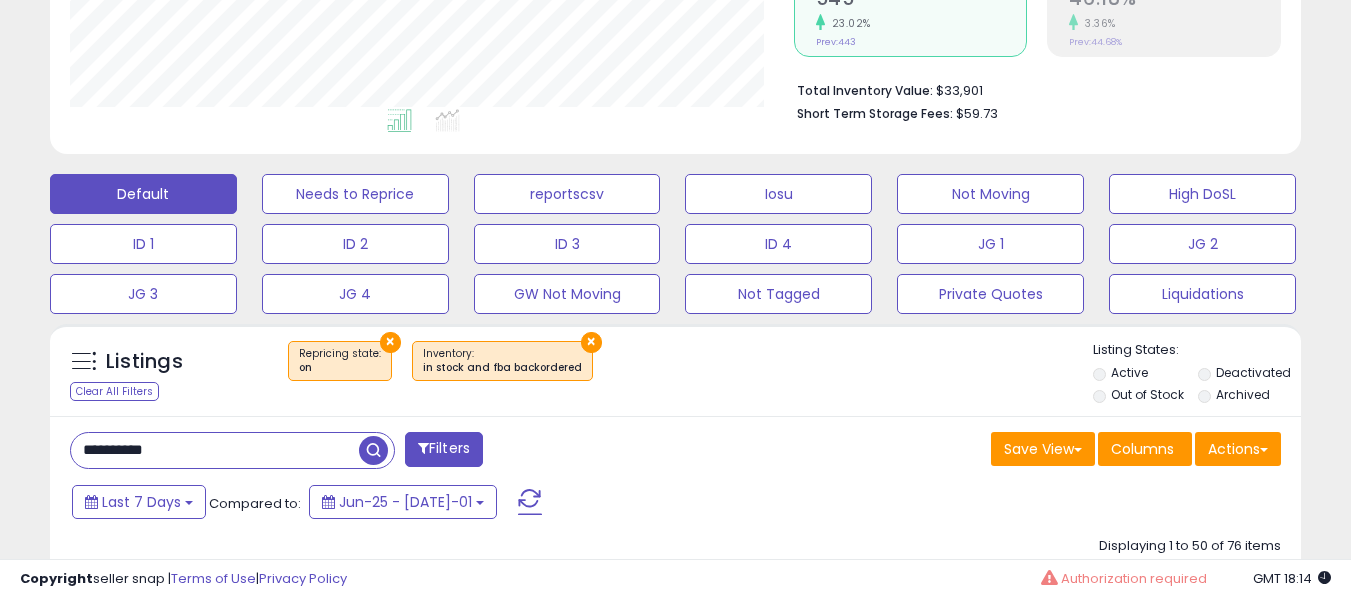 type on "**********" 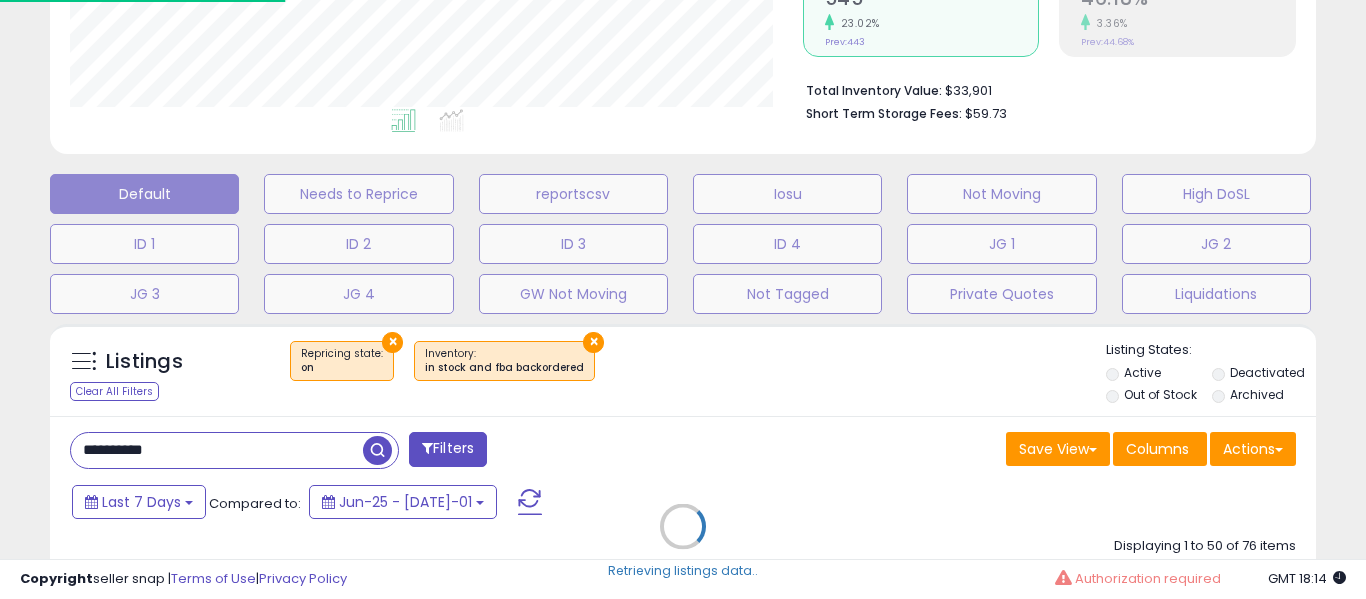 scroll, scrollTop: 999590, scrollLeft: 999267, axis: both 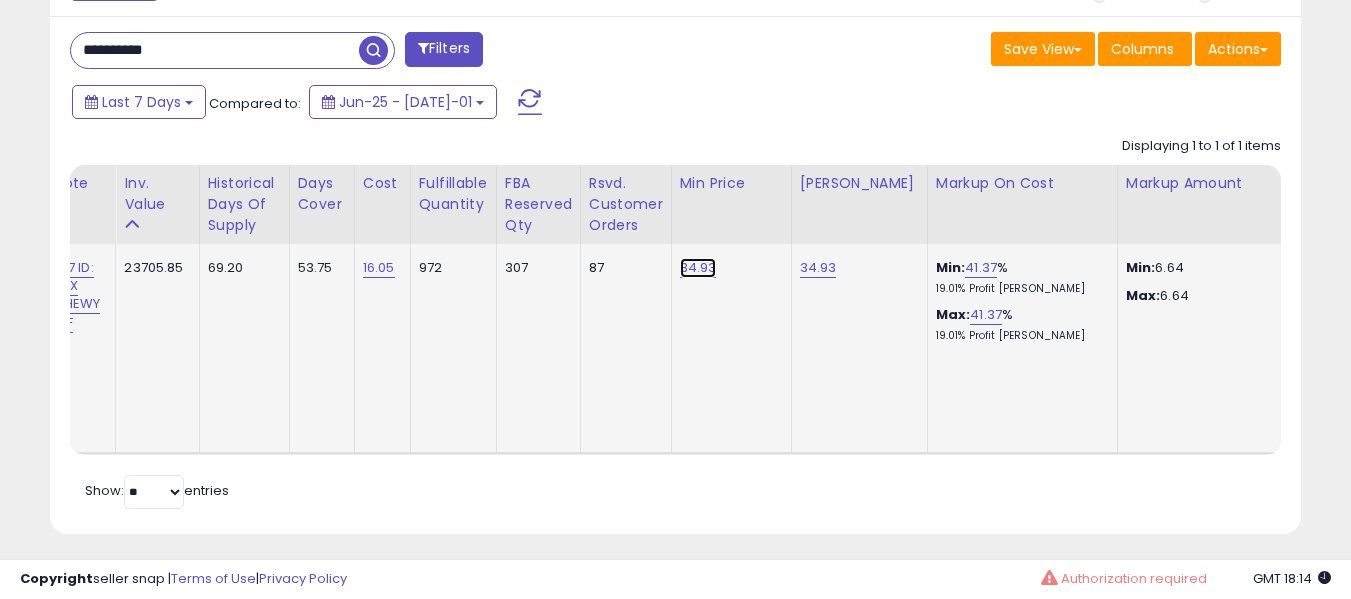 click on "34.93" at bounding box center [698, 268] 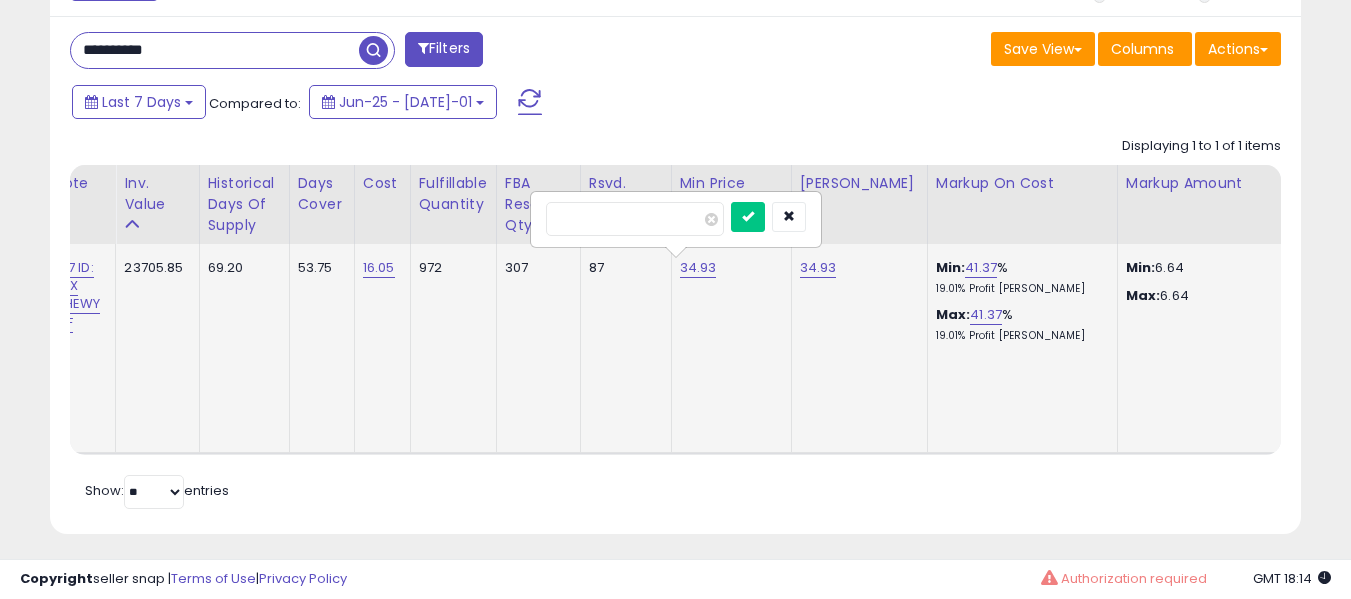 type on "*****" 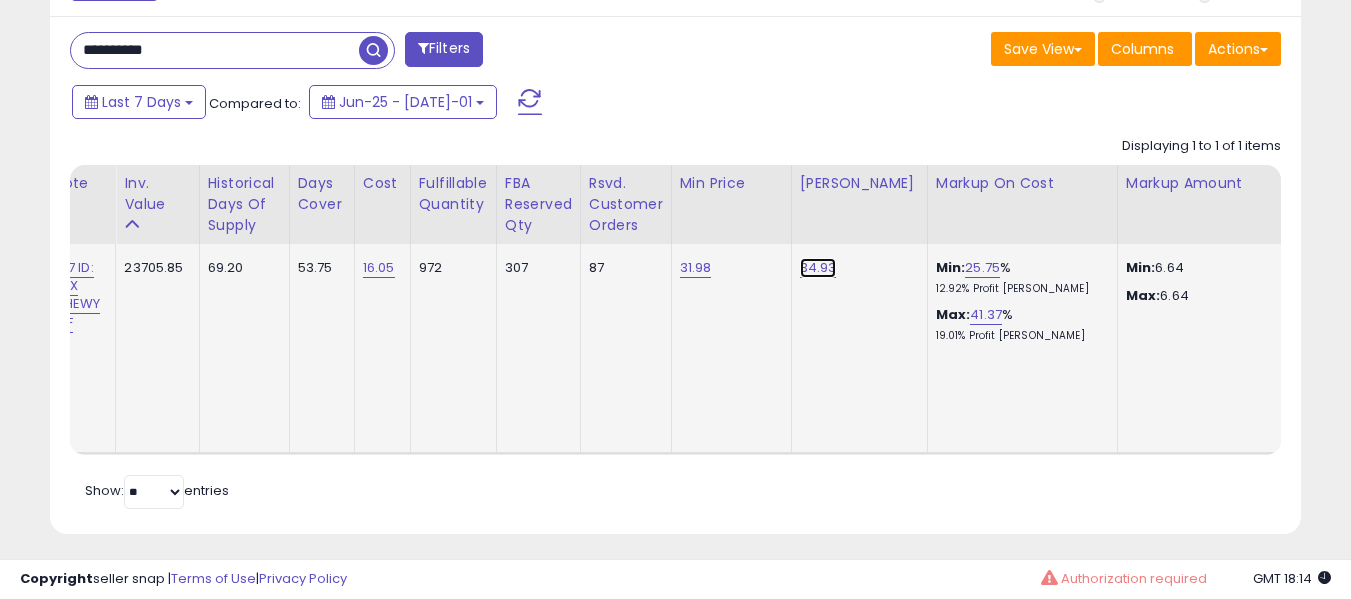 click on "34.93" at bounding box center [818, 268] 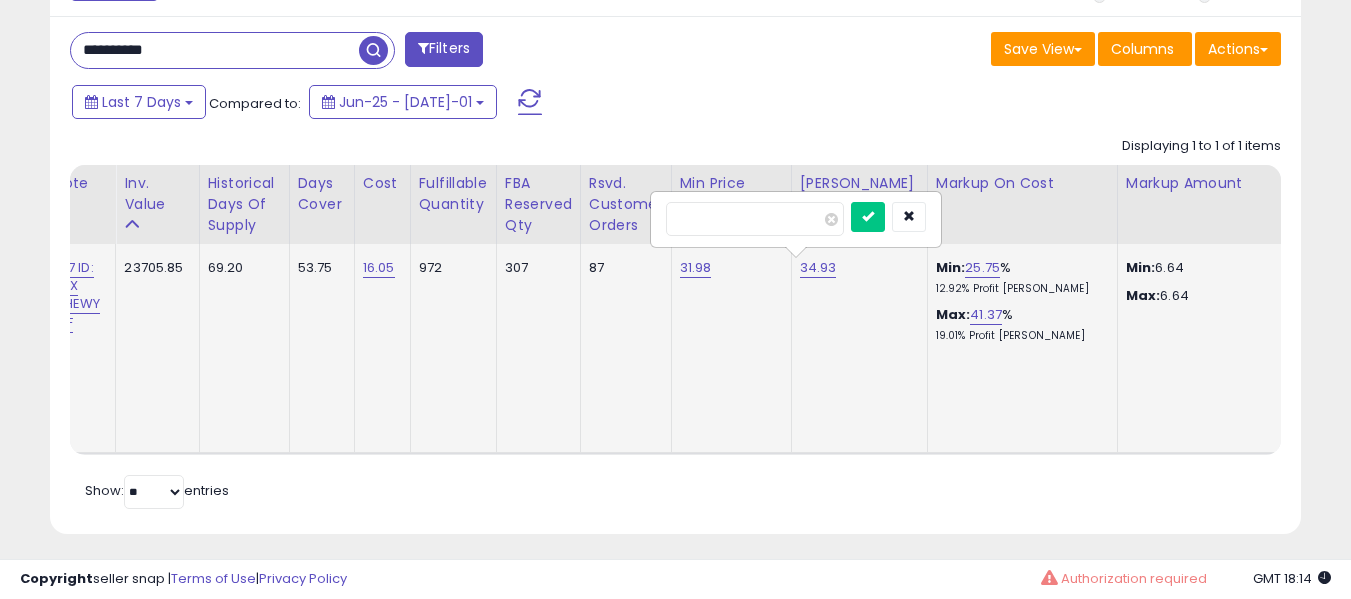 type on "*****" 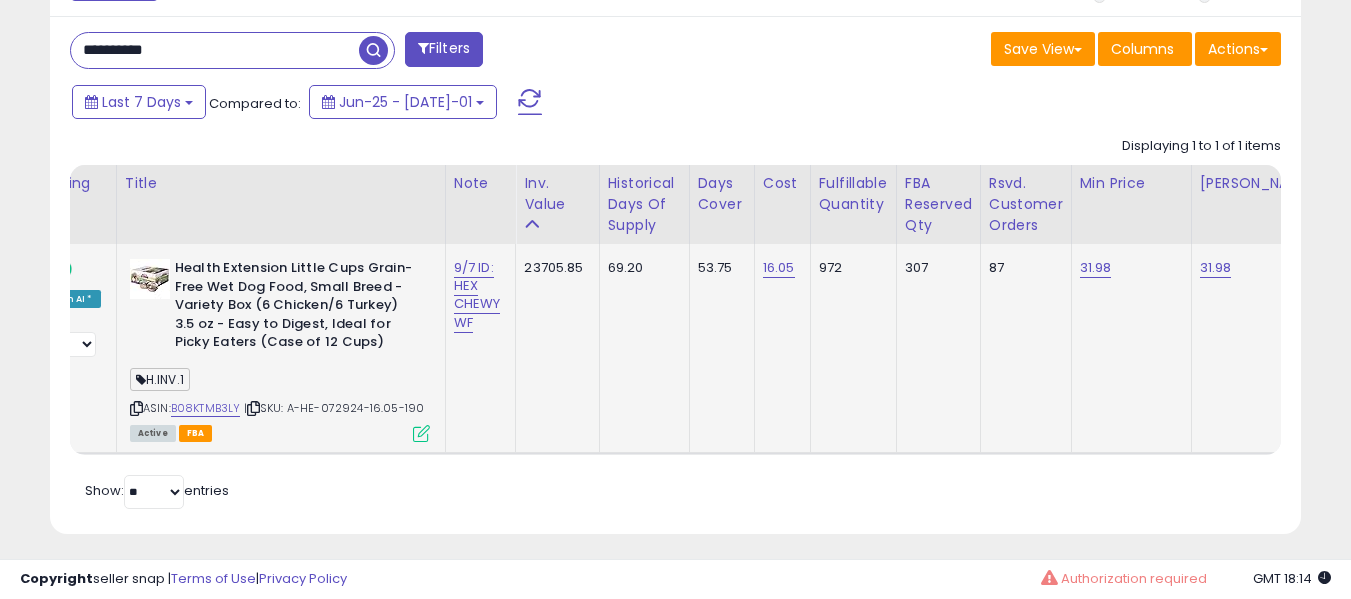 click on "**********" at bounding box center [215, 50] 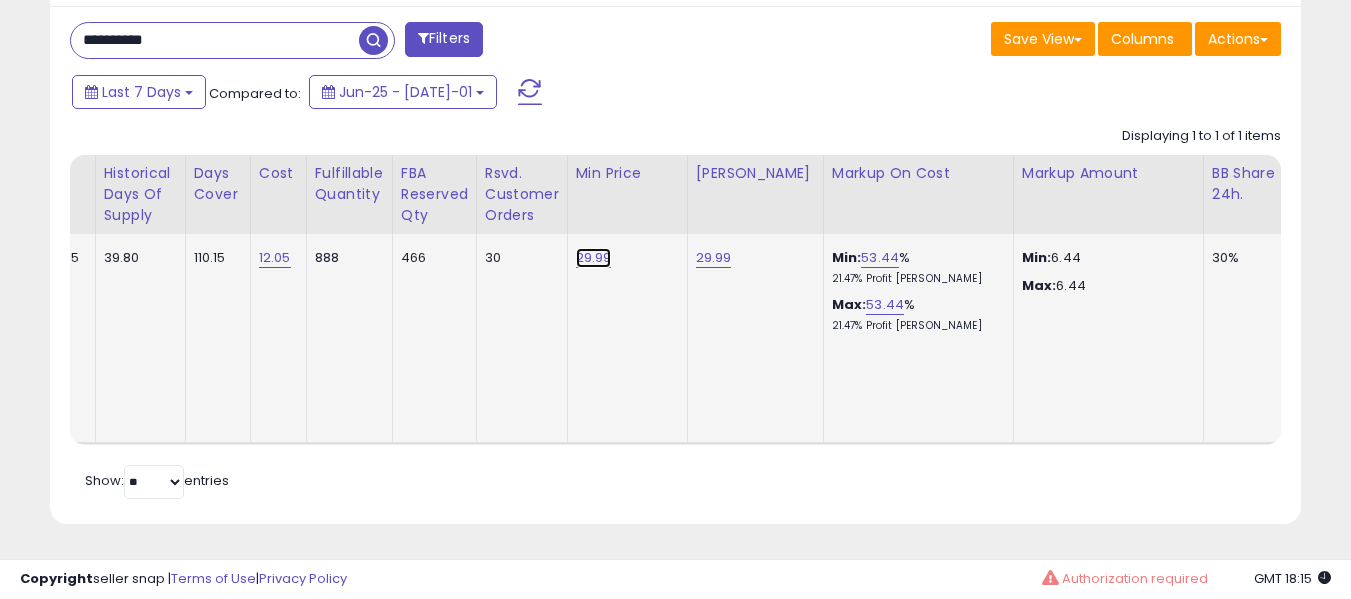 click on "29.99" at bounding box center (594, 258) 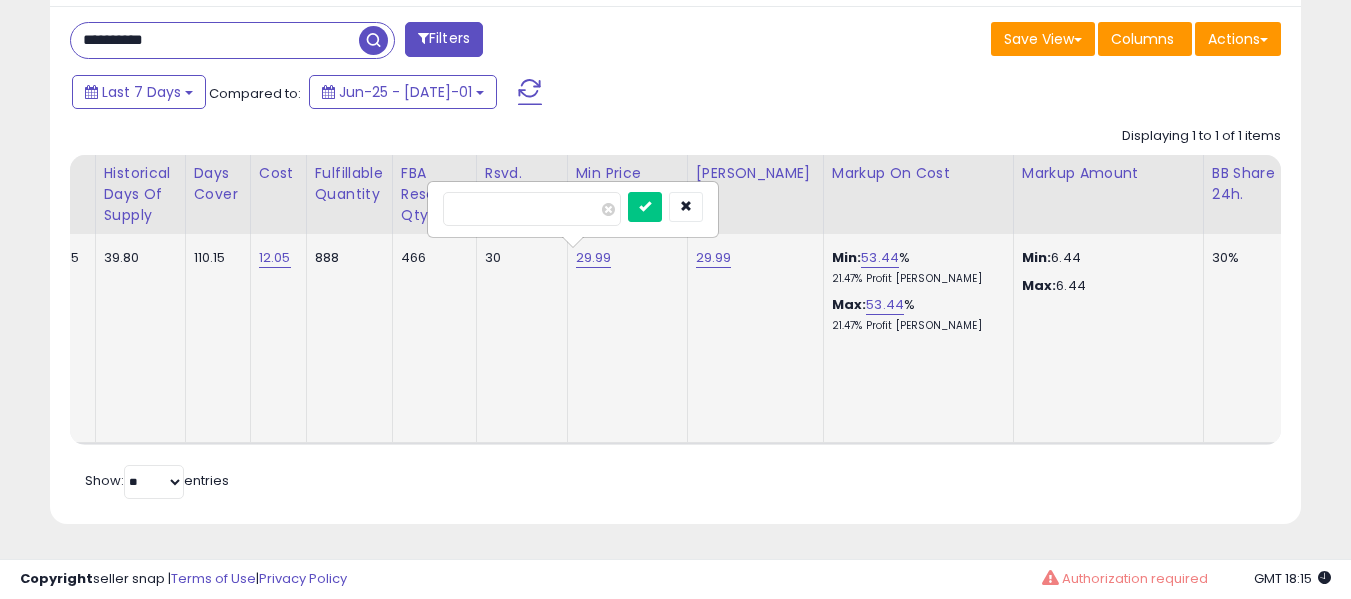 type on "*****" 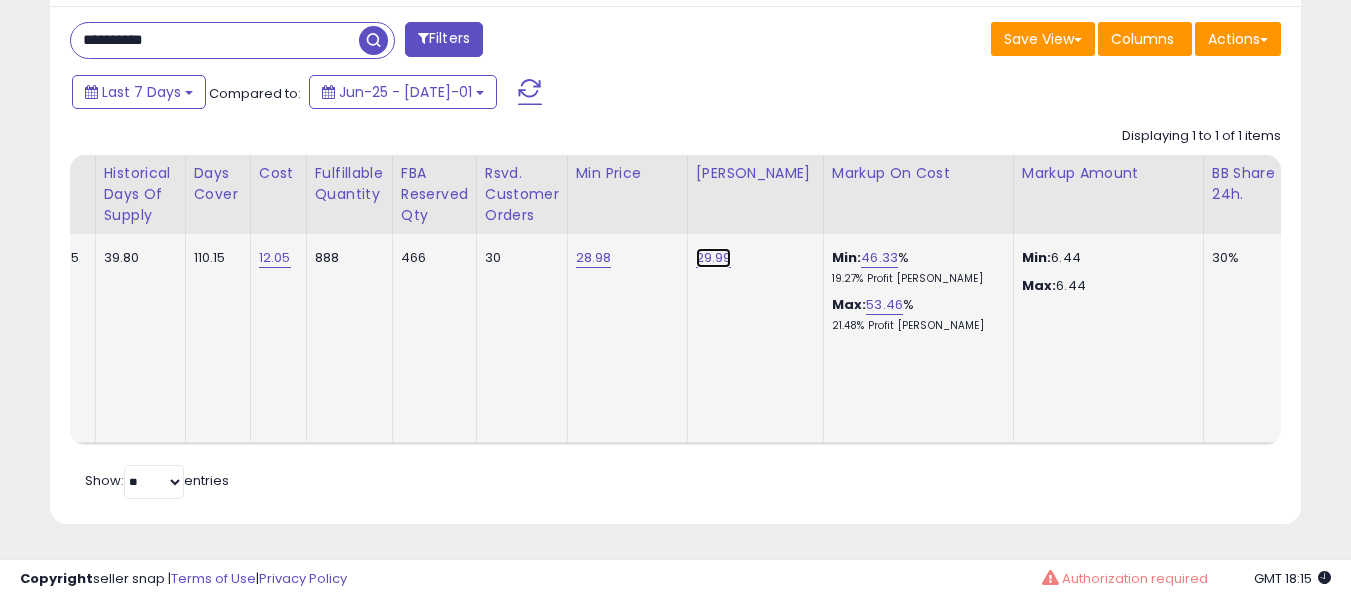 click on "29.99" at bounding box center (714, 258) 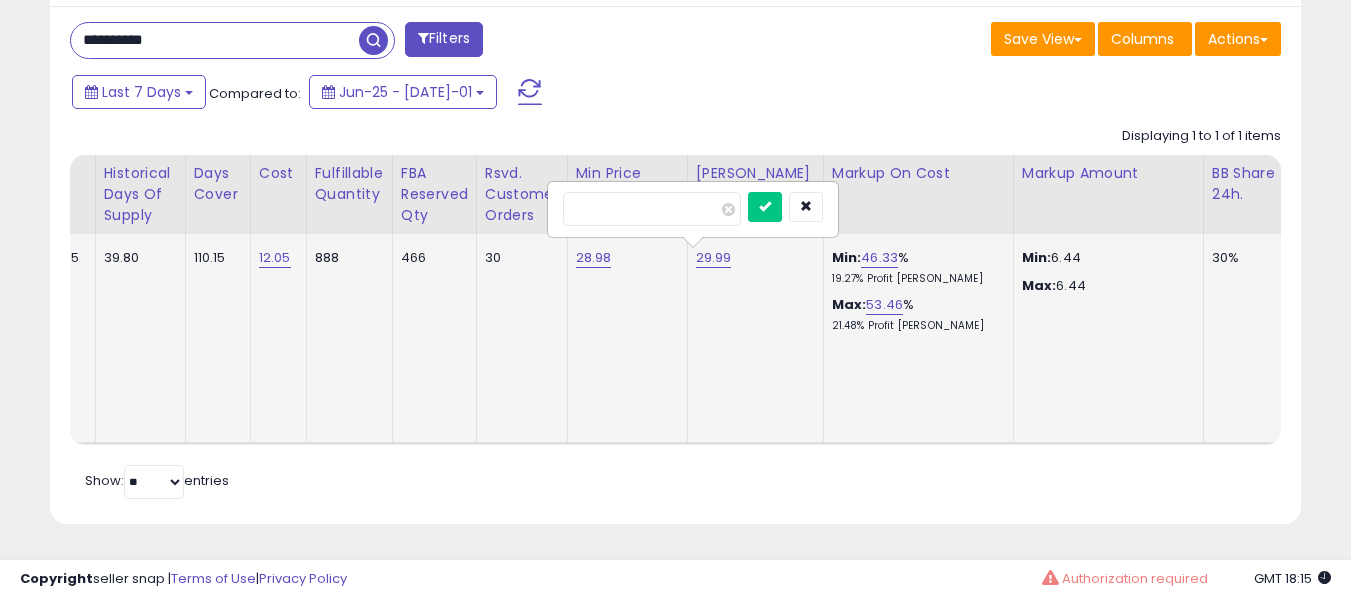 type on "*****" 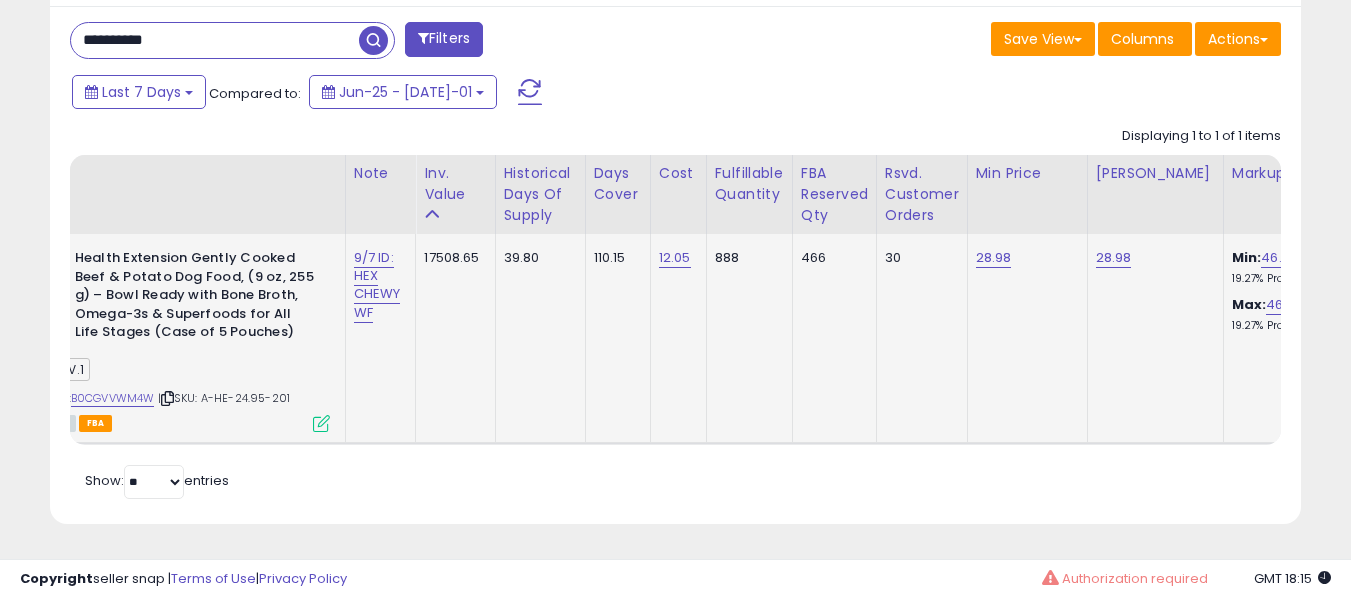 click on "**********" at bounding box center (215, 40) 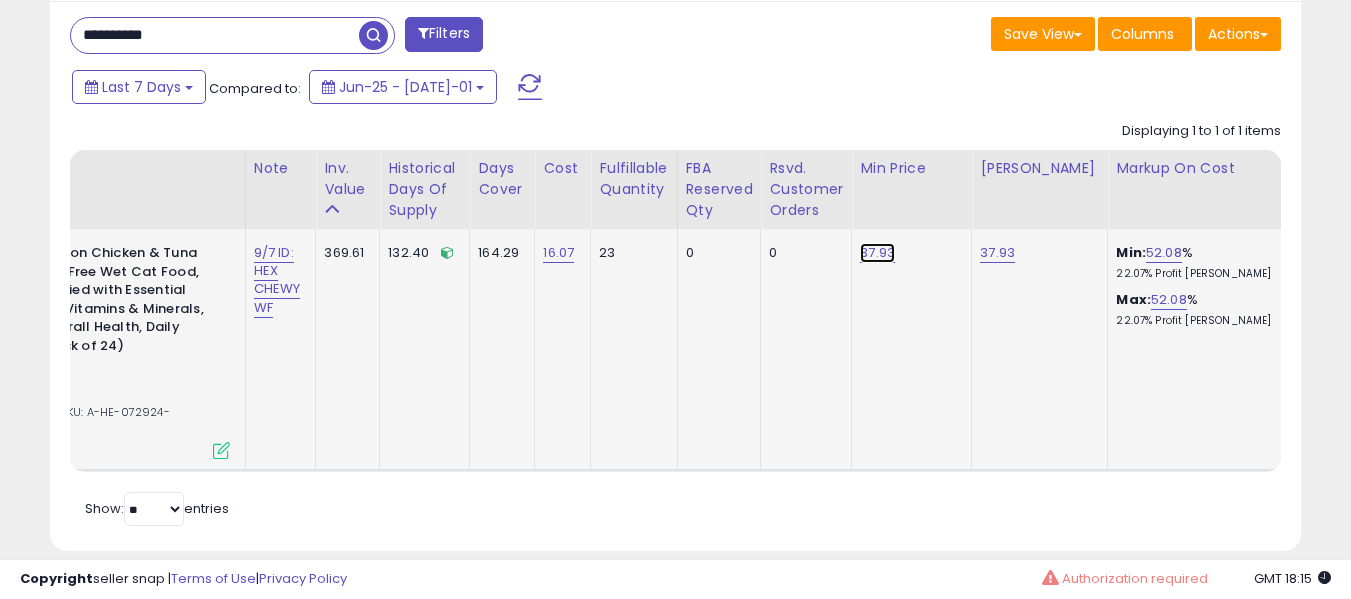 click on "37.93" at bounding box center (877, 253) 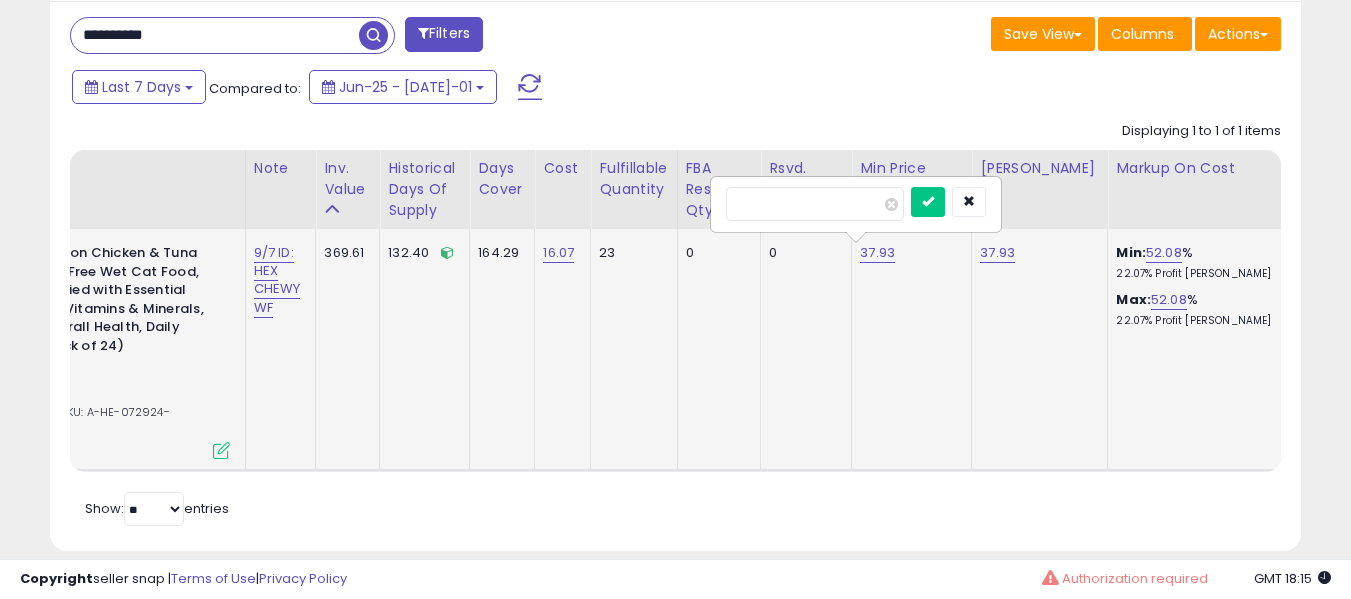 type on "*****" 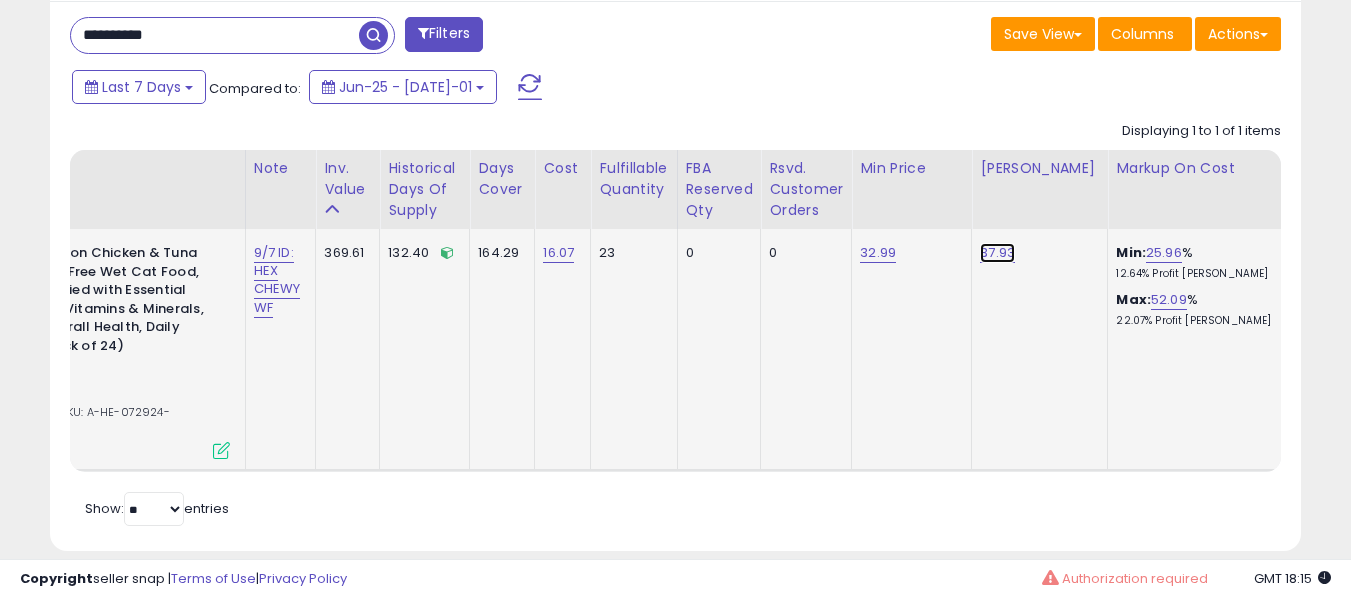 click on "37.93" at bounding box center [997, 253] 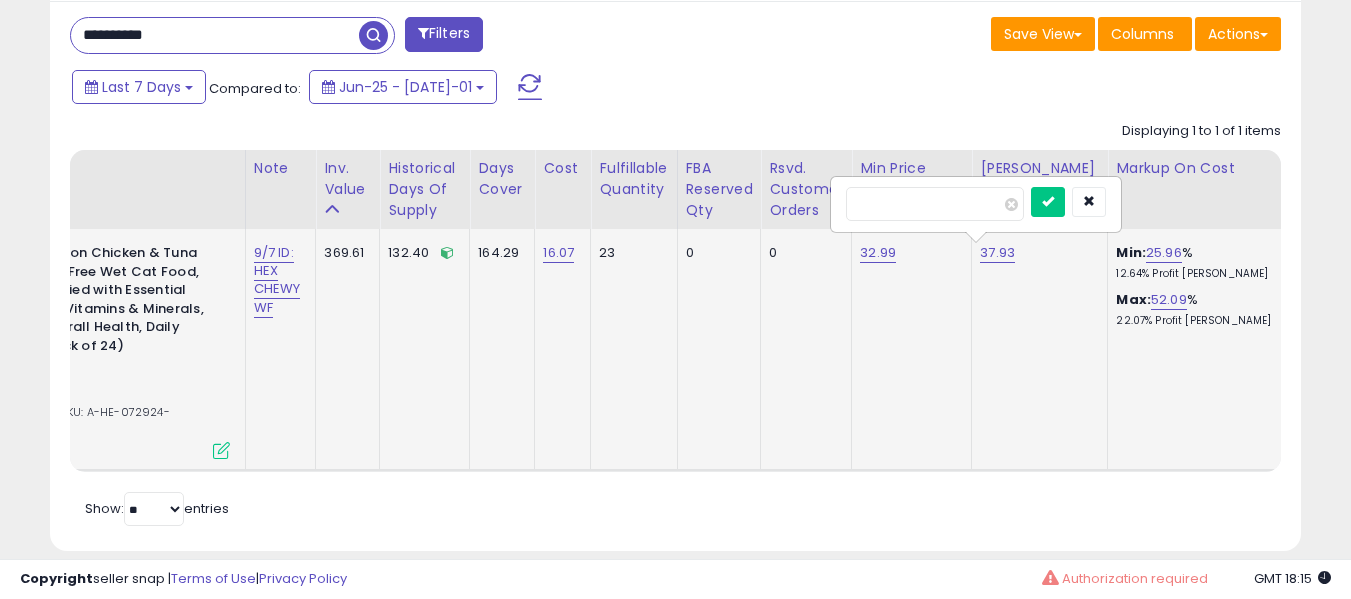 type on "*****" 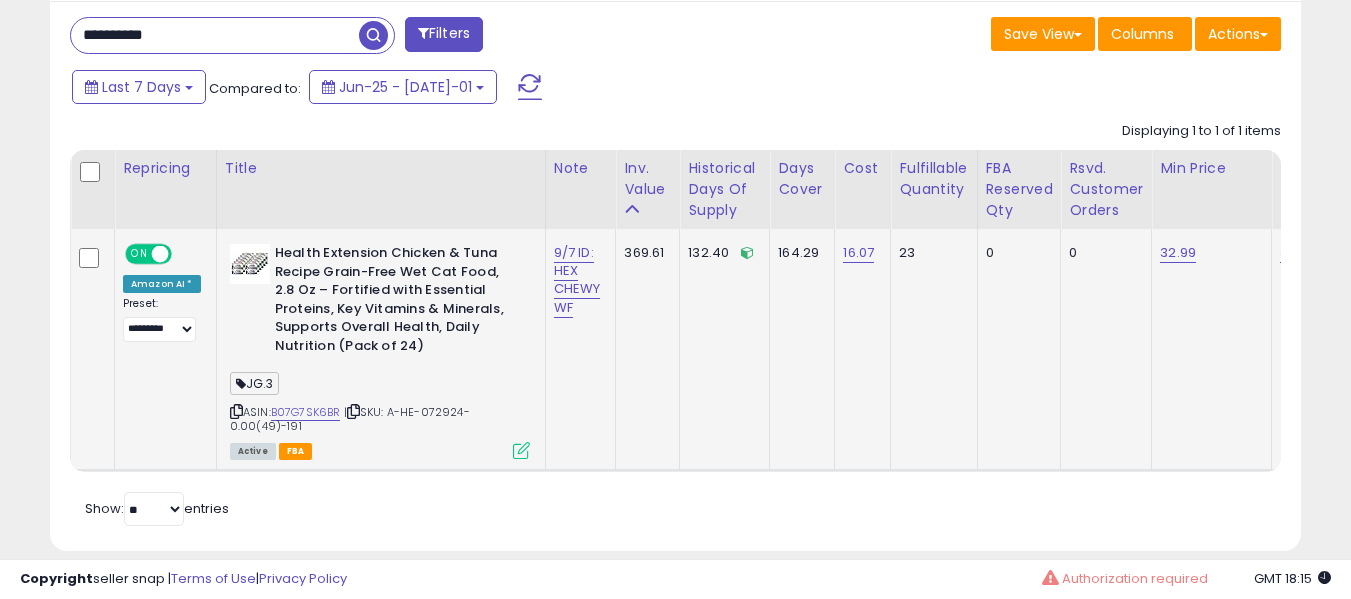 click on "**********" at bounding box center (215, 35) 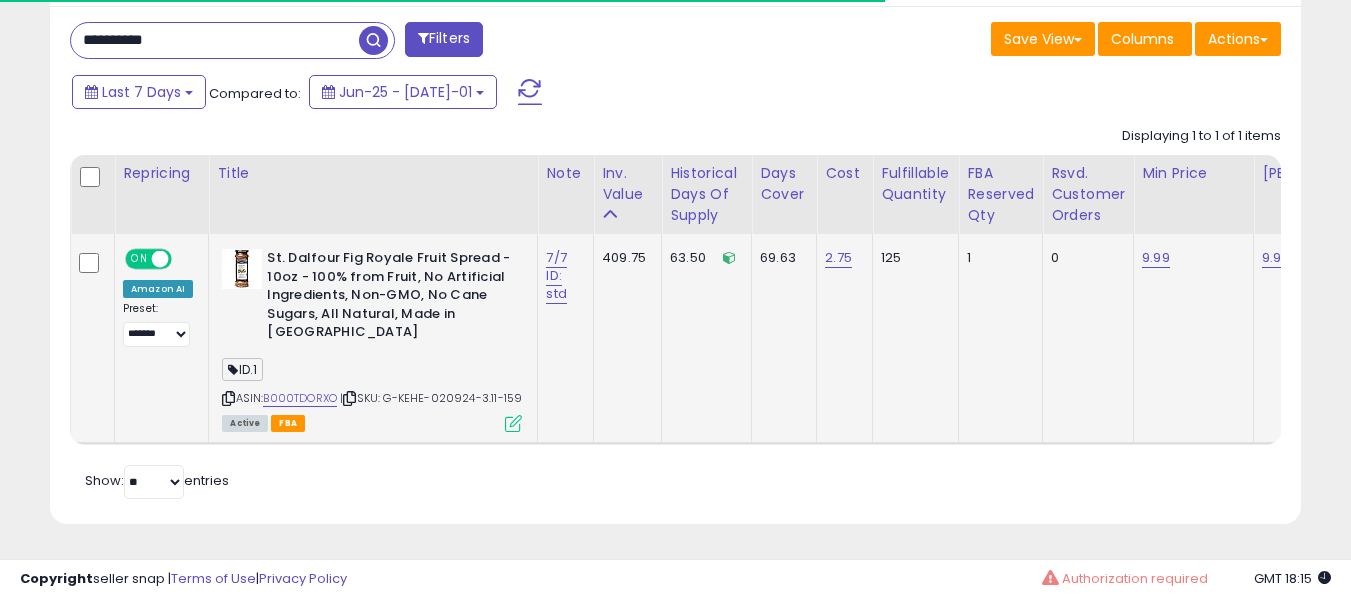 drag, startPoint x: 303, startPoint y: 387, endPoint x: 313, endPoint y: 358, distance: 30.675724 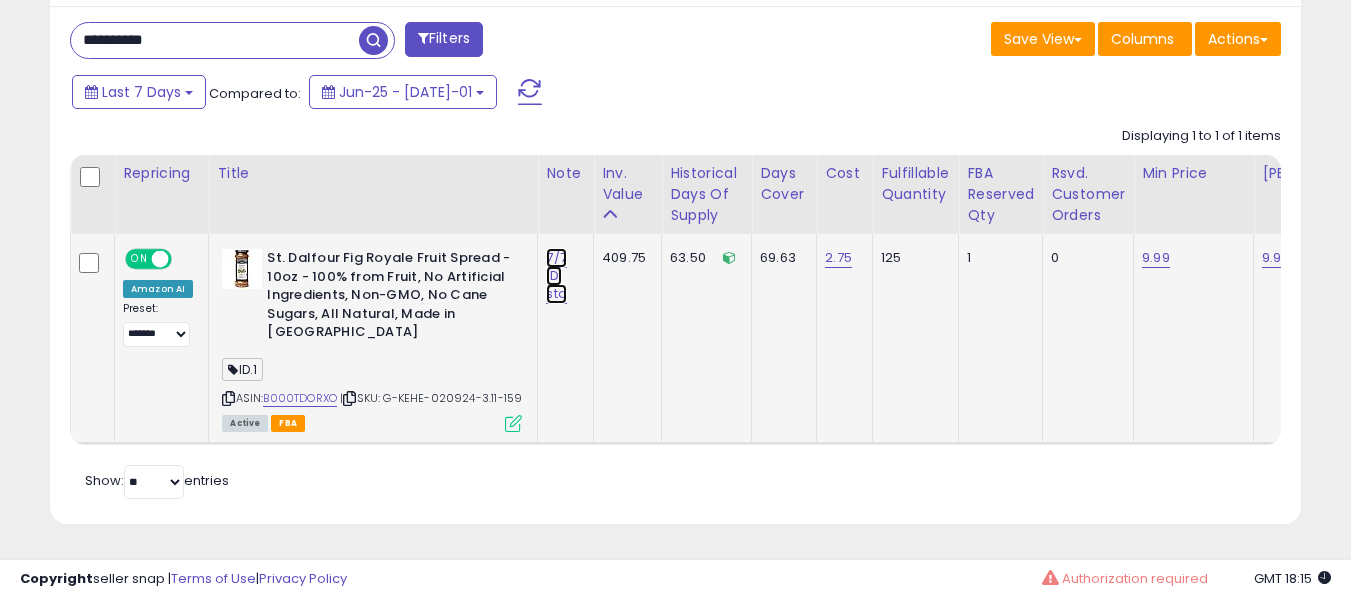click on "7/7 ID: std" at bounding box center [556, 276] 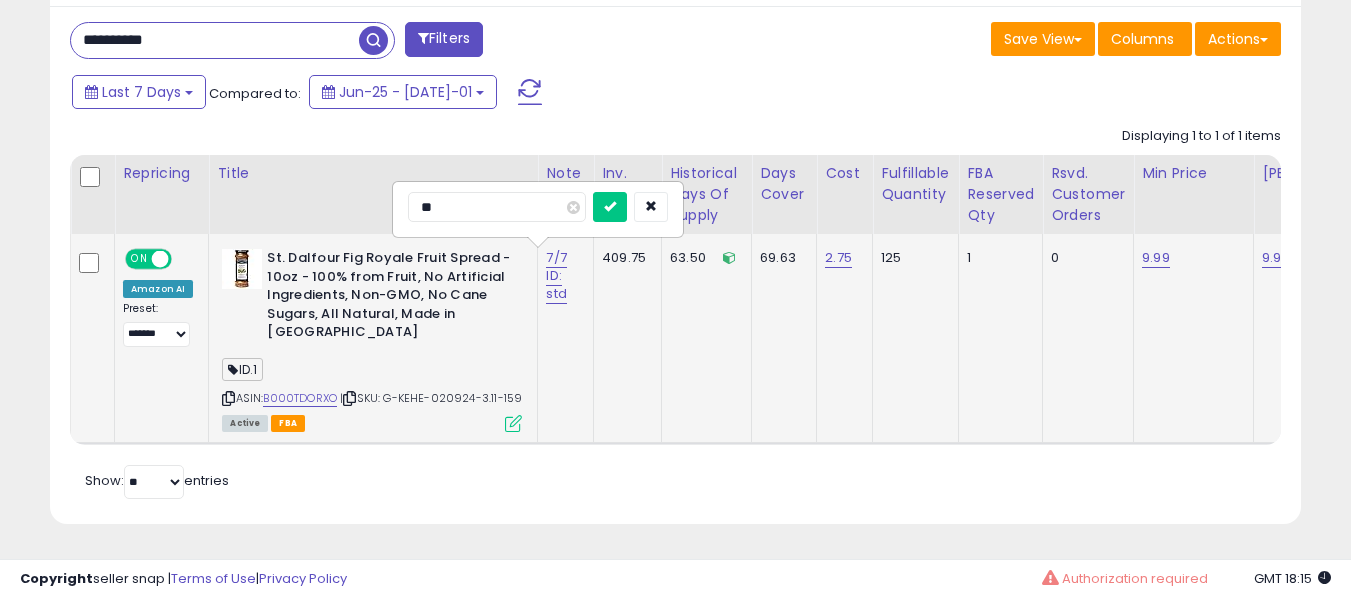 type on "*" 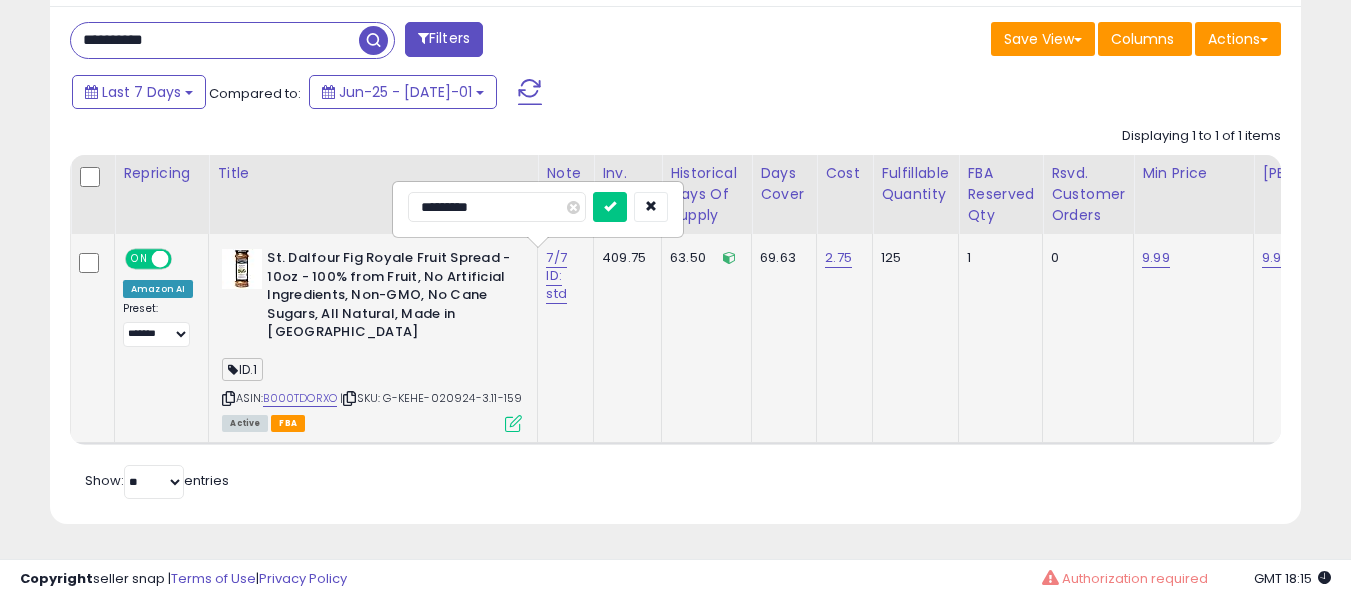type on "**********" 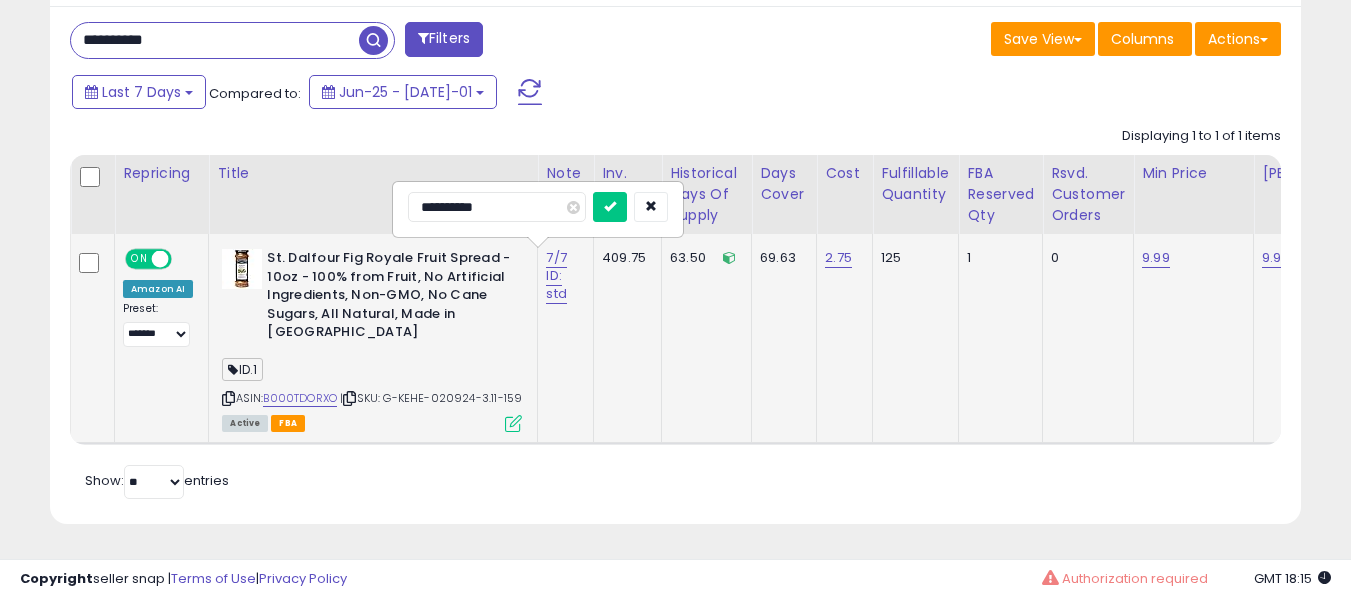 click at bounding box center (610, 207) 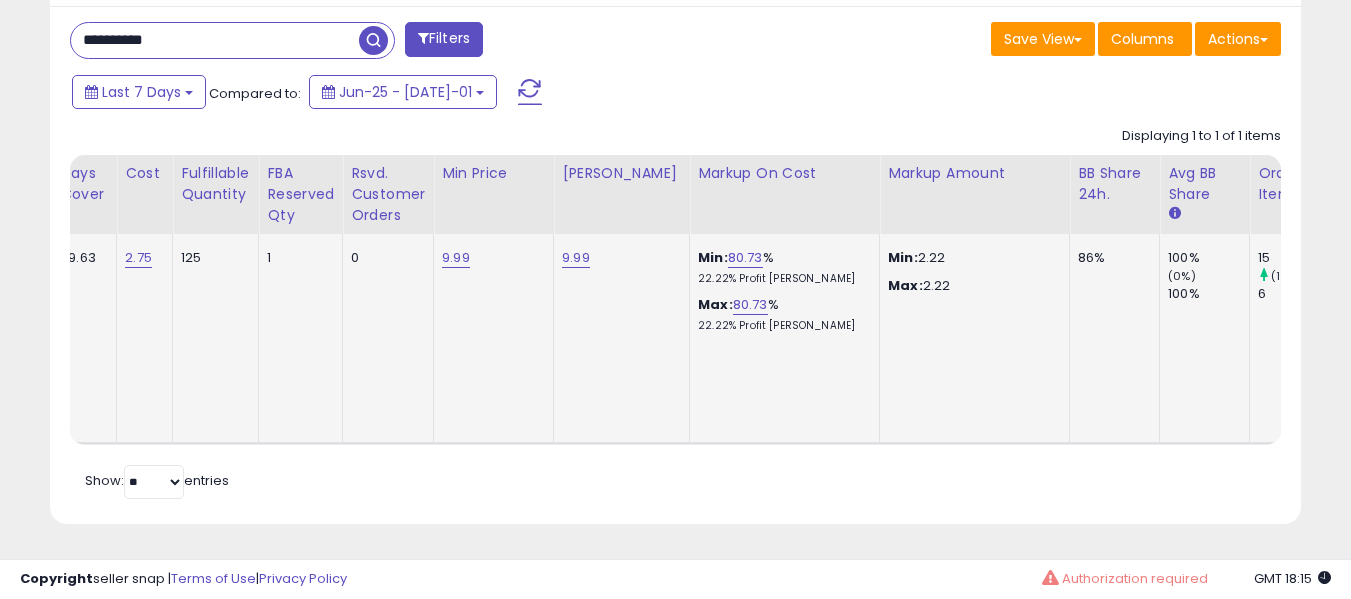 click on "9.99" 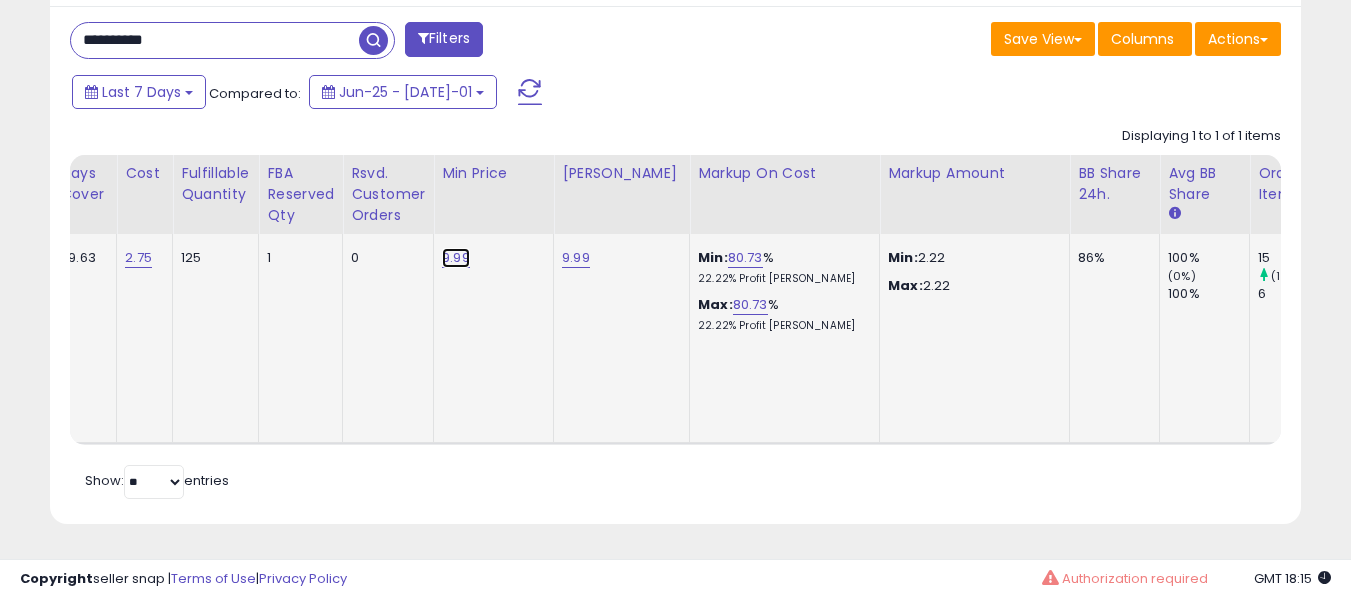 click on "9.99" at bounding box center (456, 258) 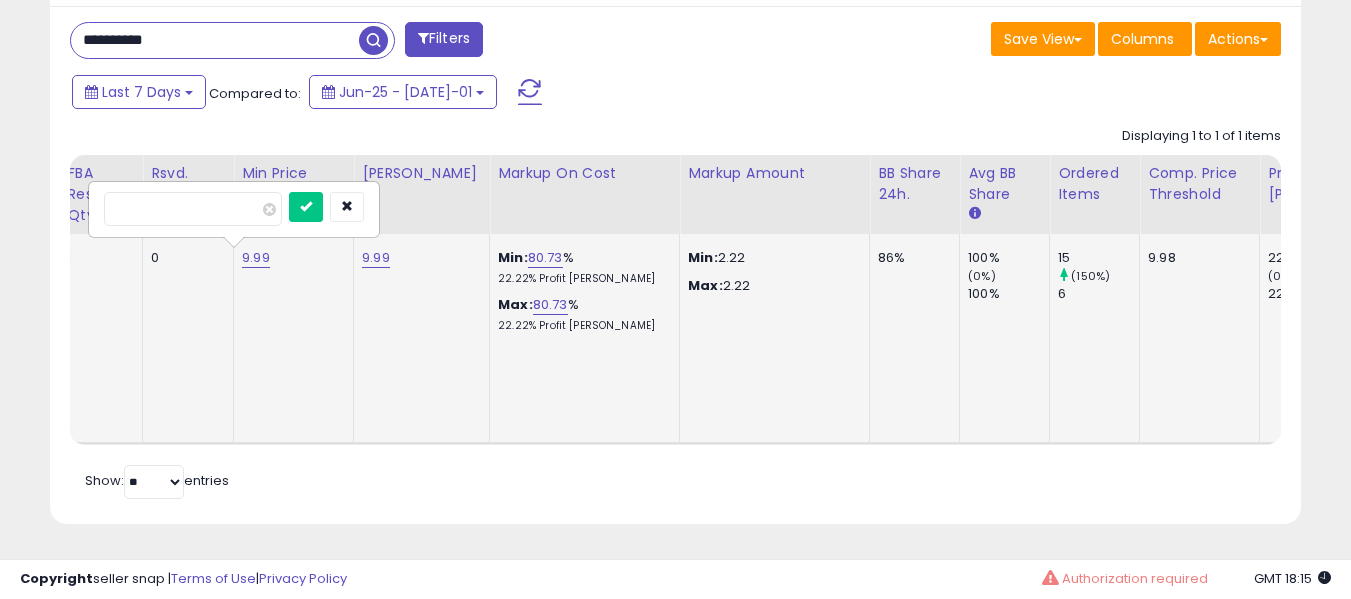 type on "****" 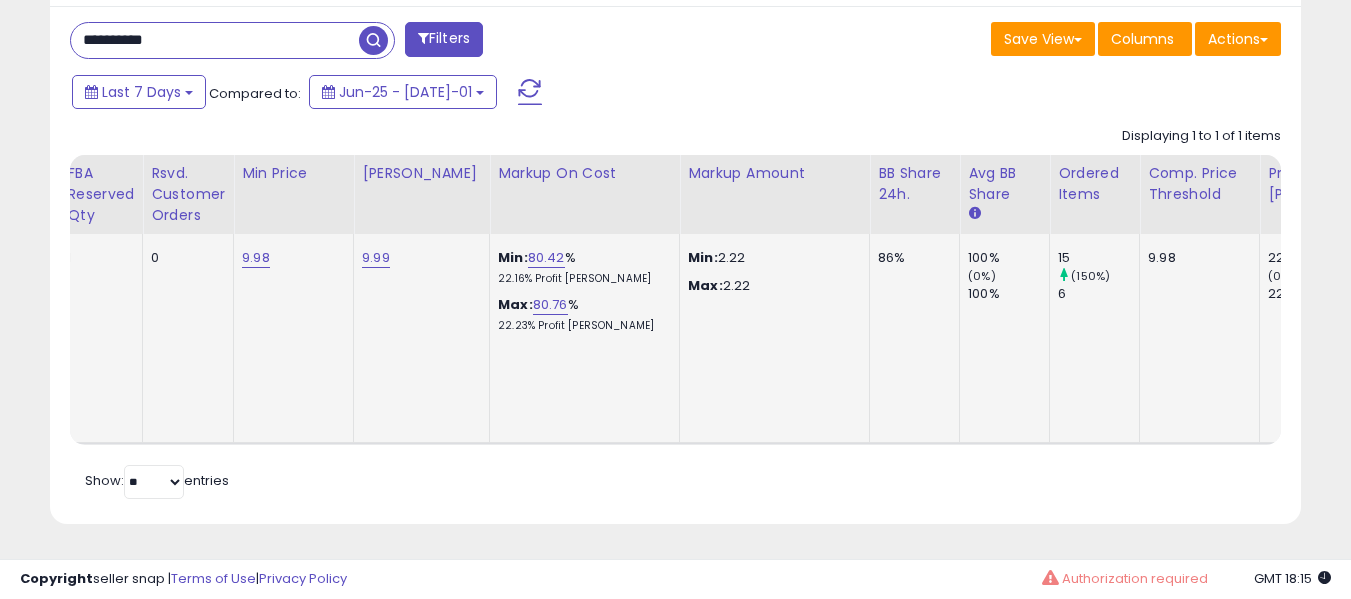 click on "9.98" 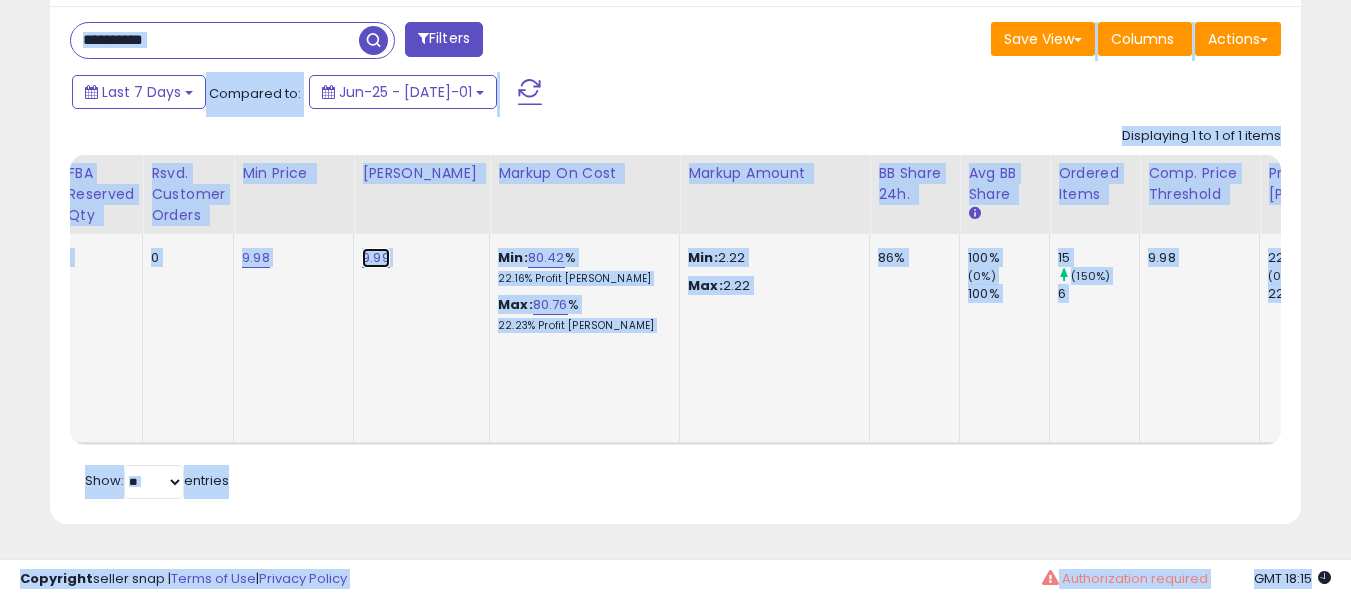 click on "9.99" at bounding box center (376, 258) 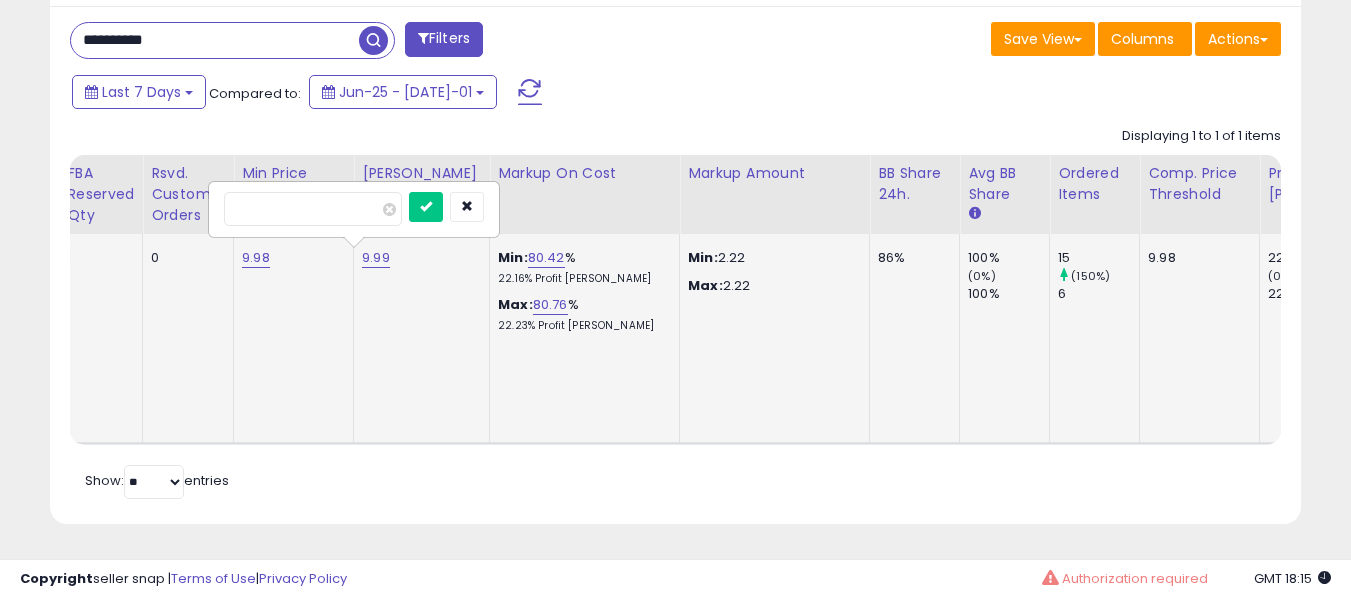 type on "****" 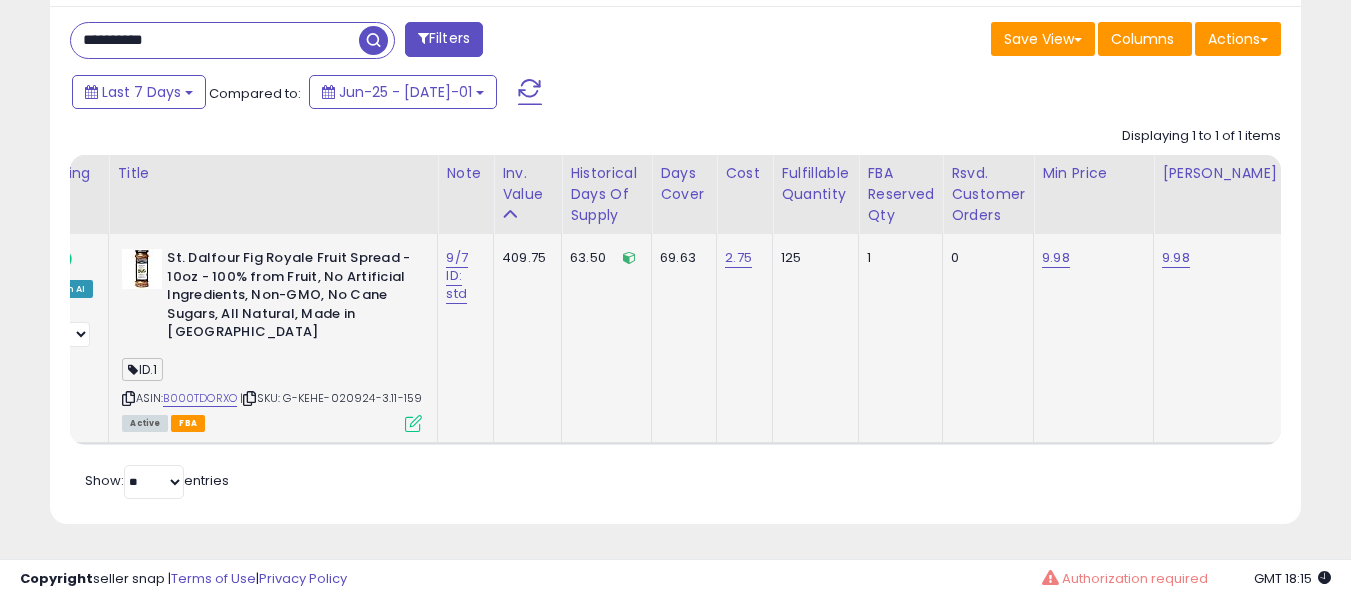 click on "**********" at bounding box center [215, 40] 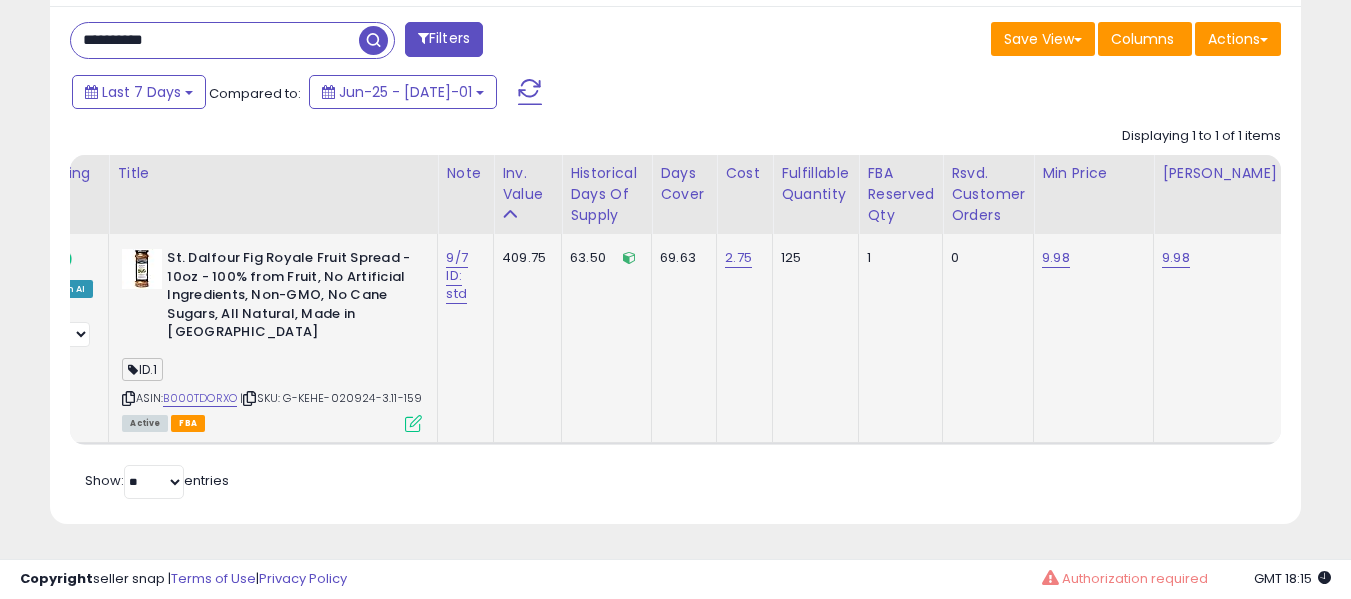 type on "**********" 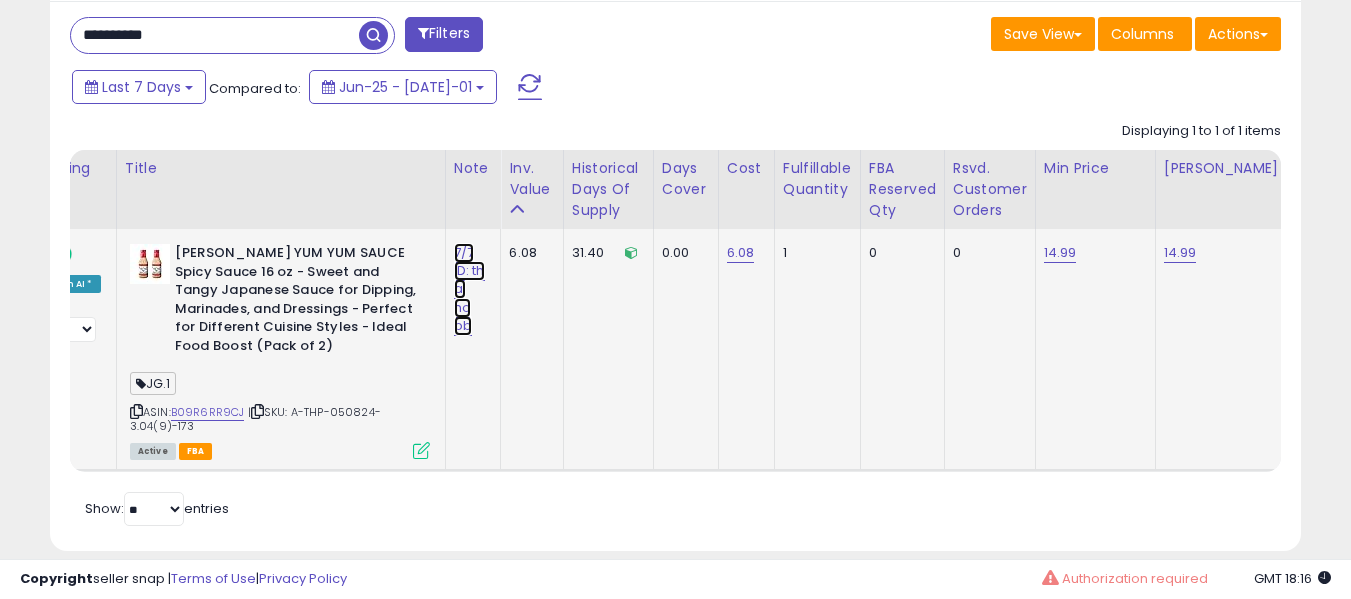 click on "7/7 ID: th aj no bb" at bounding box center (469, 289) 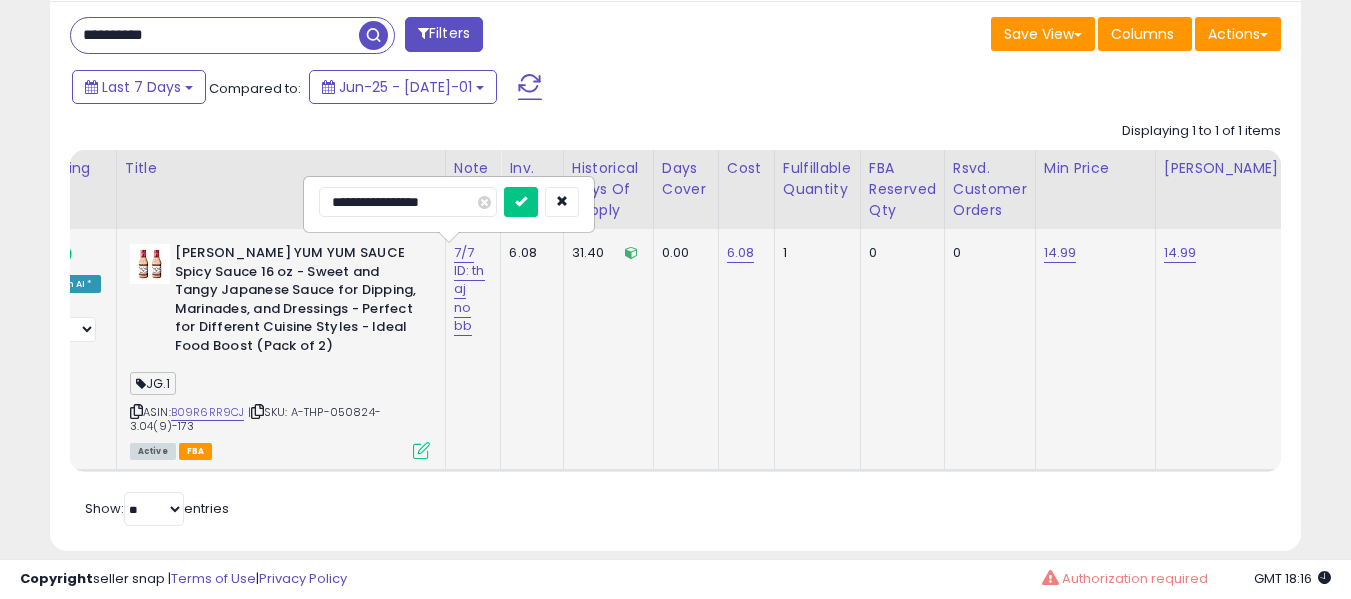 type on "**********" 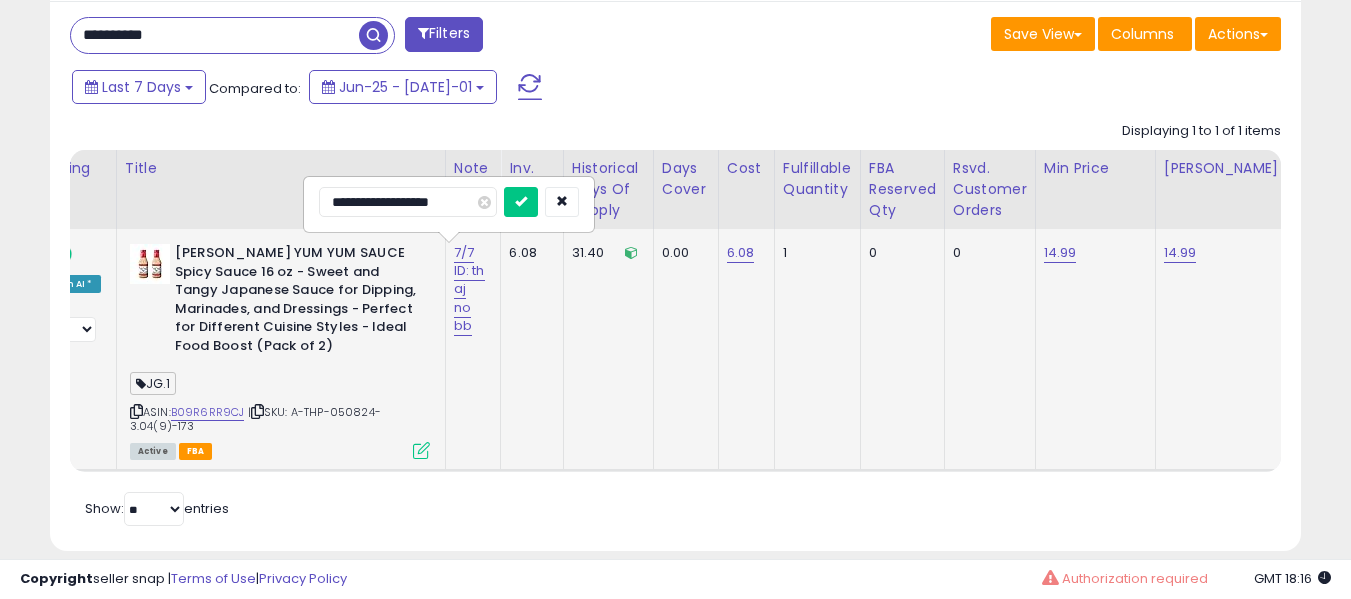 click at bounding box center (521, 202) 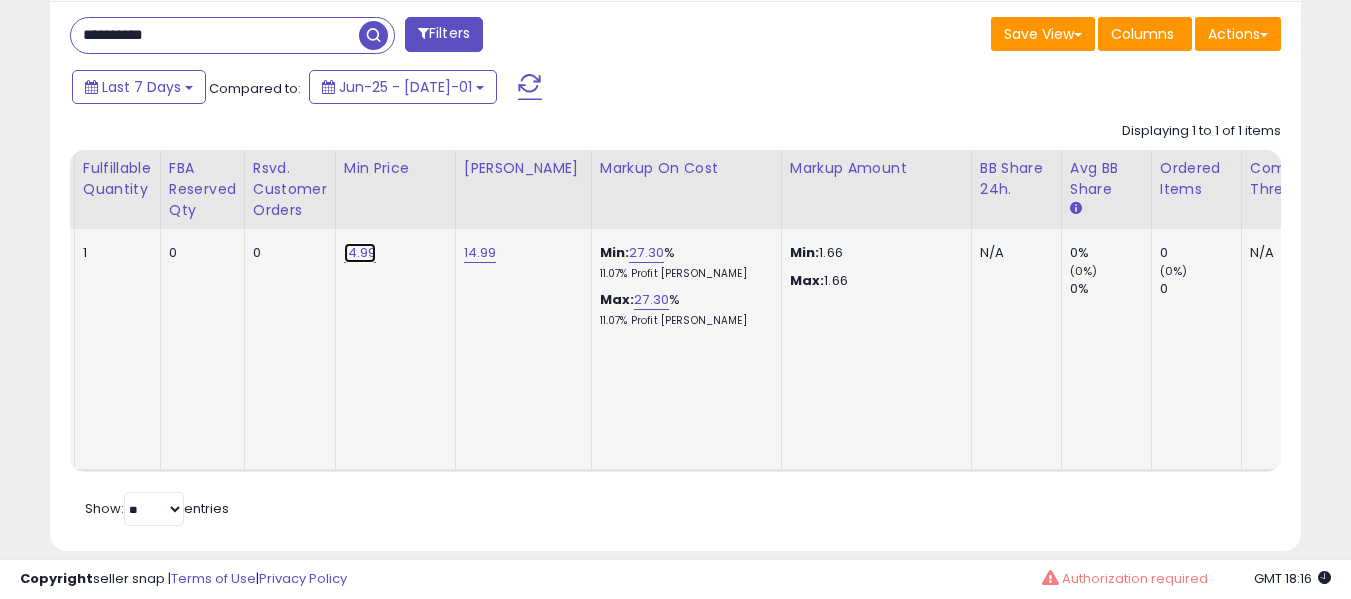 click on "14.99" at bounding box center [360, 253] 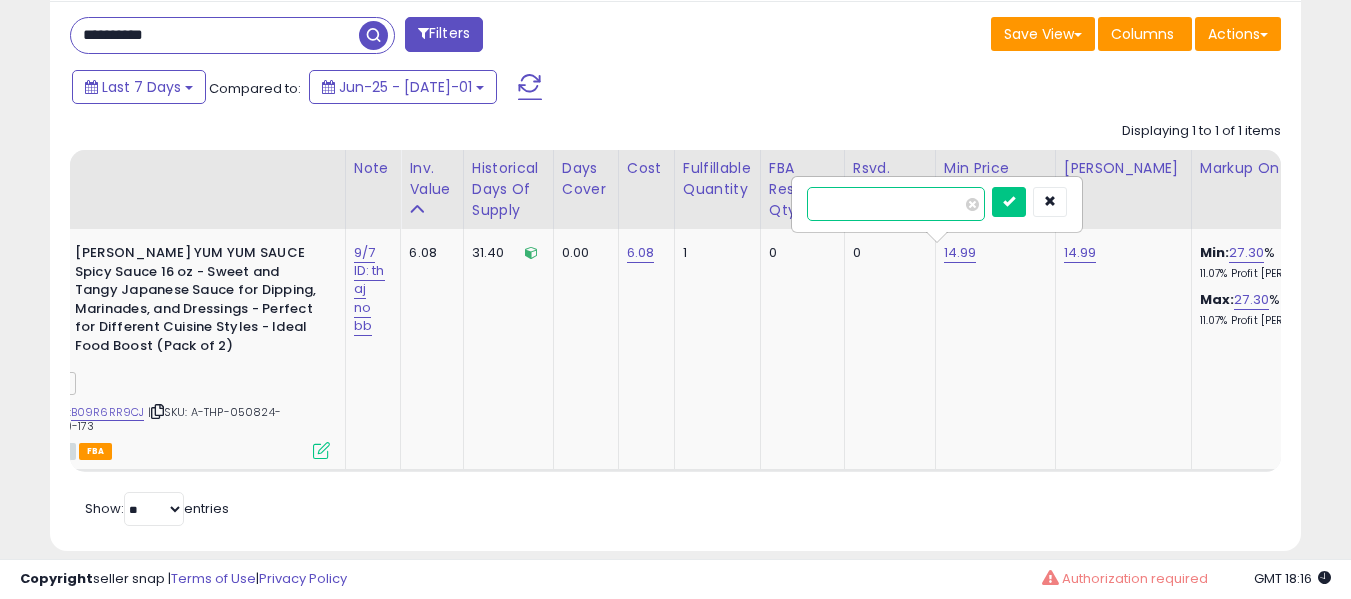 type on "****" 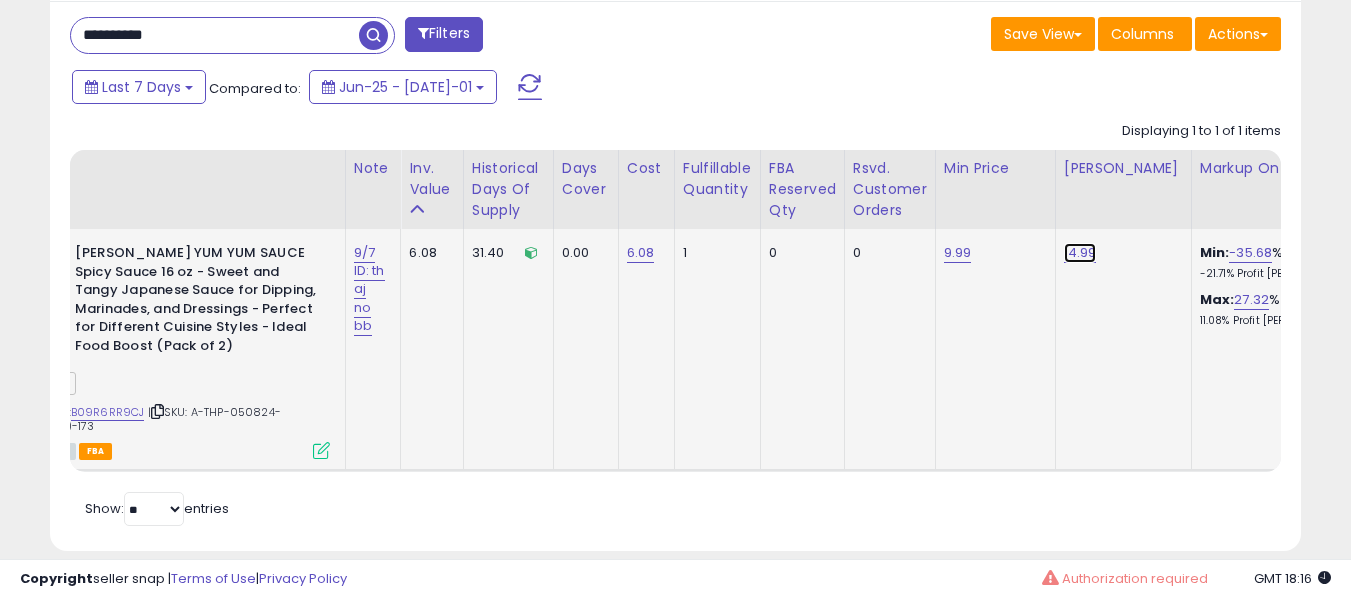 click on "14.99" at bounding box center (1080, 253) 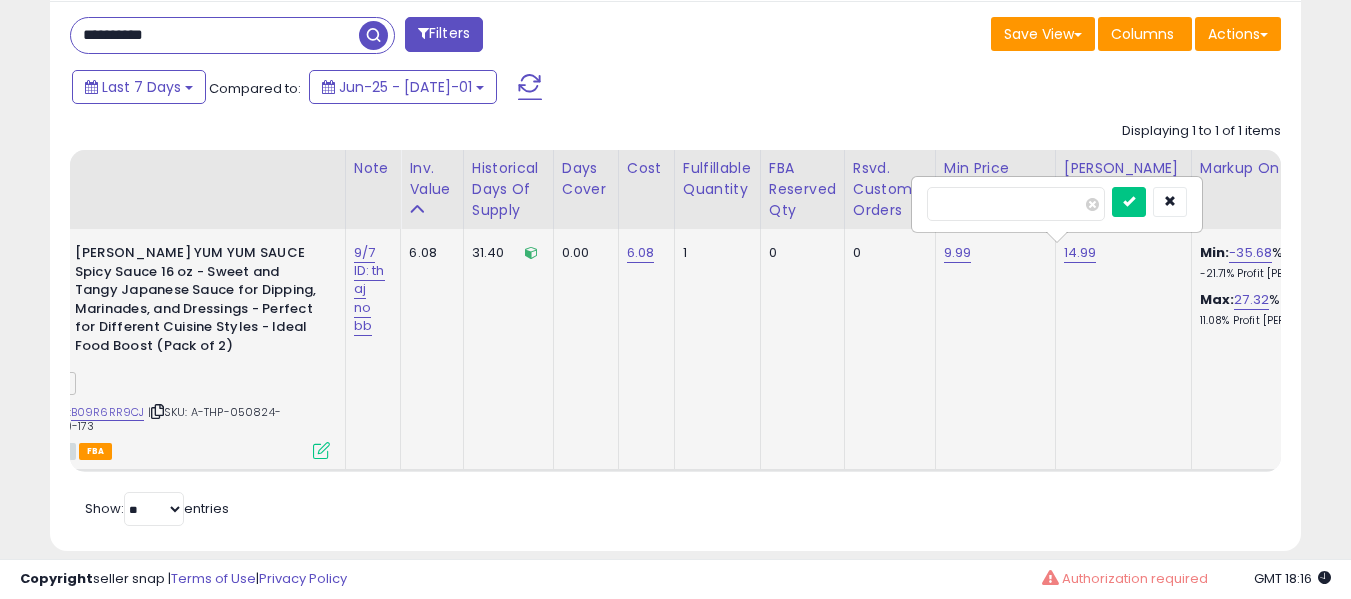 type on "*****" 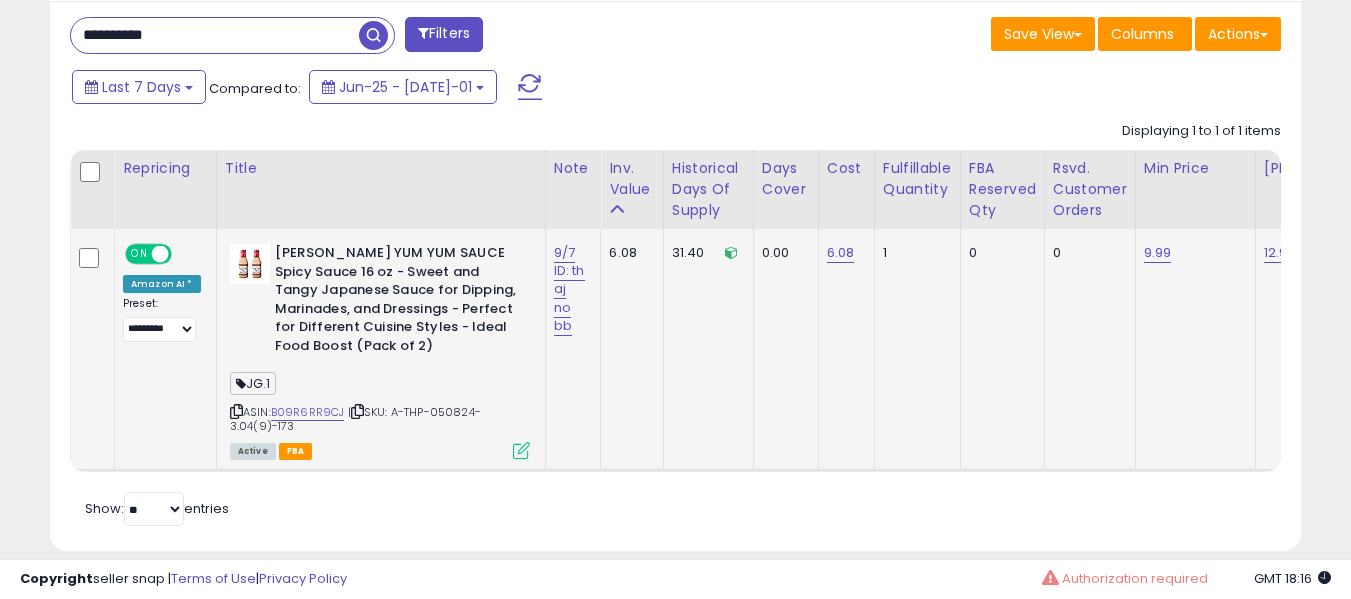 click on "**********" at bounding box center (215, 35) 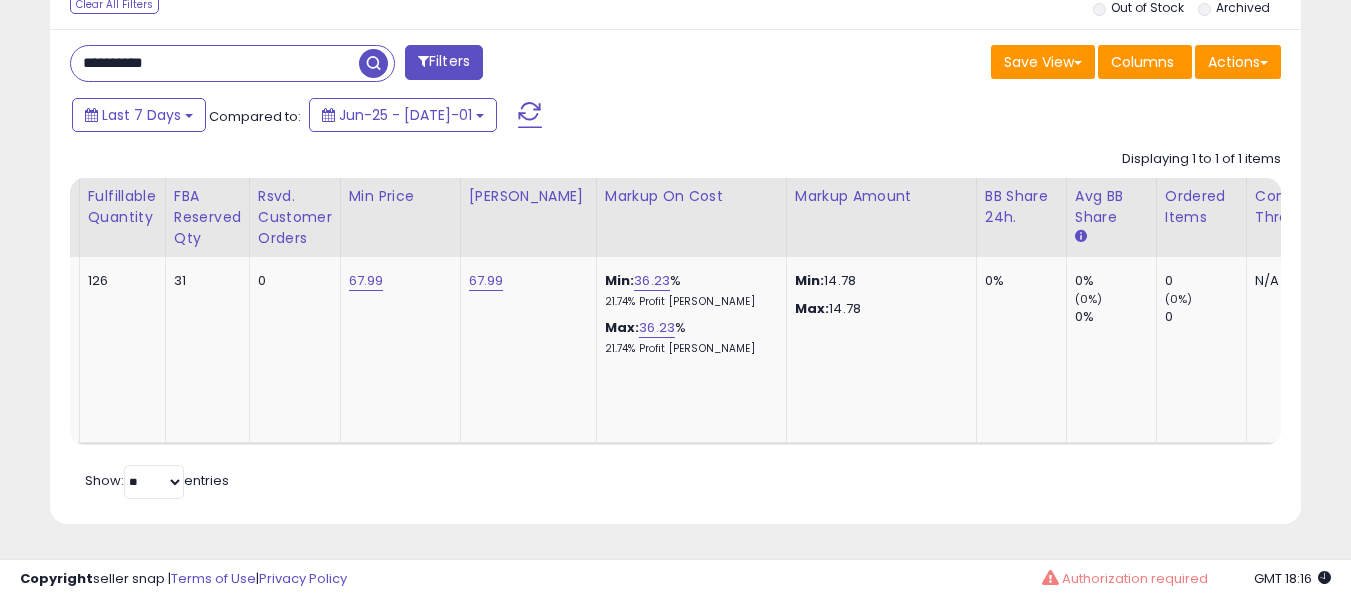click on "**********" at bounding box center (232, 63) 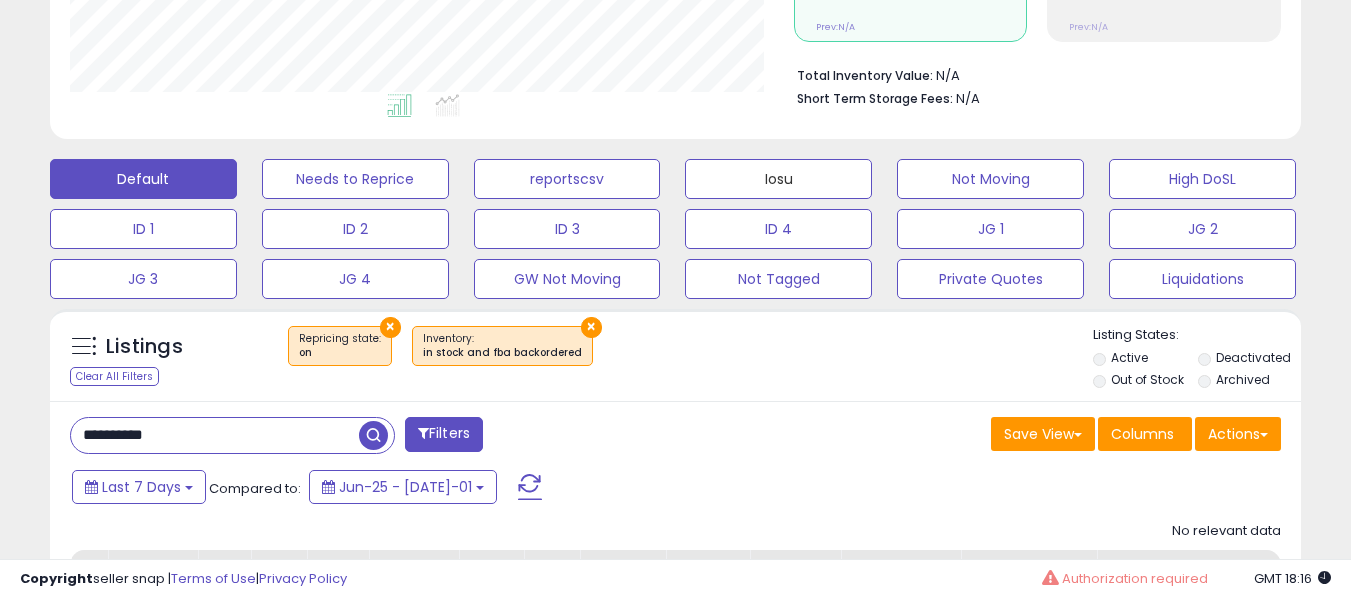 drag, startPoint x: 762, startPoint y: 169, endPoint x: 607, endPoint y: 108, distance: 166.5713 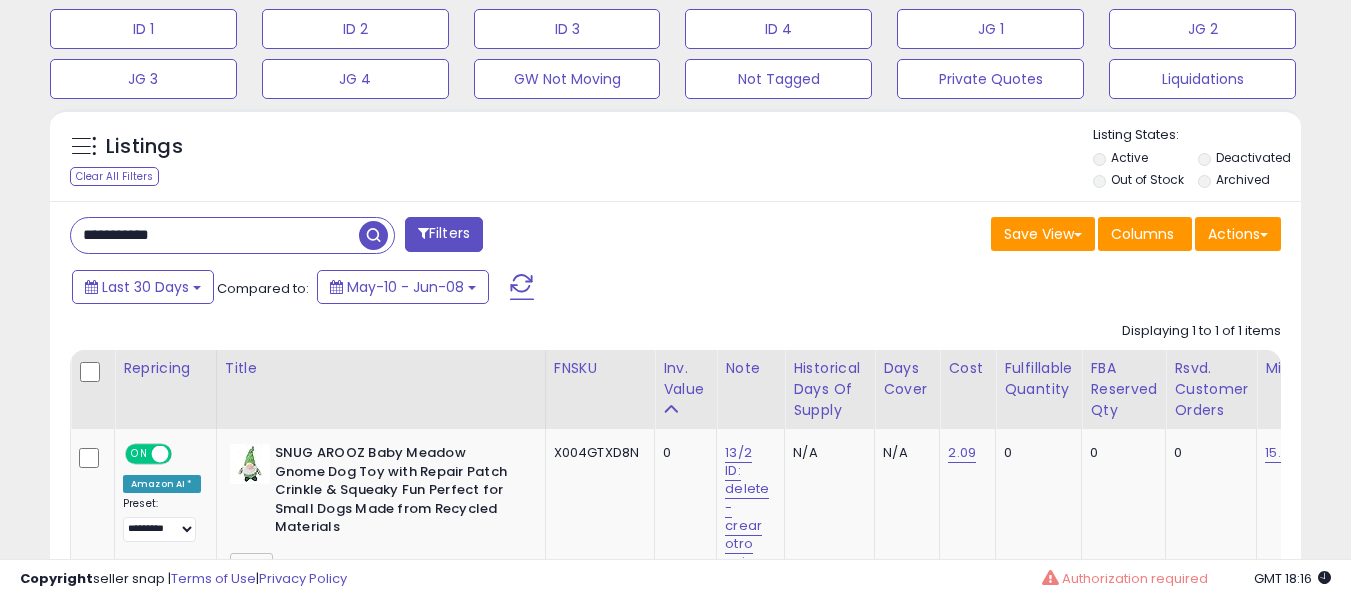 click on "**********" at bounding box center [215, 235] 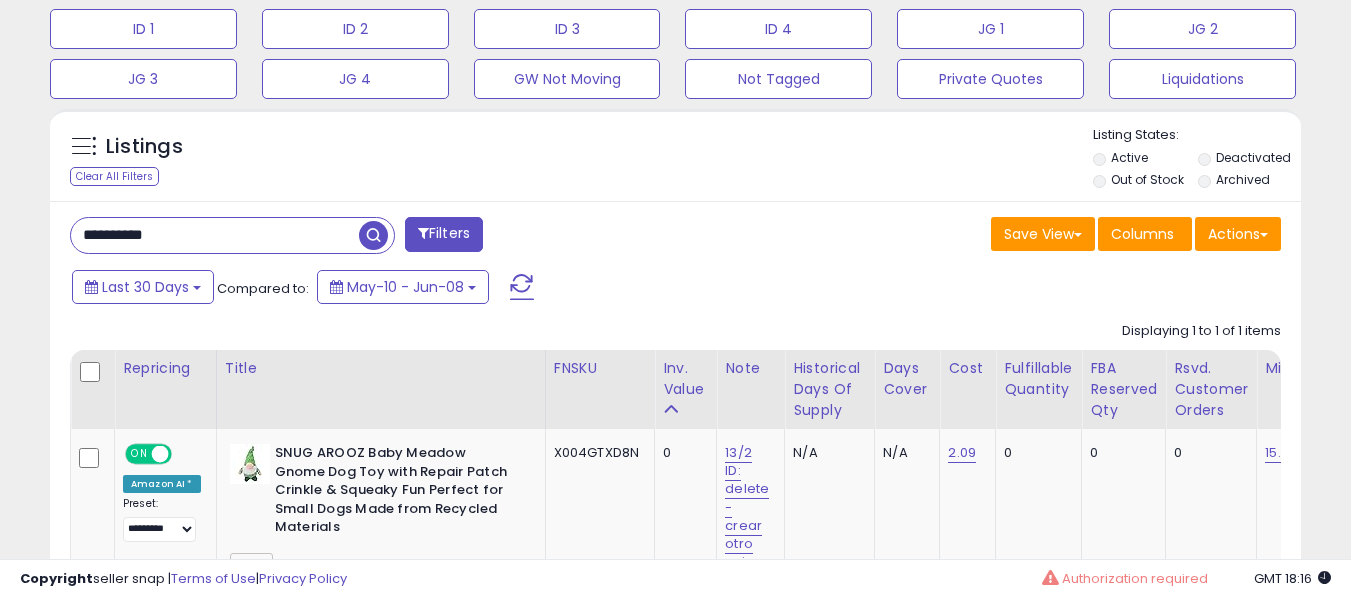 type on "**********" 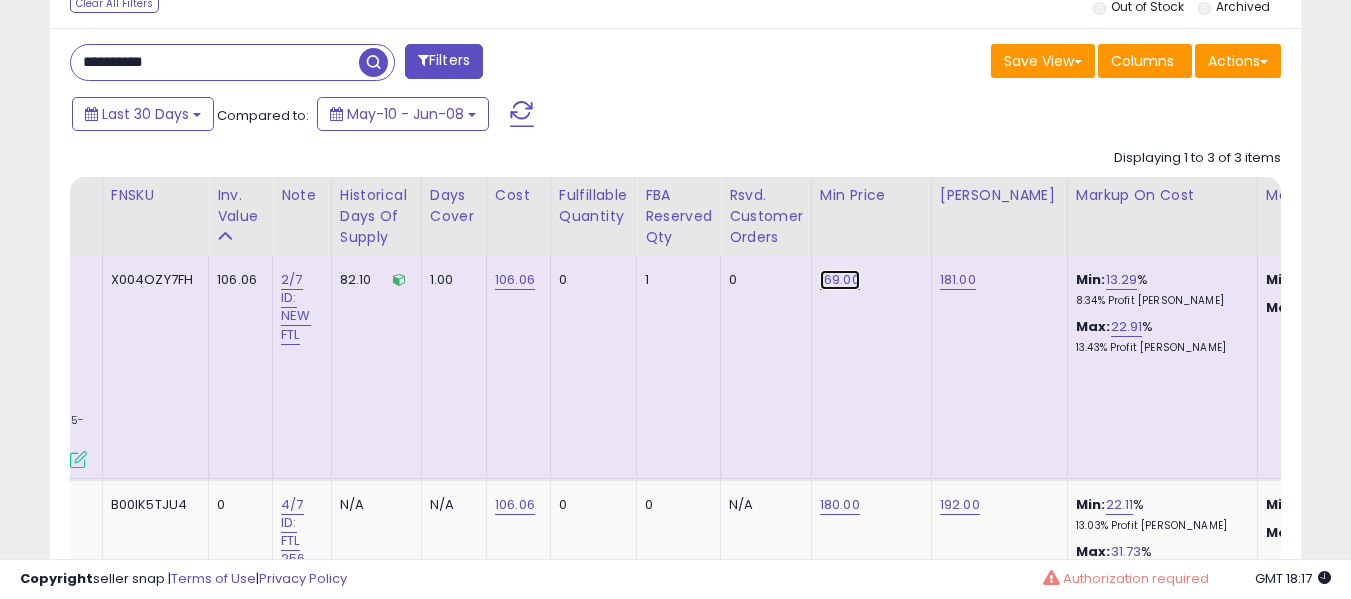 click on "169.00" at bounding box center (840, 280) 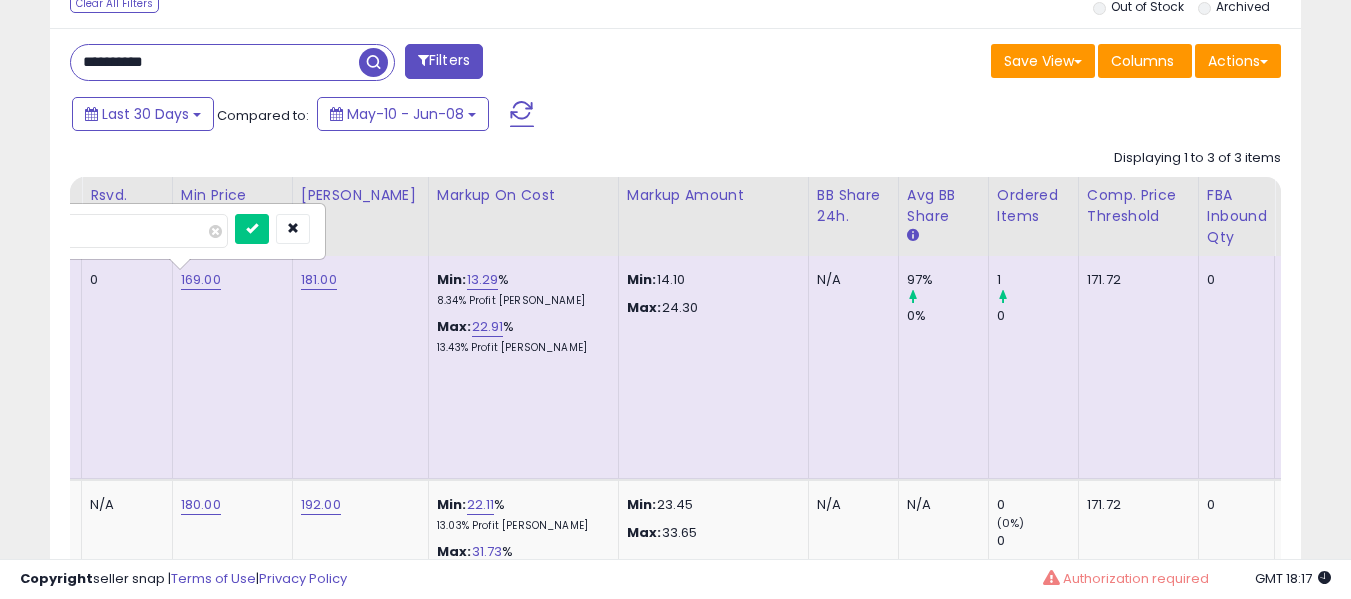 type on "******" 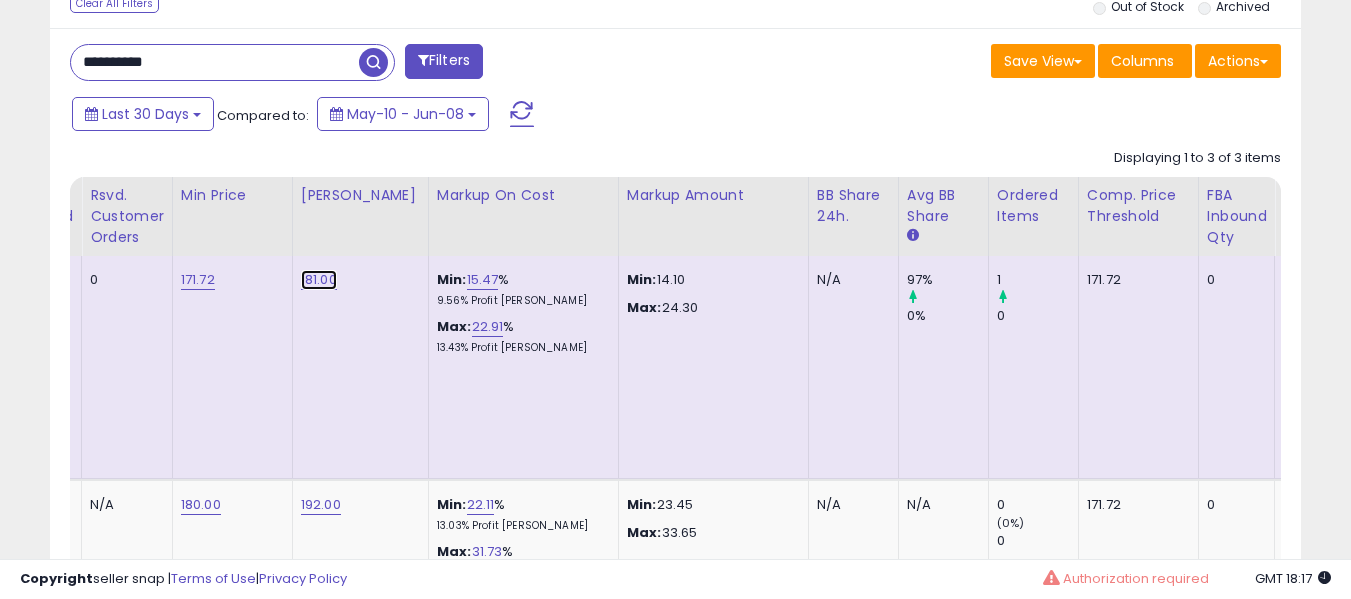 click on "181.00" at bounding box center [319, 280] 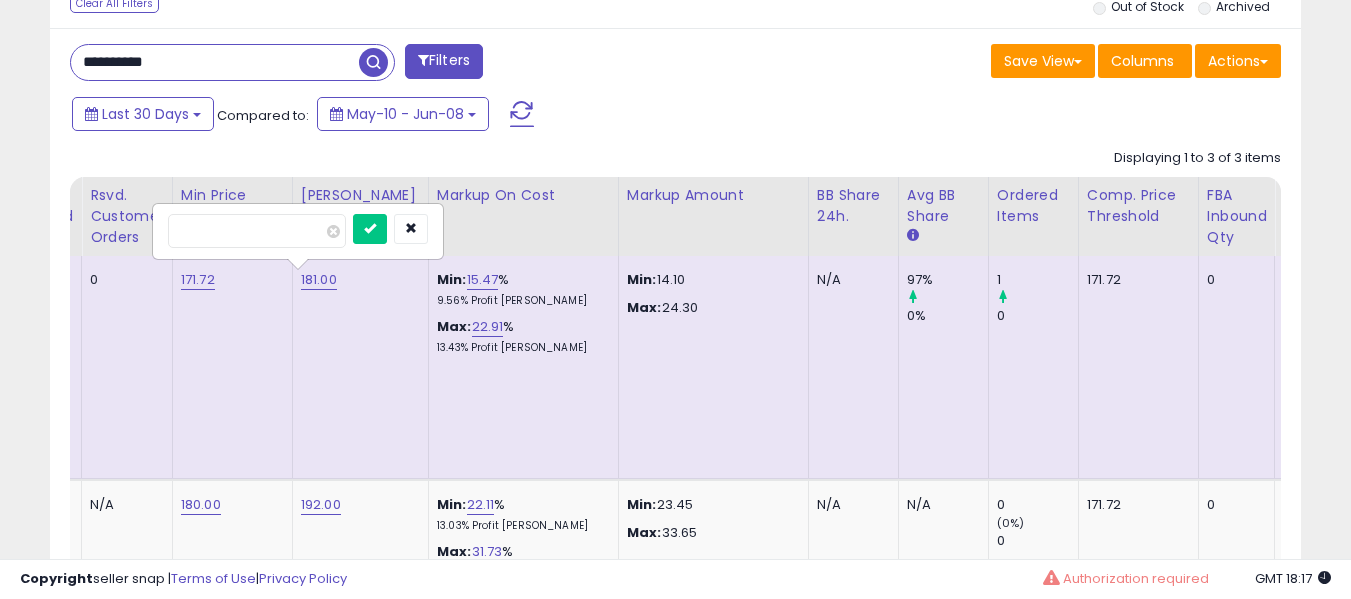 type on "******" 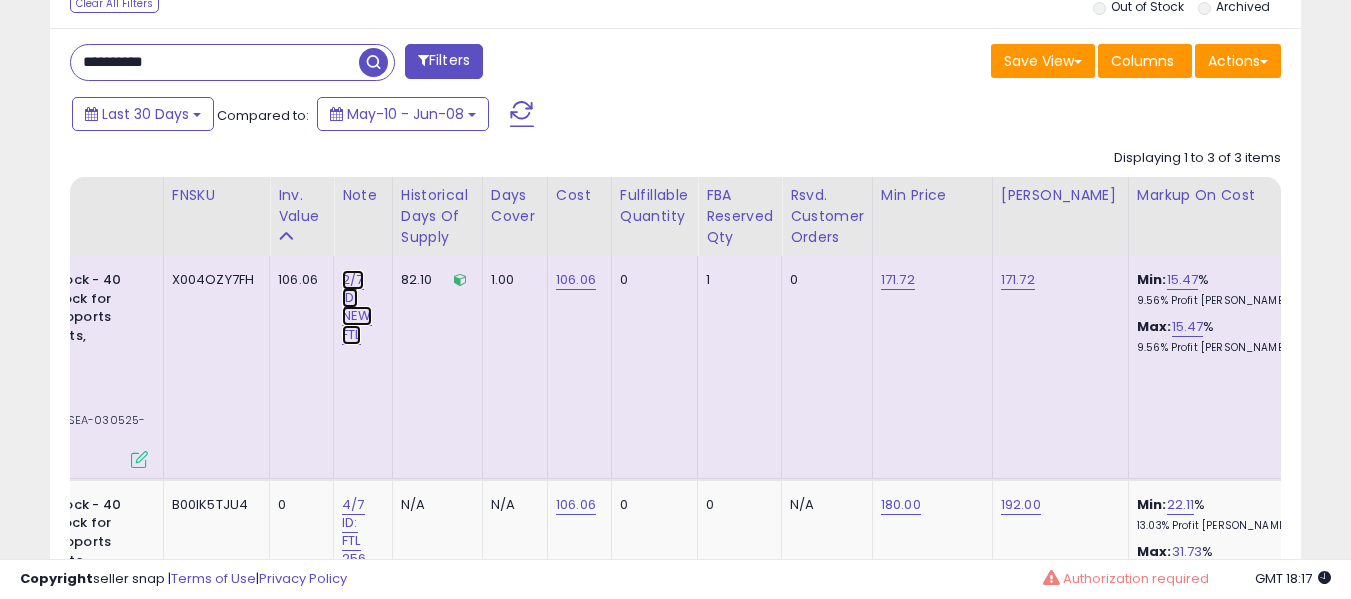 click on "2/7 ID: NEW FTL" at bounding box center [356, 307] 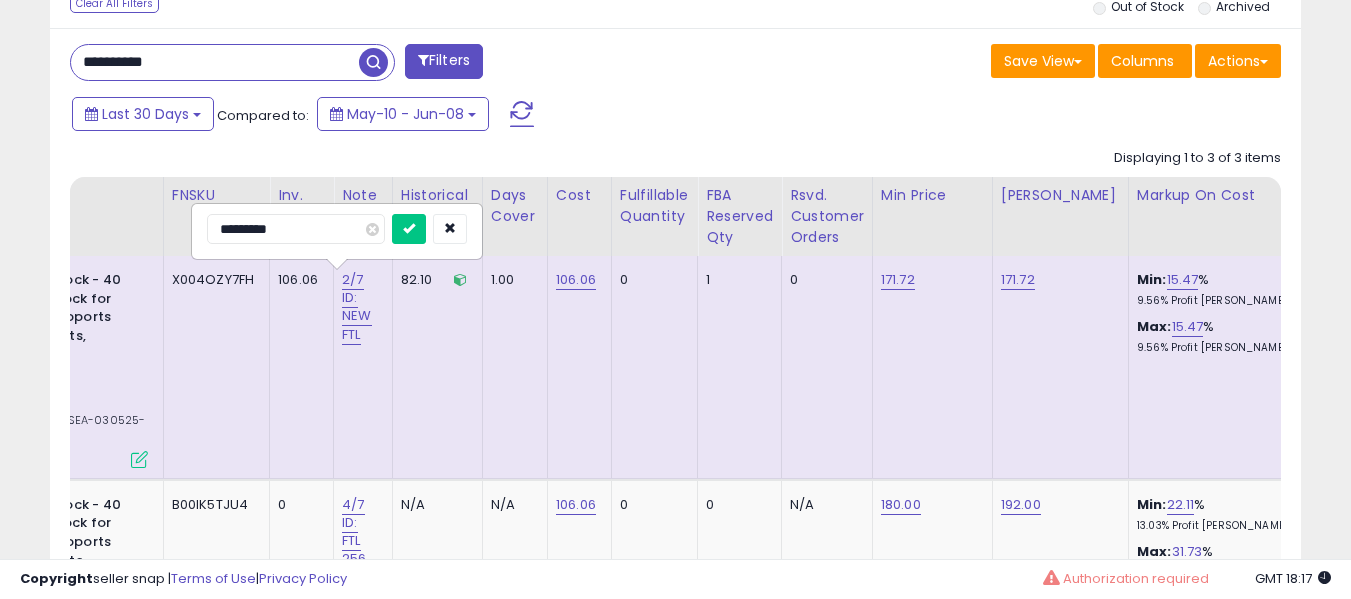 type on "**********" 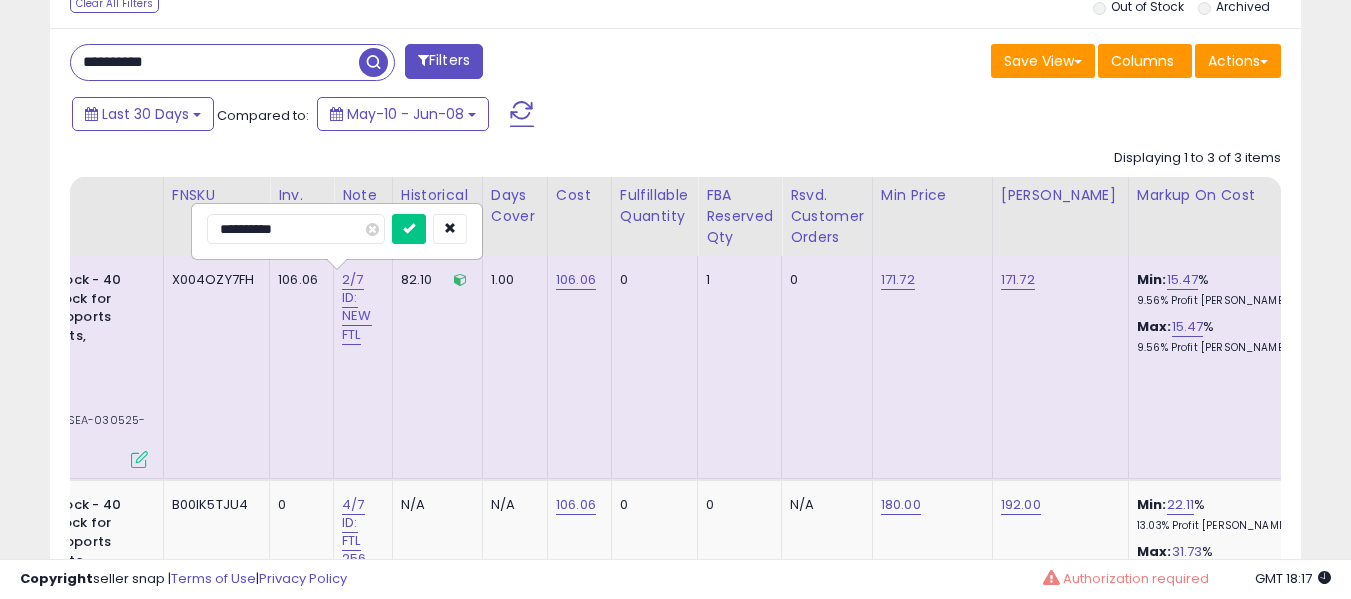 click at bounding box center (409, 229) 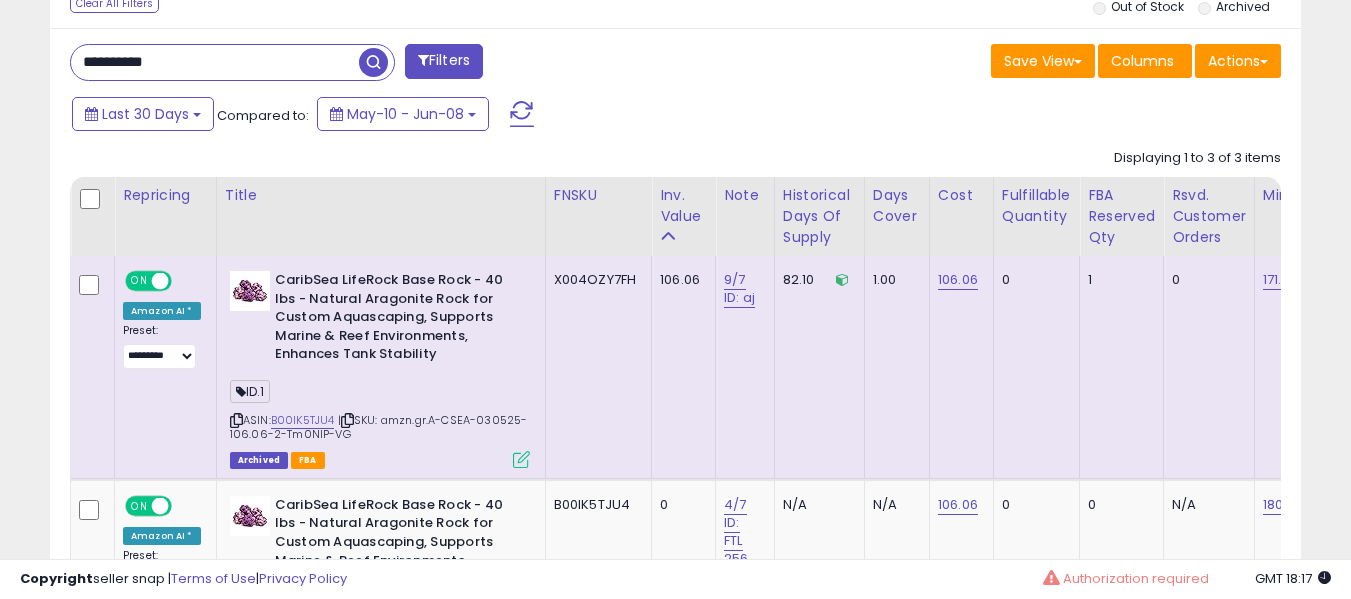 click on "**********" at bounding box center [215, 62] 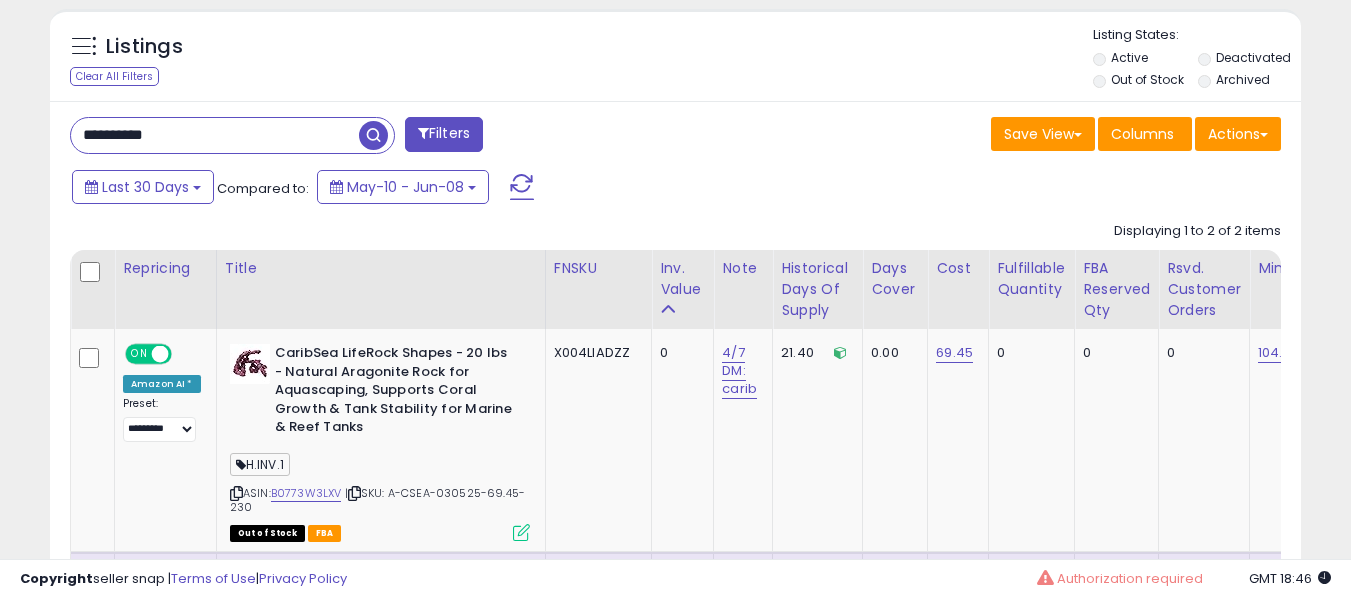 click on "**********" at bounding box center (215, 135) 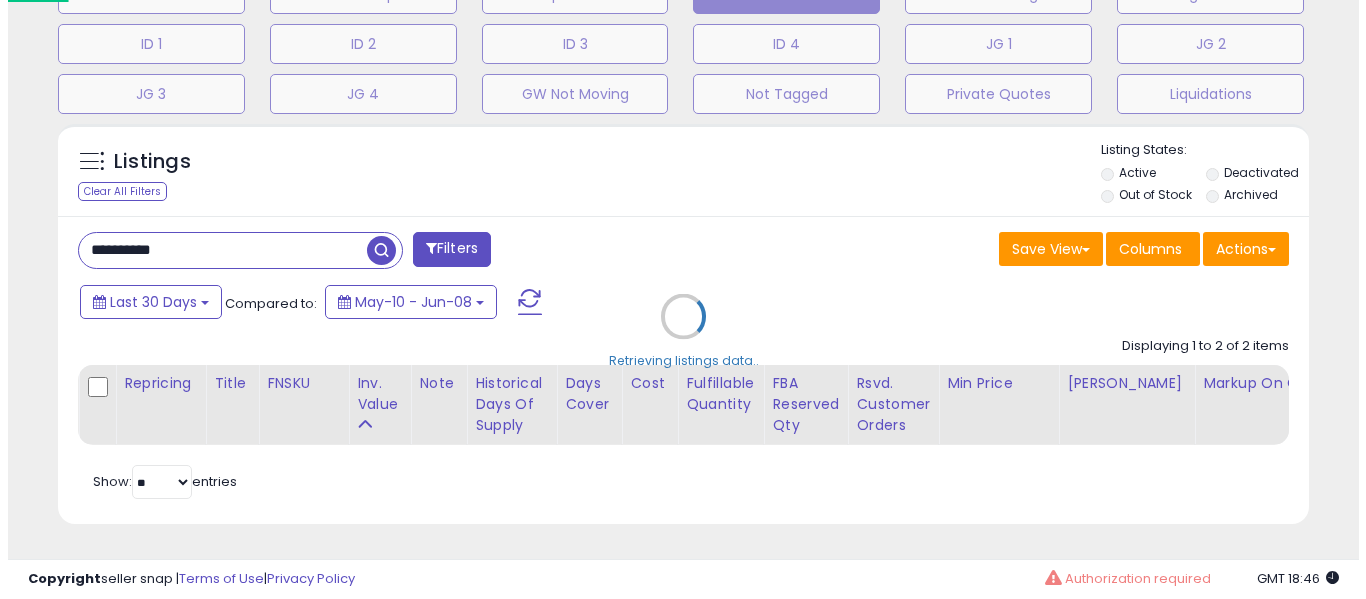 scroll, scrollTop: 671, scrollLeft: 0, axis: vertical 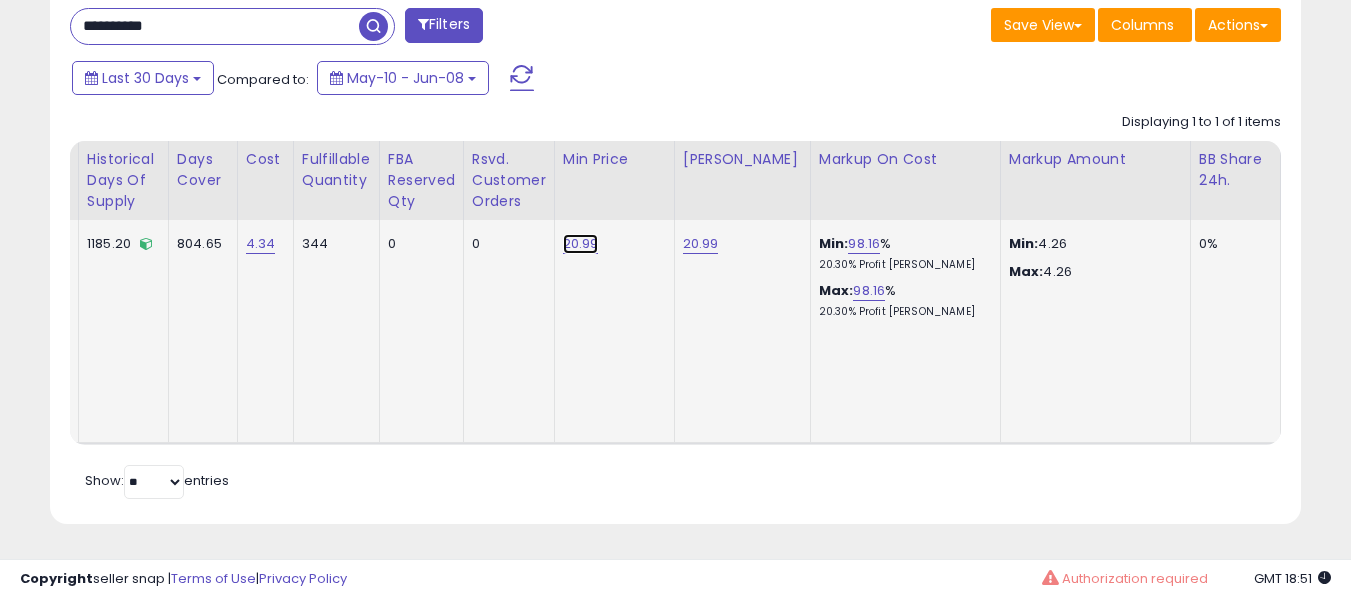 click on "20.99" at bounding box center (581, 244) 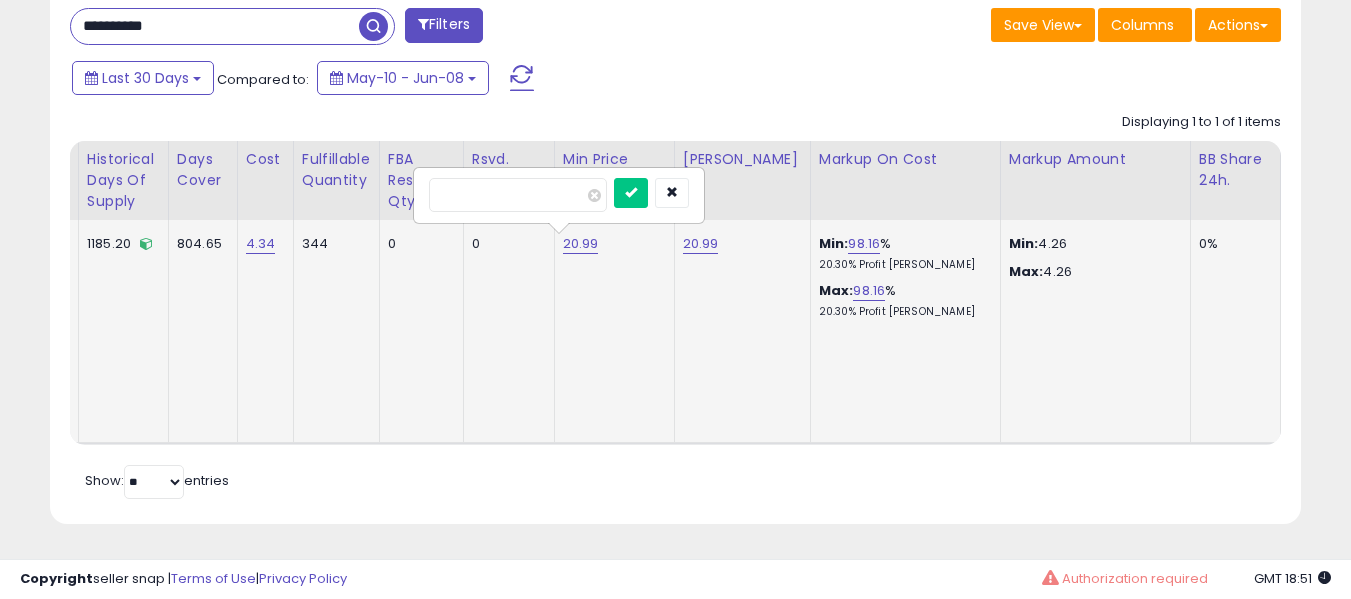 type on "****" 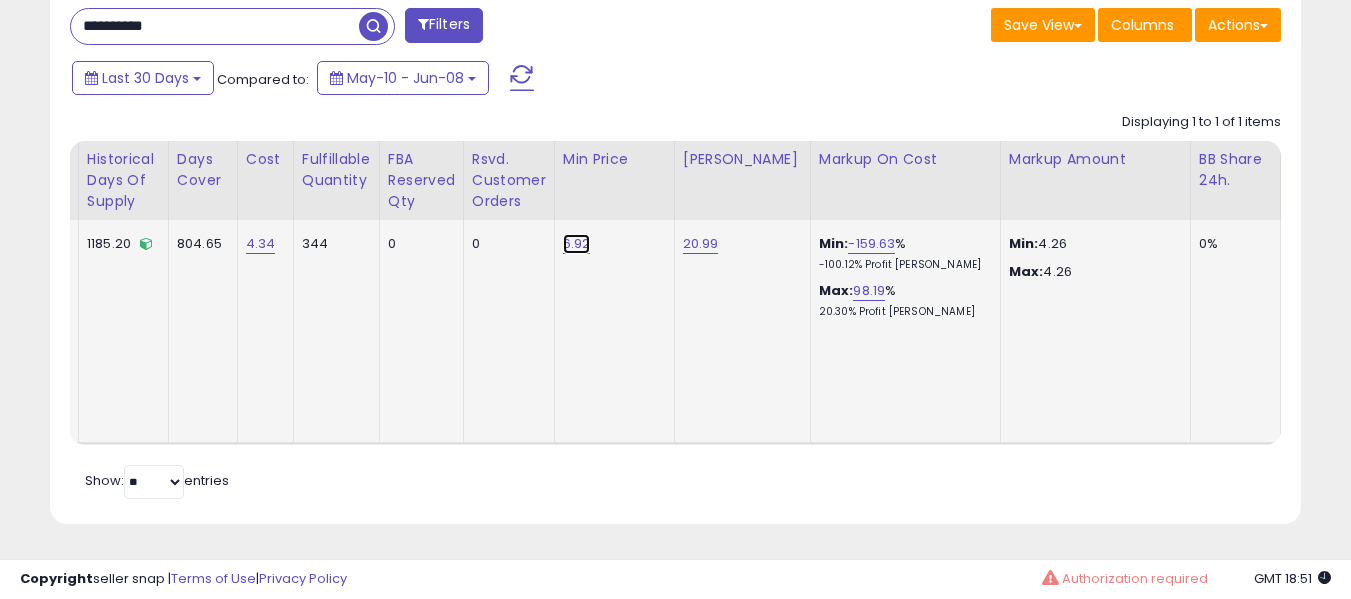 click on "6.92" at bounding box center (577, 244) 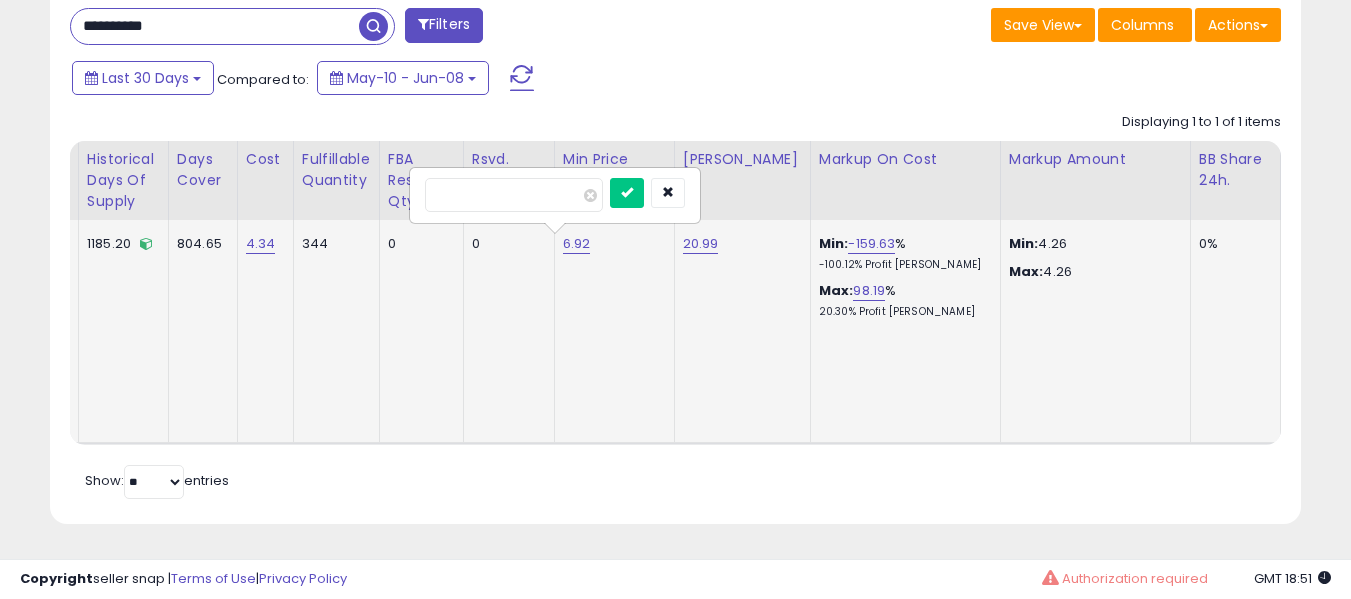 scroll, scrollTop: 0, scrollLeft: 764, axis: horizontal 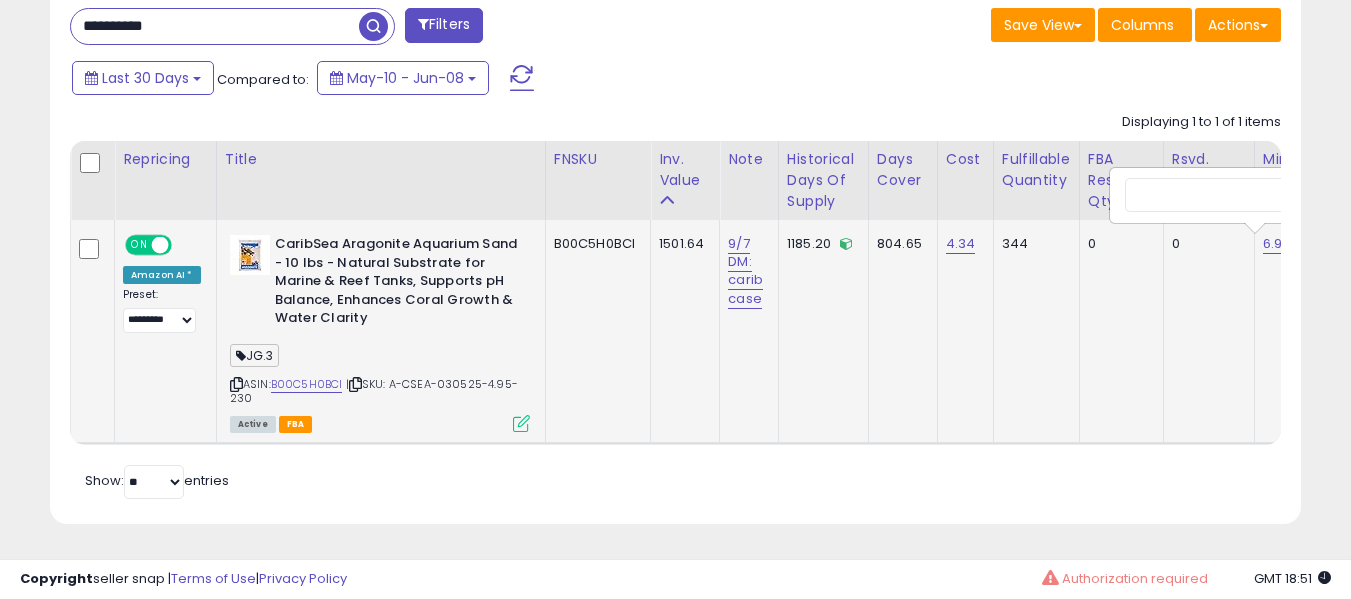 type on "*****" 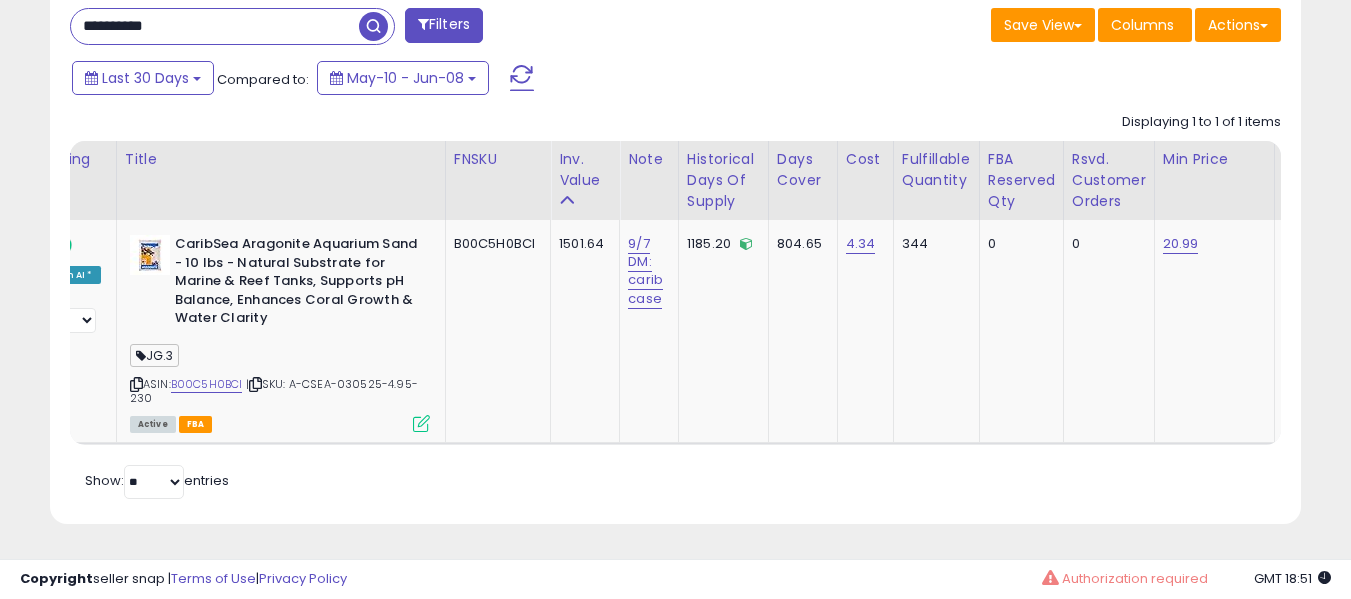 click on "**********" at bounding box center (215, 26) 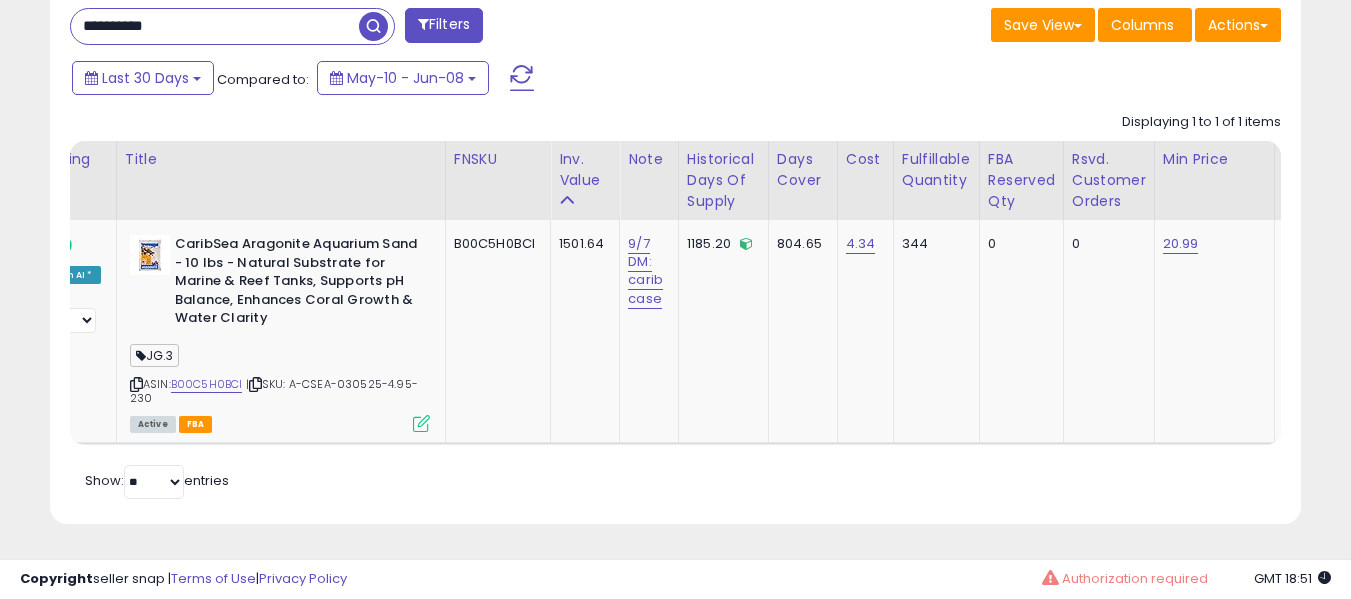 paste 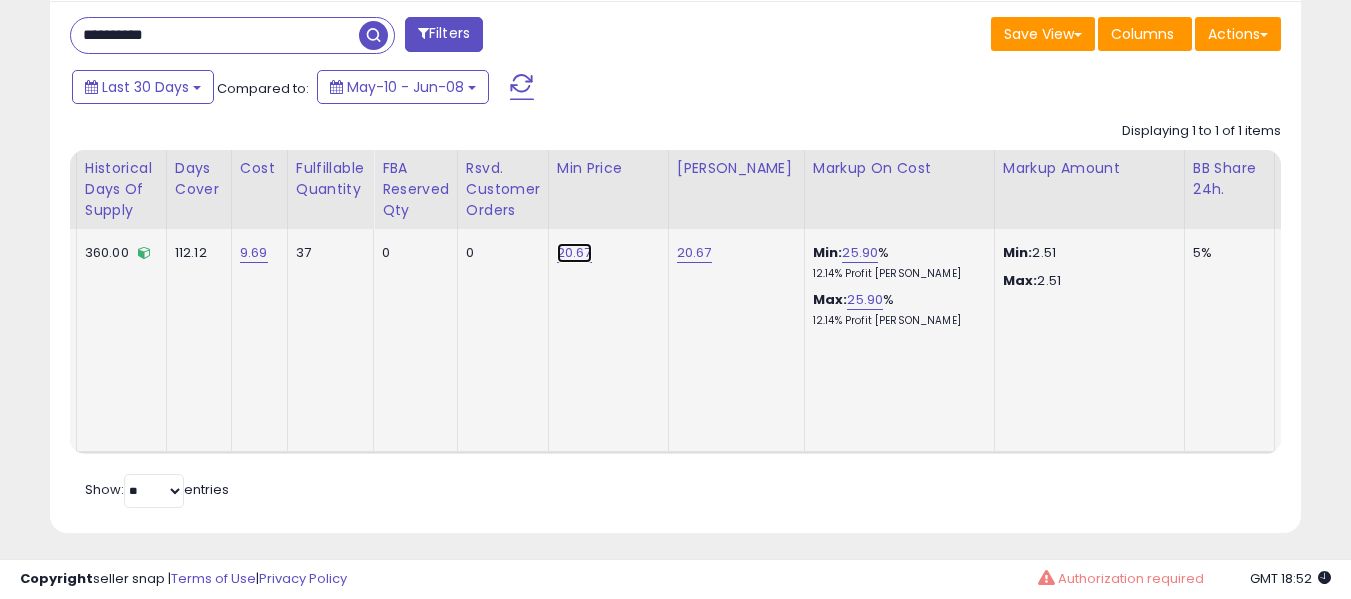 click on "20.67" at bounding box center (574, 253) 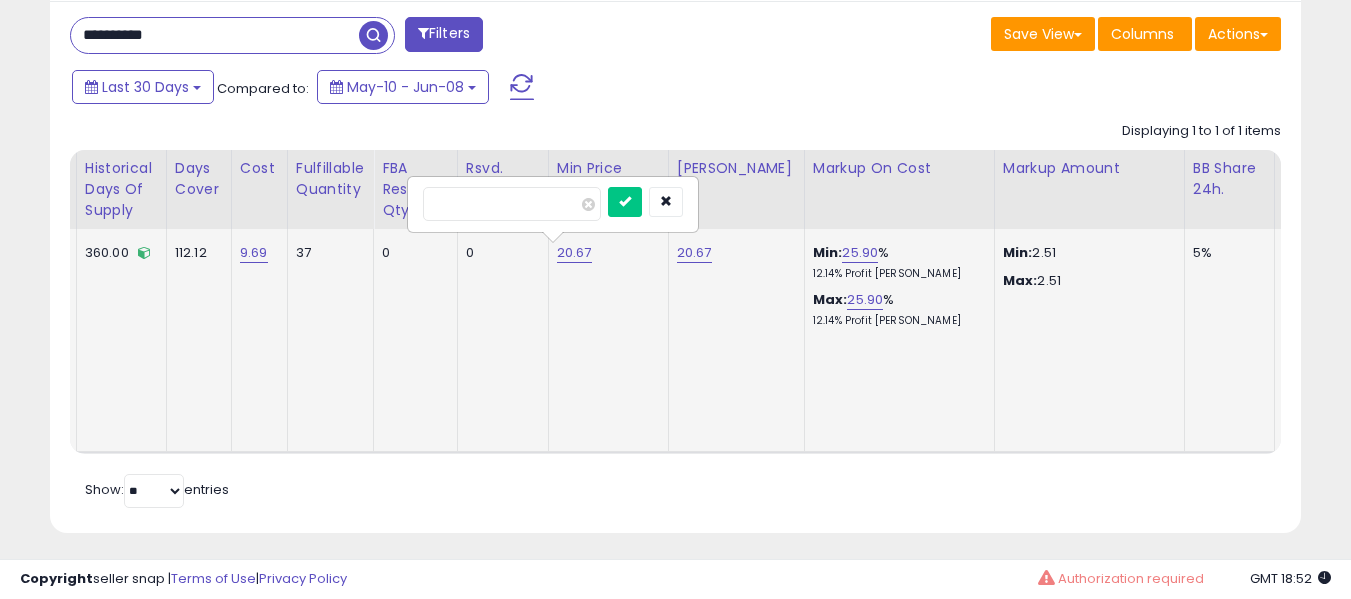 type on "*****" 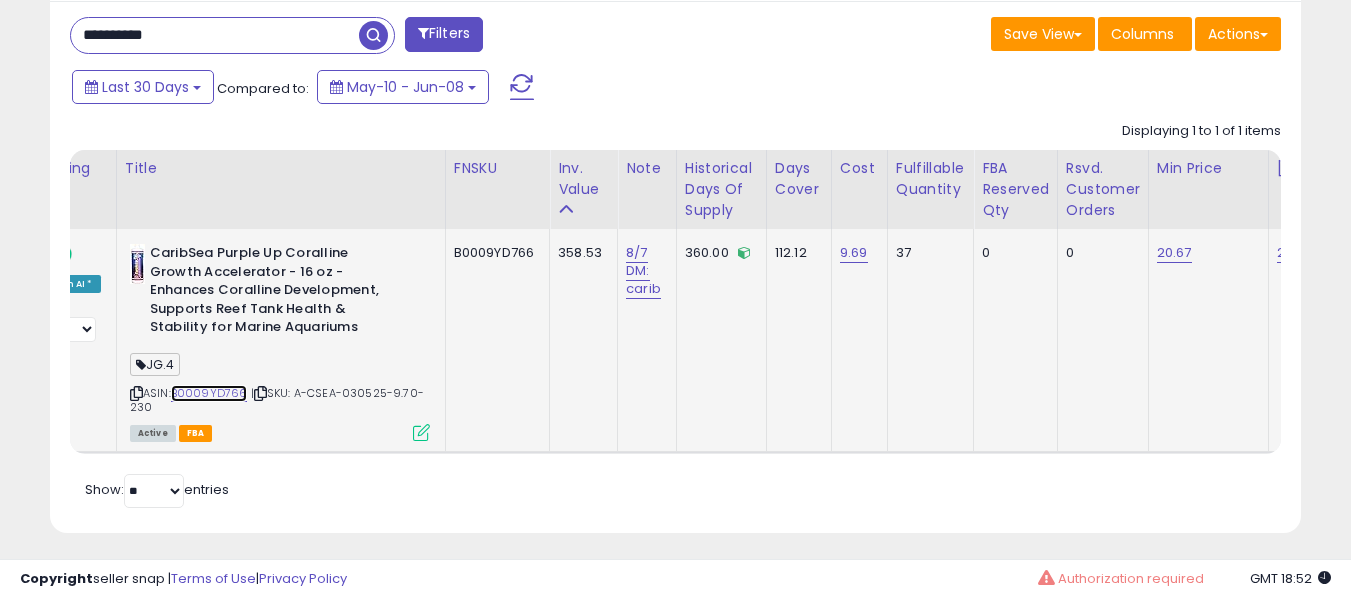 click on "B0009YD766" at bounding box center (209, 393) 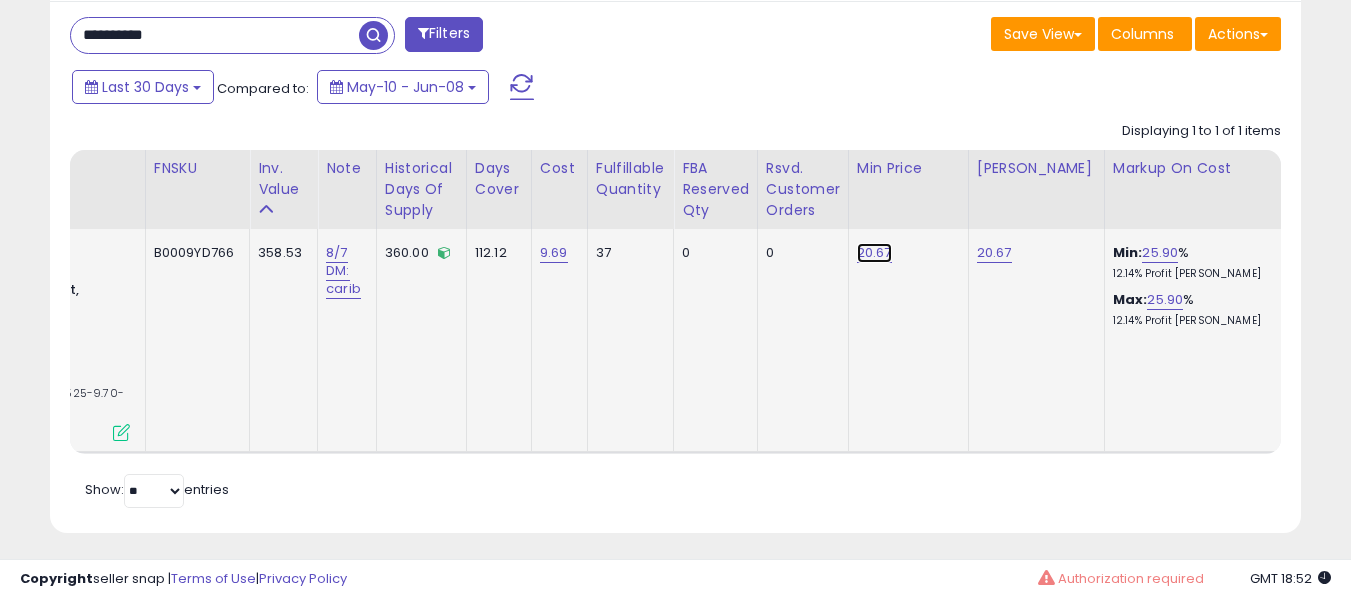 click on "20.67" at bounding box center (874, 253) 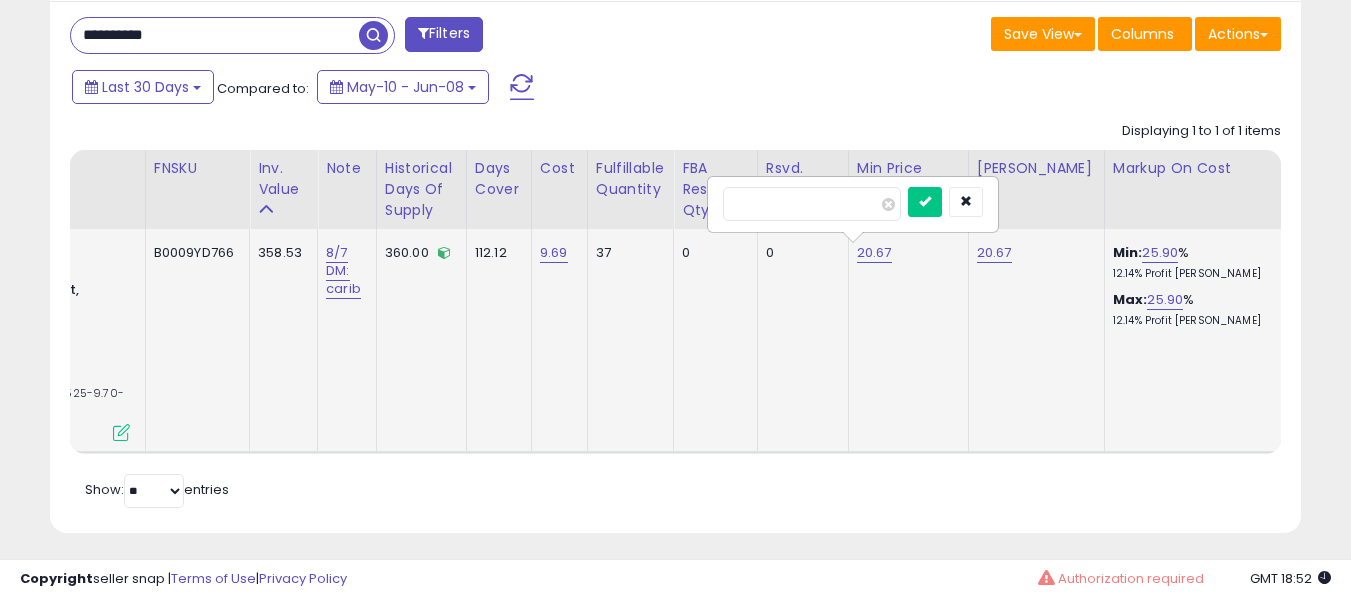 type on "*****" 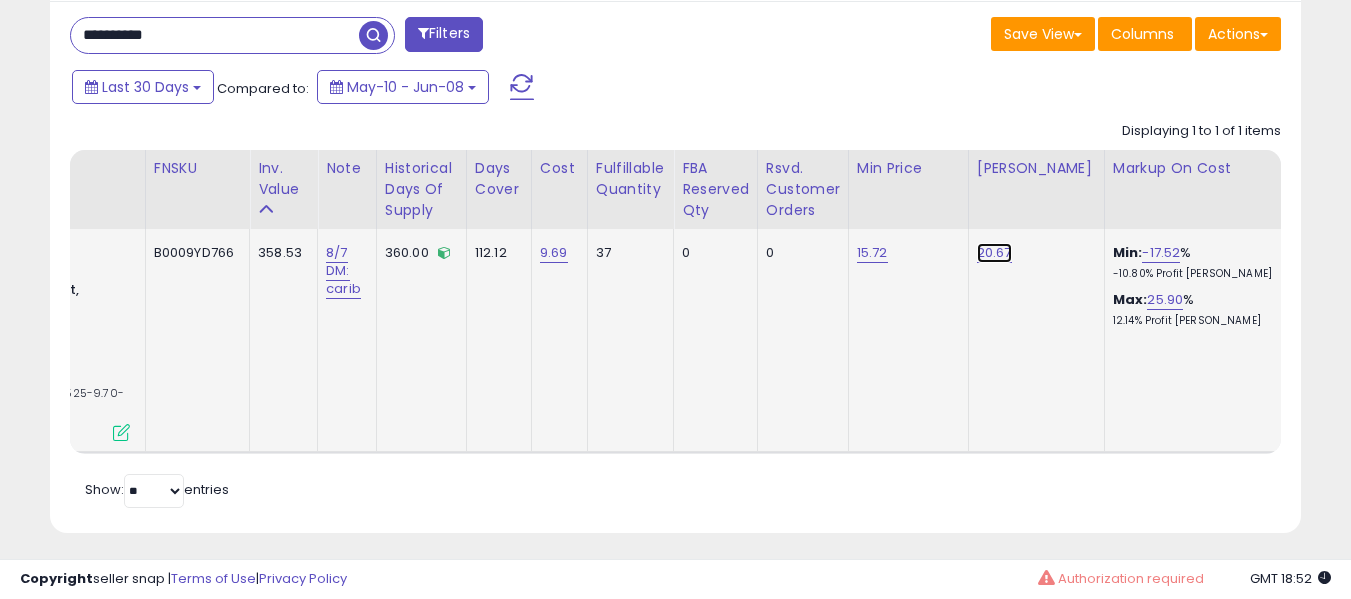 click on "20.67" at bounding box center (994, 253) 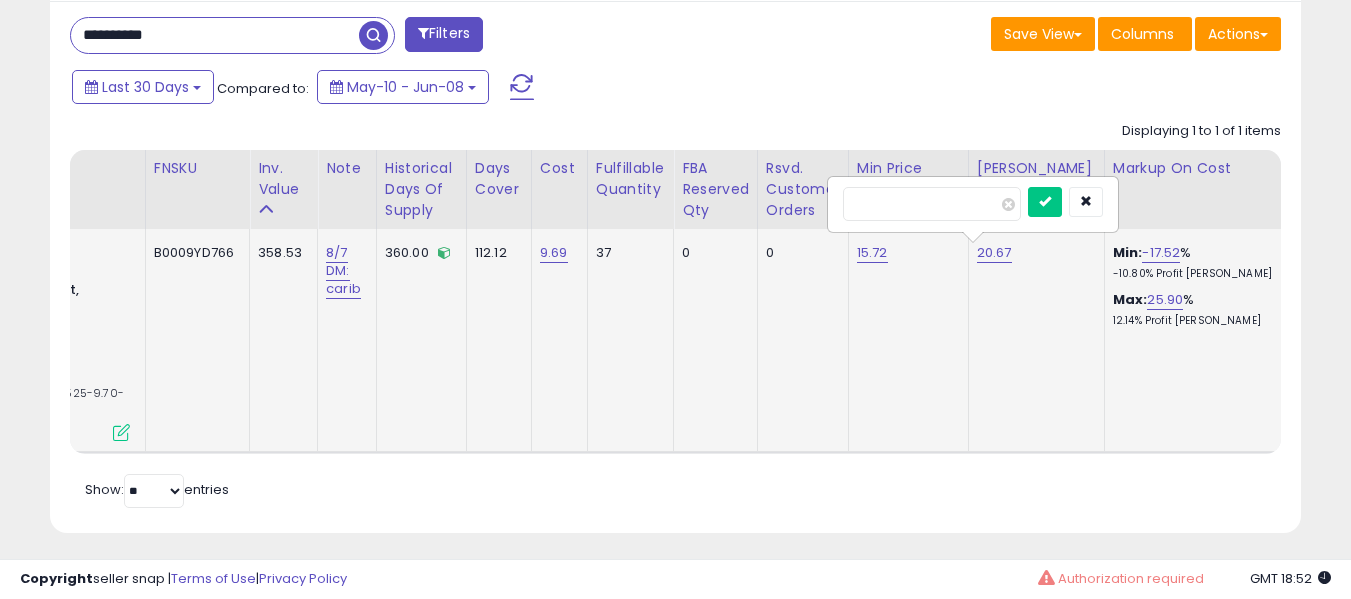 type on "*****" 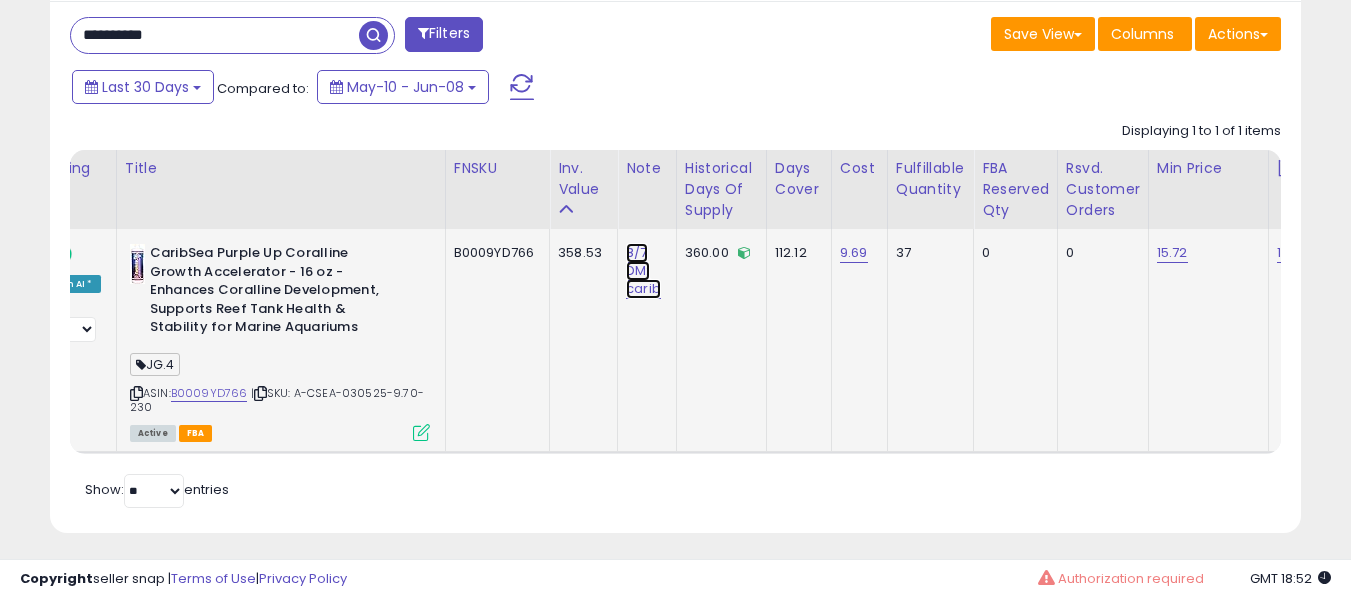 click on "8/7 DM: carib" at bounding box center [643, 271] 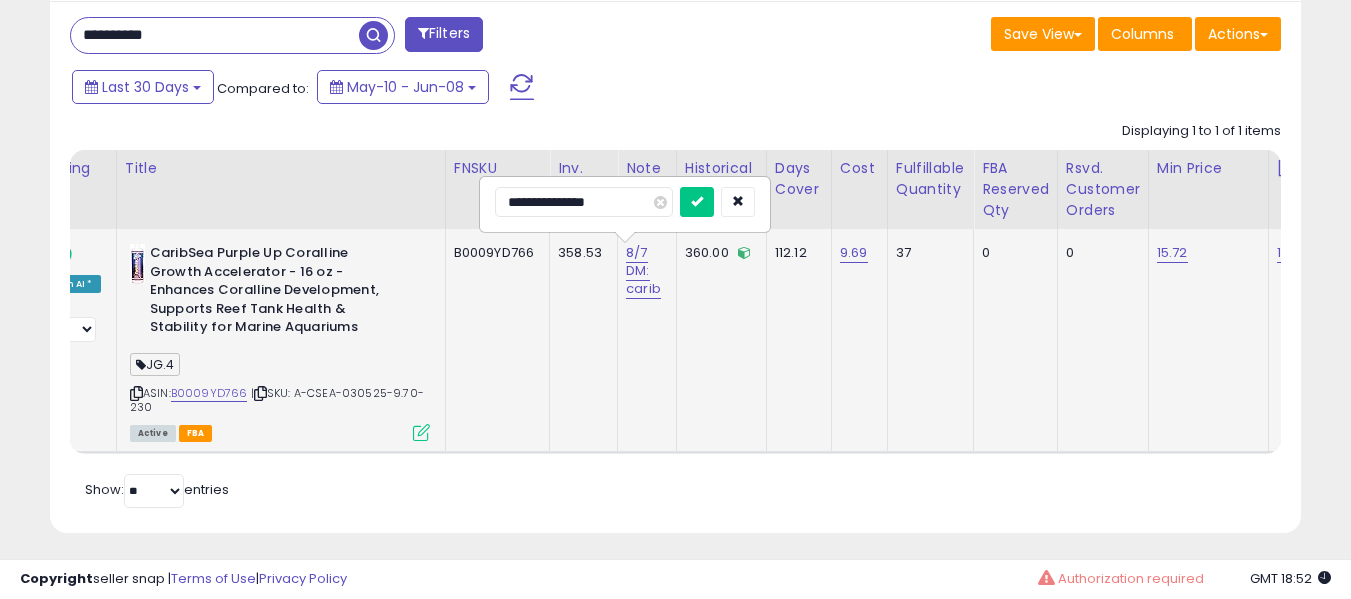 type on "**********" 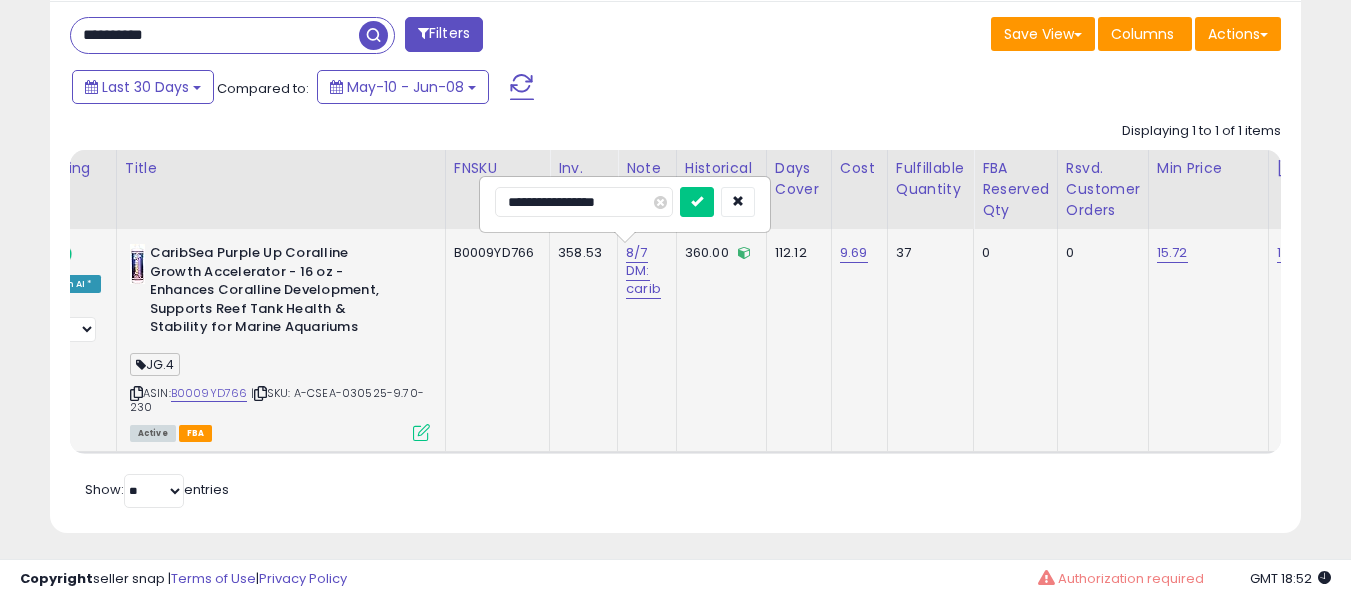 click at bounding box center [697, 202] 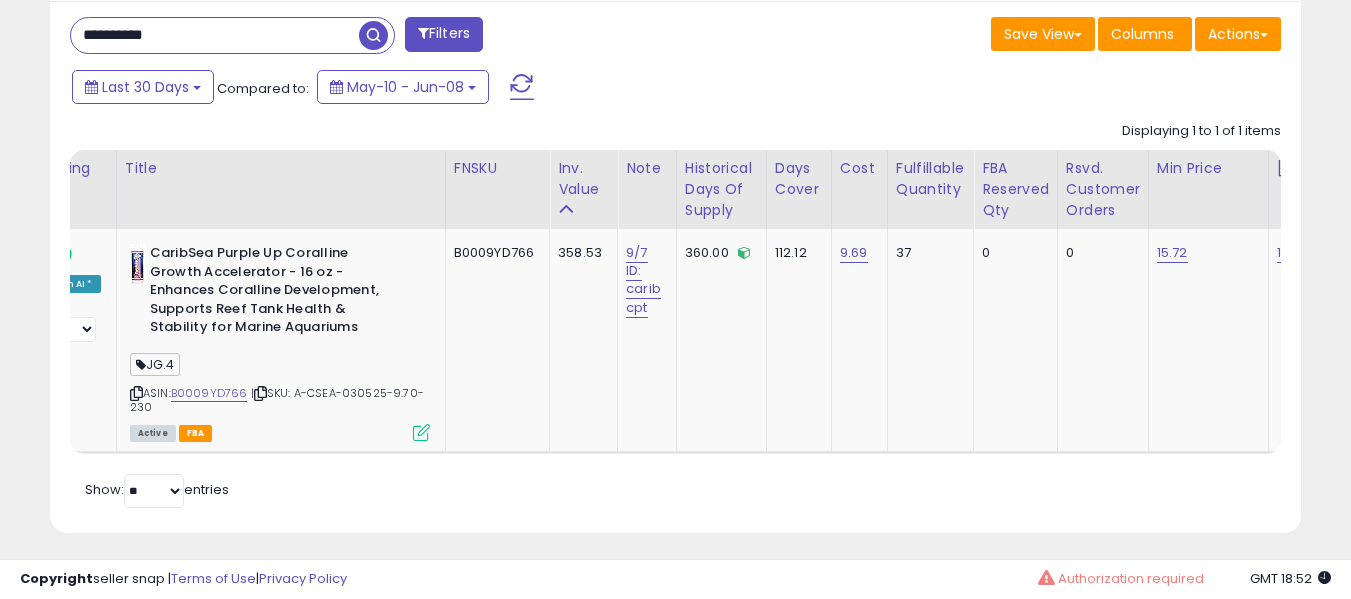 click on "**********" at bounding box center (675, 267) 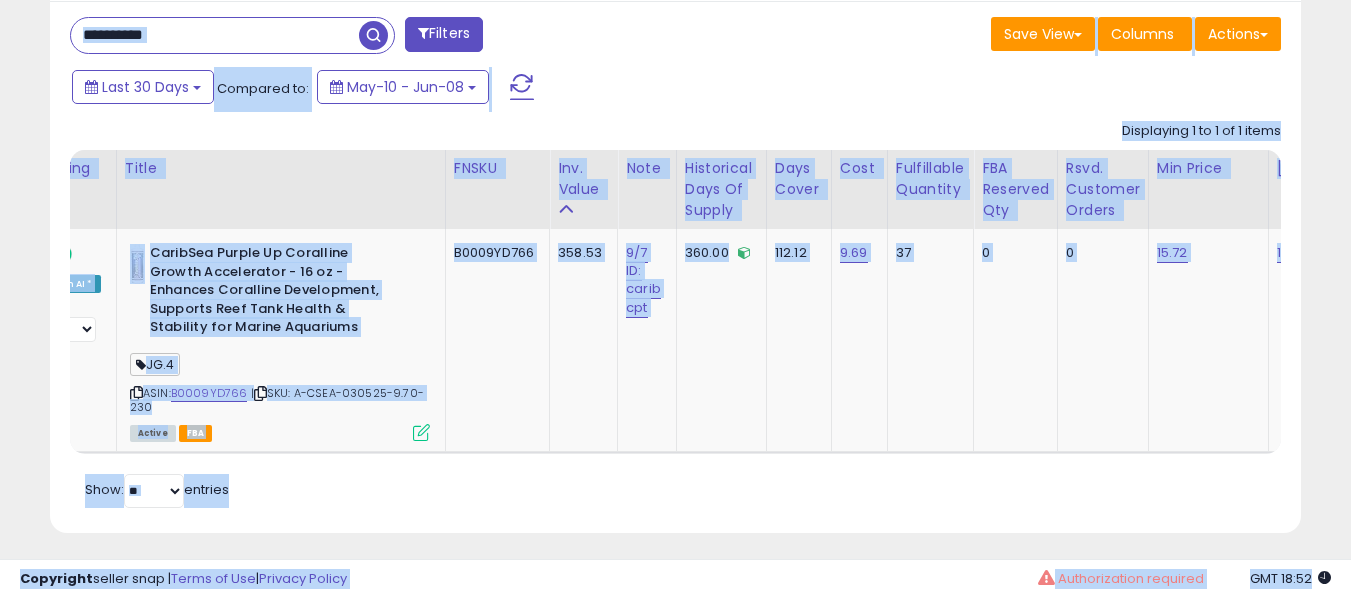 click on "**********" at bounding box center (215, 35) 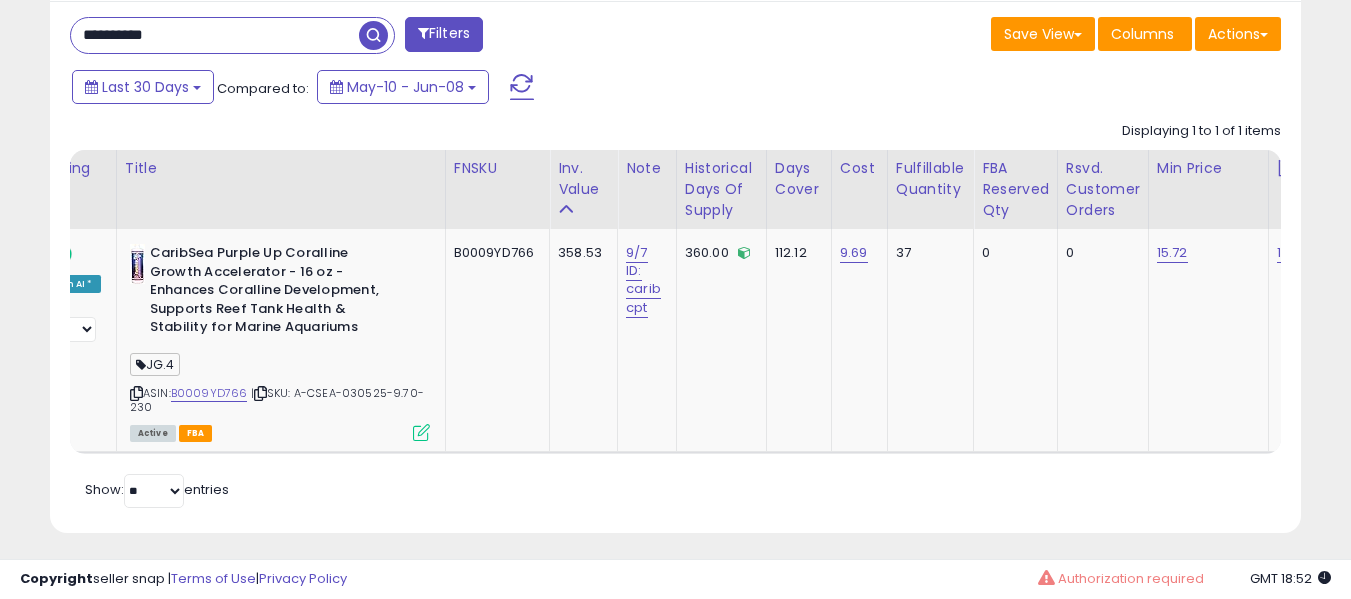 paste 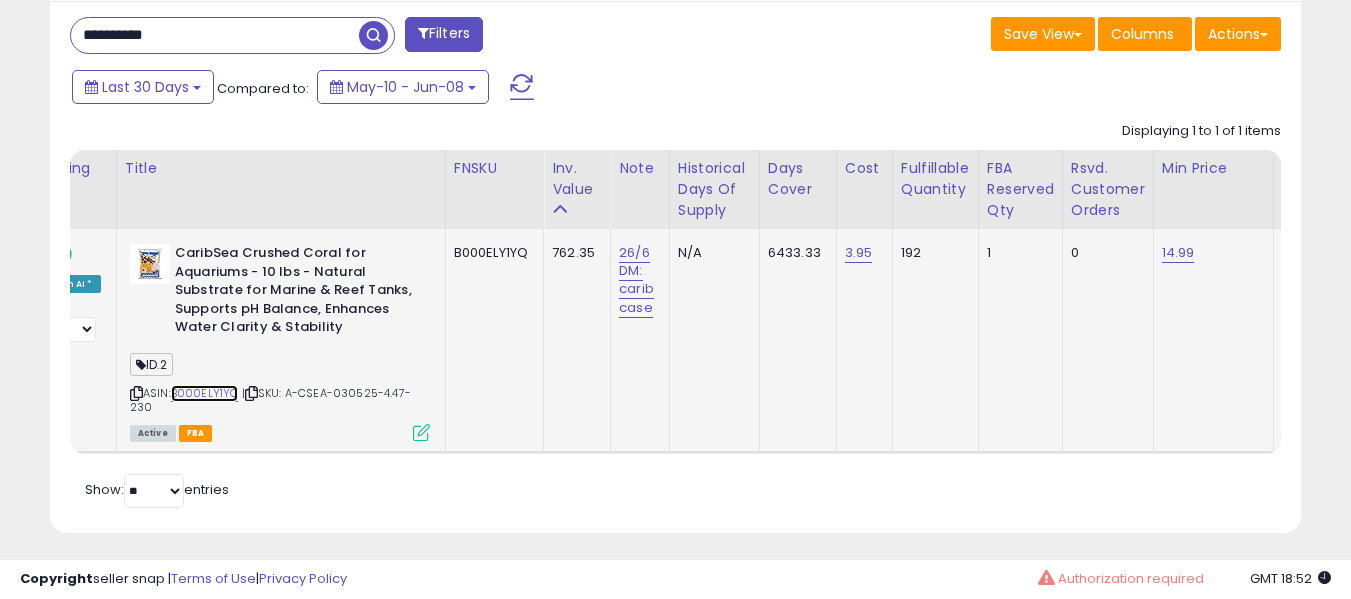 click on "B000ELY1YQ" at bounding box center [205, 393] 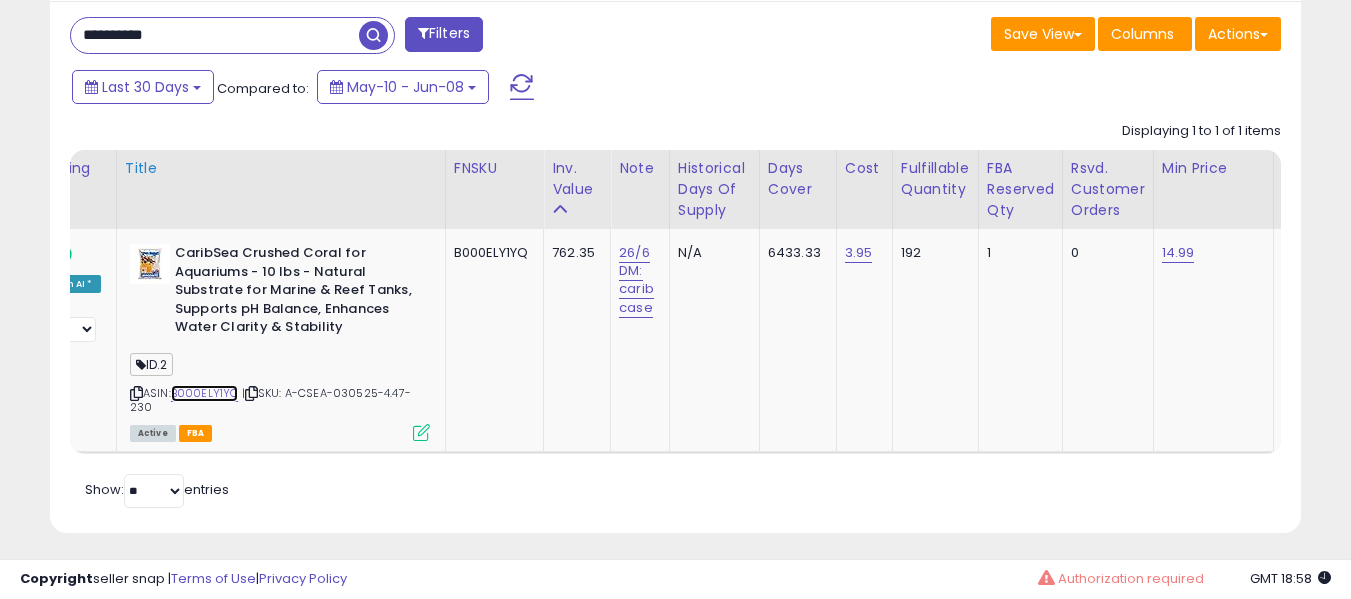 scroll, scrollTop: 0, scrollLeft: 34, axis: horizontal 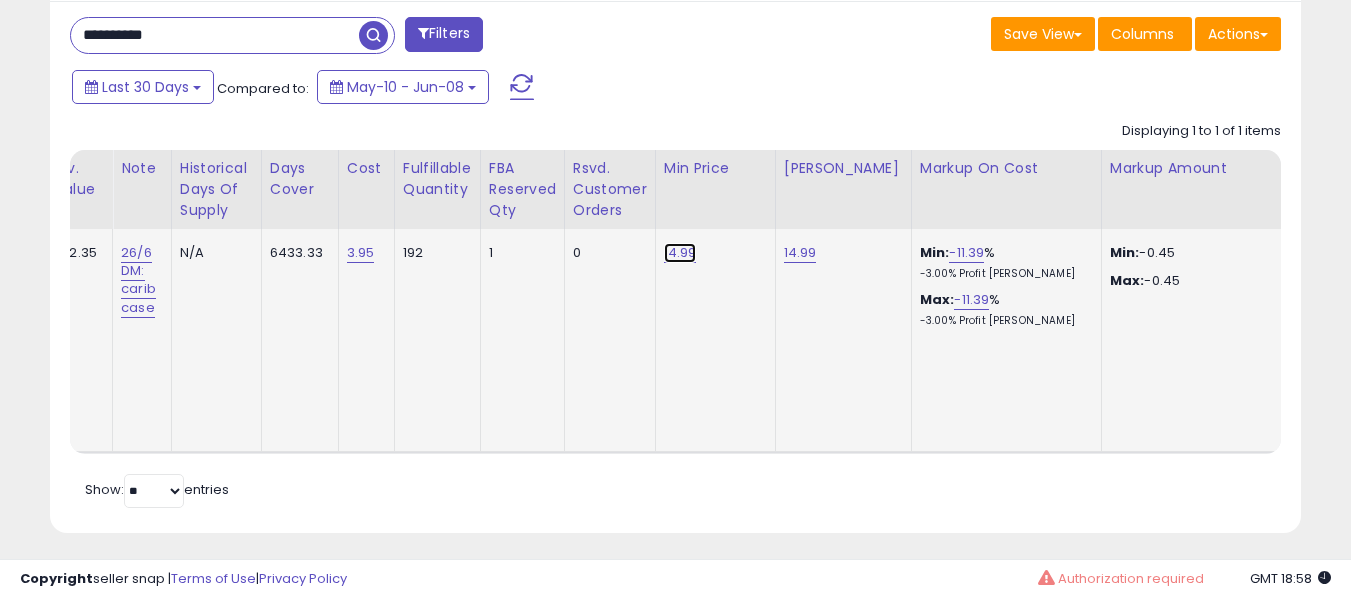click on "14.99" at bounding box center [680, 253] 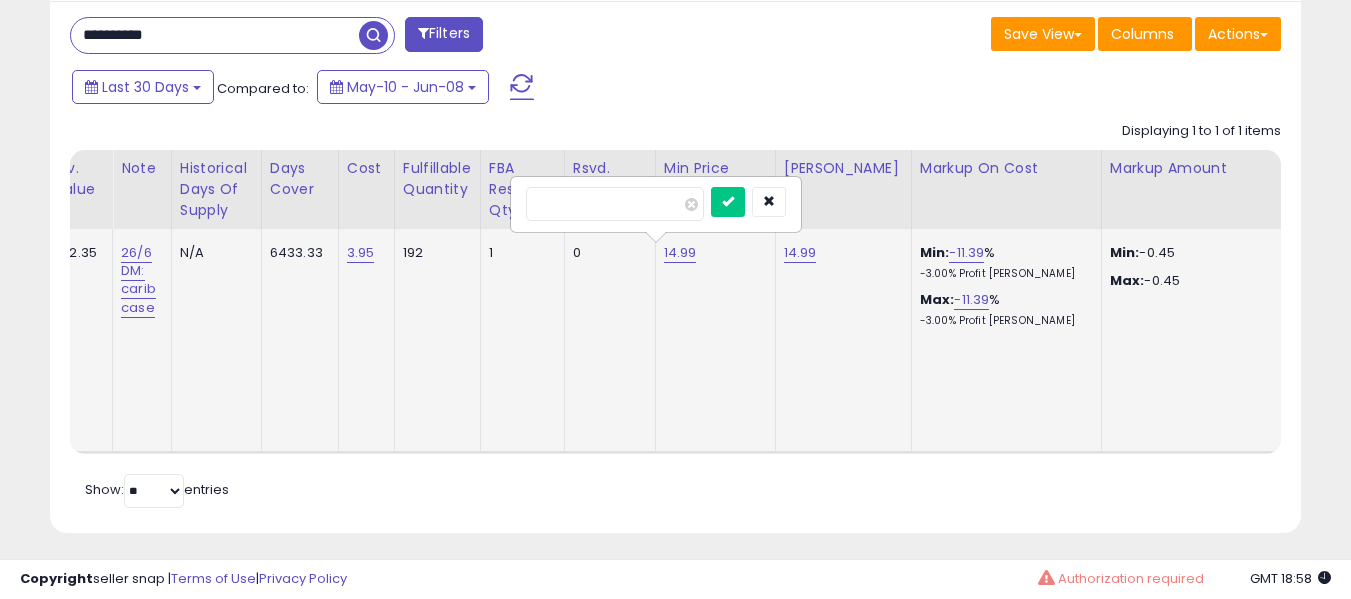 type on "*****" 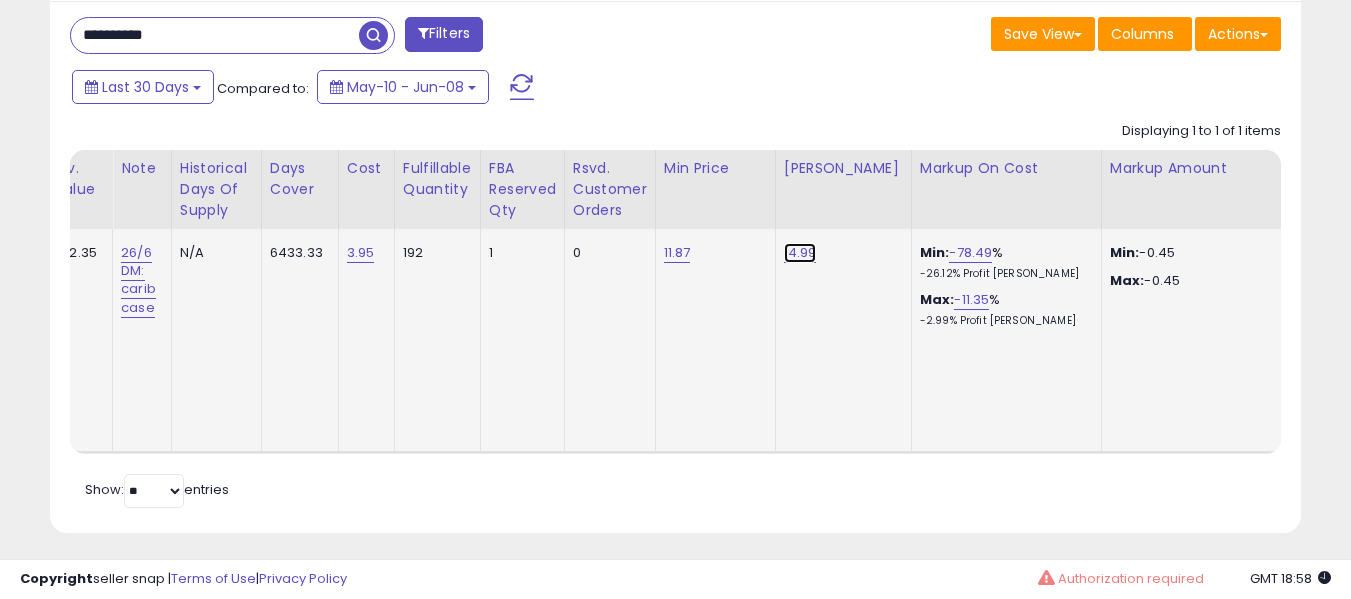 click on "14.99" at bounding box center (800, 253) 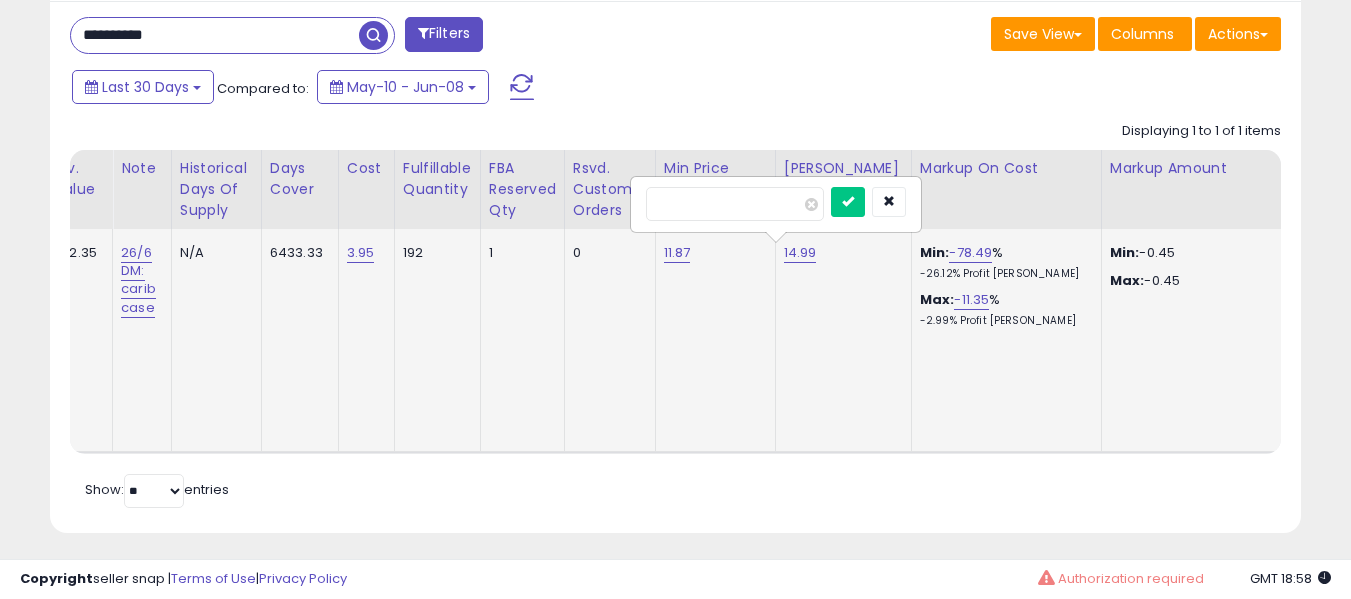 type on "*****" 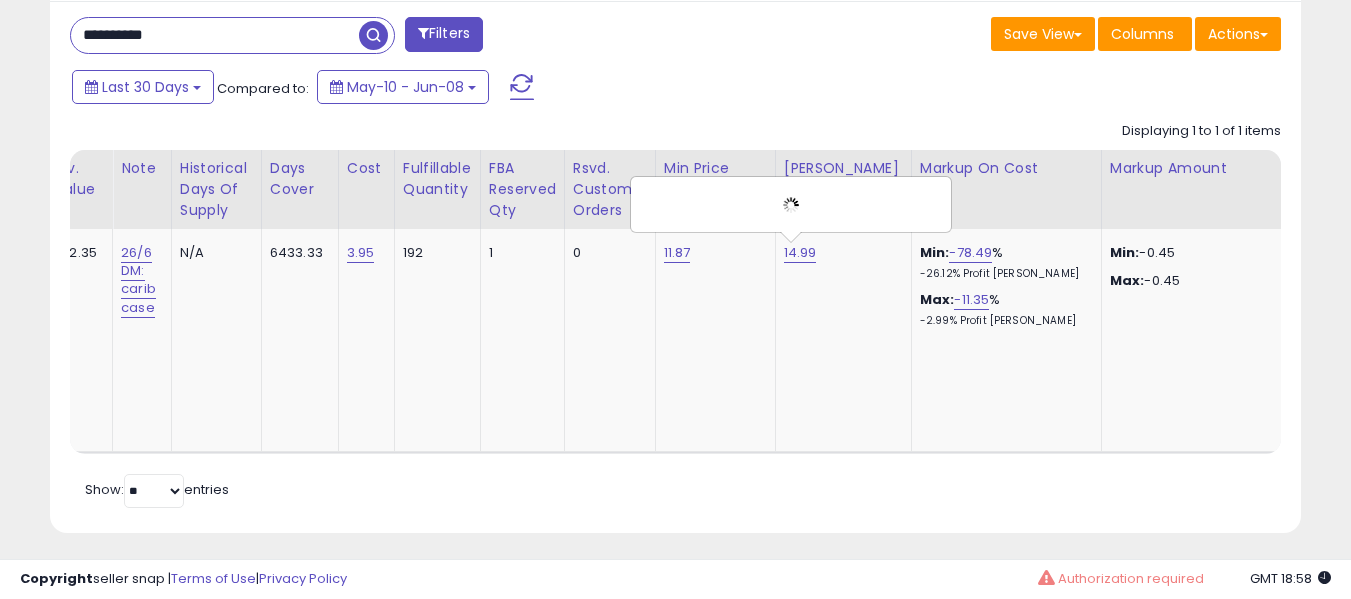 scroll, scrollTop: 0, scrollLeft: 201, axis: horizontal 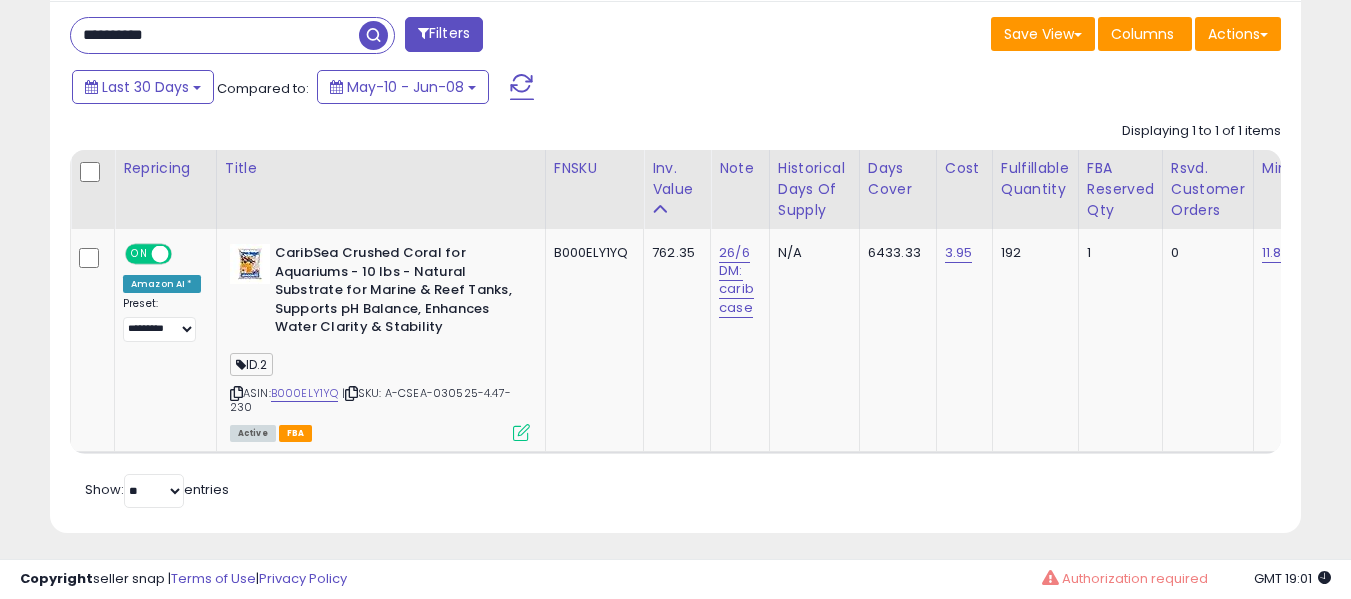 drag, startPoint x: 186, startPoint y: 53, endPoint x: 198, endPoint y: 43, distance: 15.6205 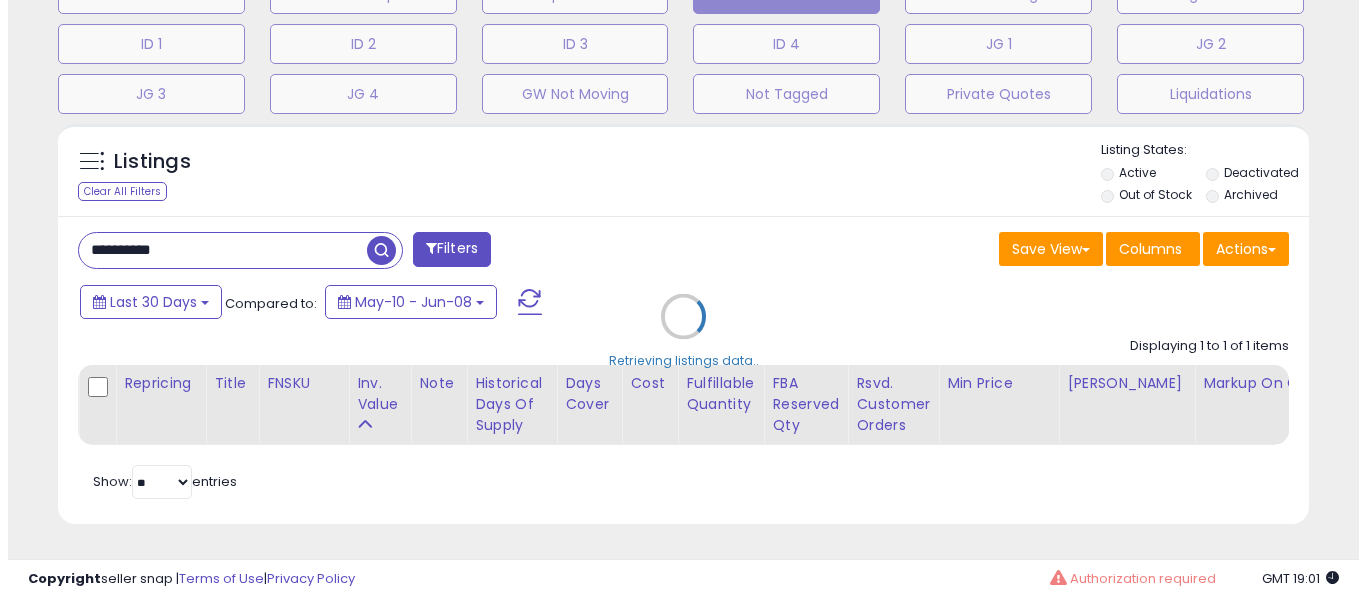 scroll, scrollTop: 671, scrollLeft: 0, axis: vertical 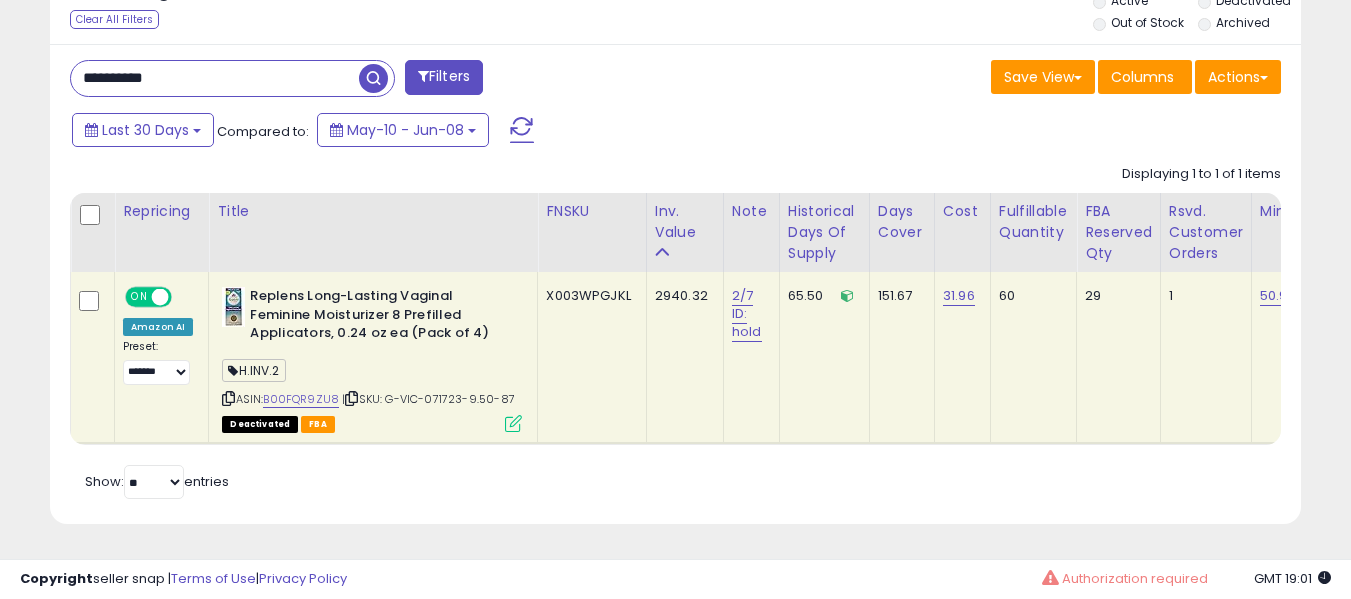click on "**********" at bounding box center [215, 78] 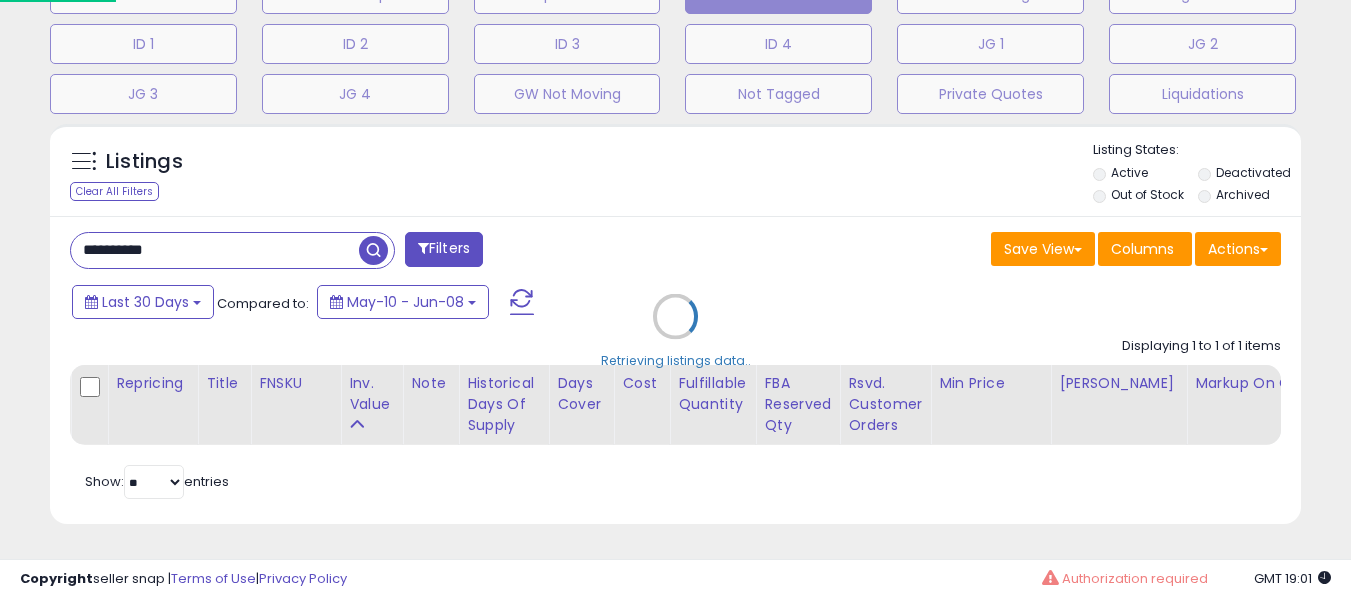 scroll, scrollTop: 999590, scrollLeft: 999267, axis: both 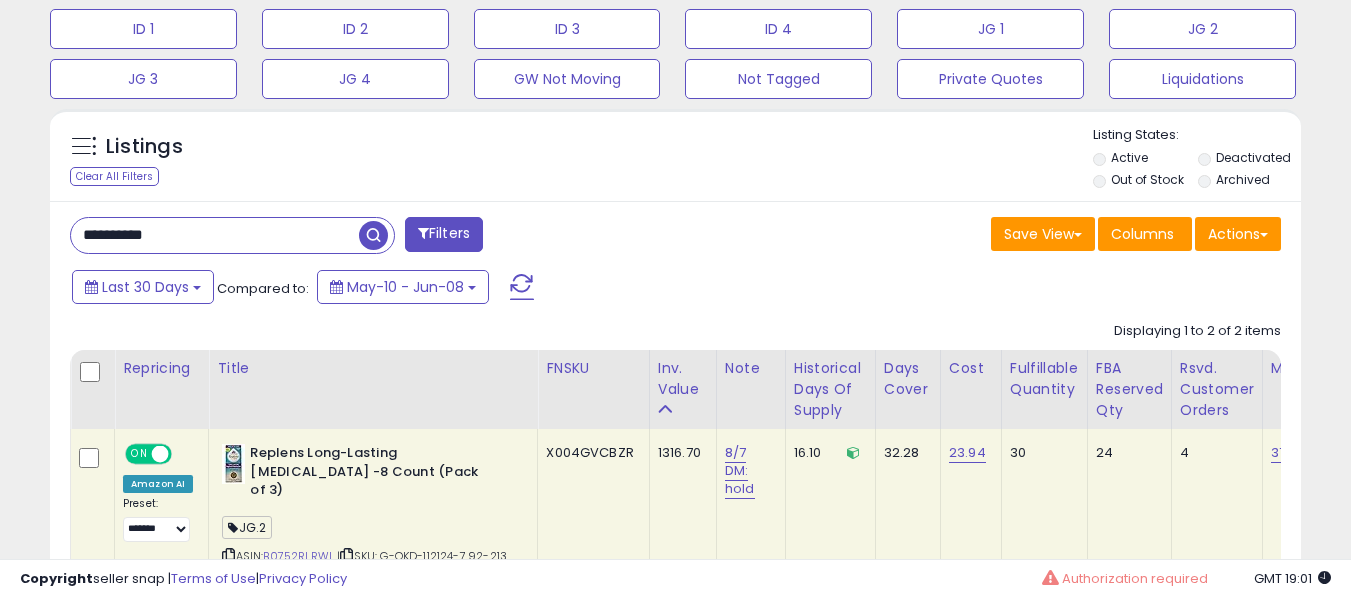 paste 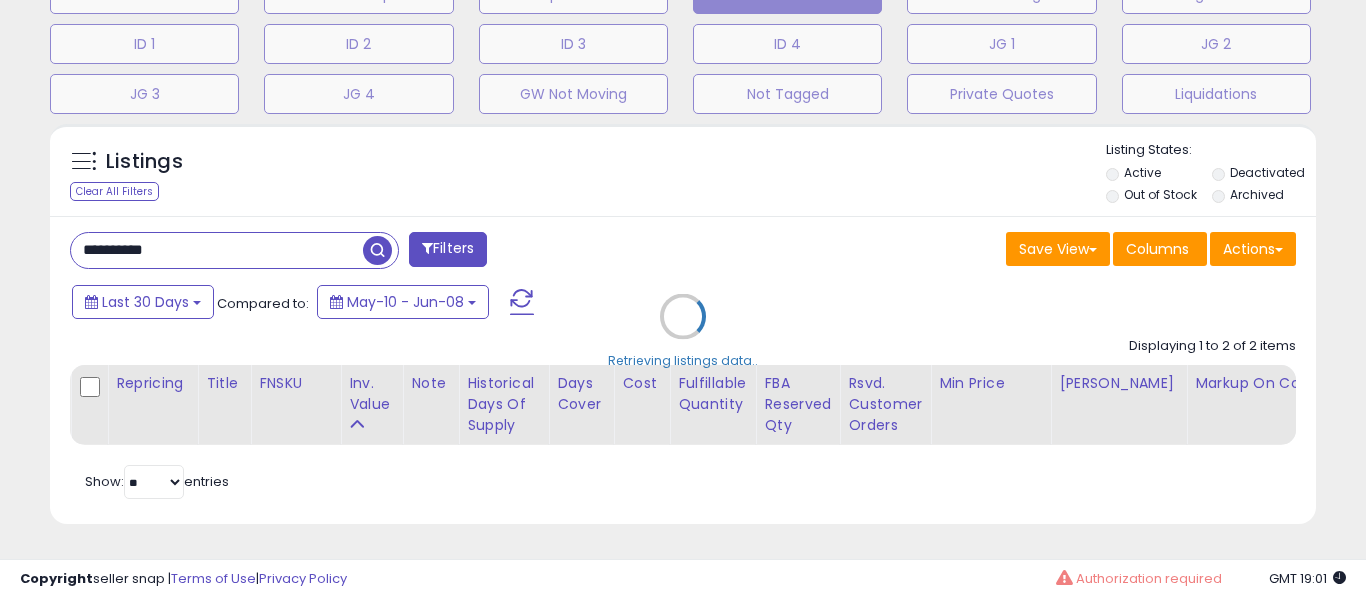 scroll, scrollTop: 999590, scrollLeft: 999267, axis: both 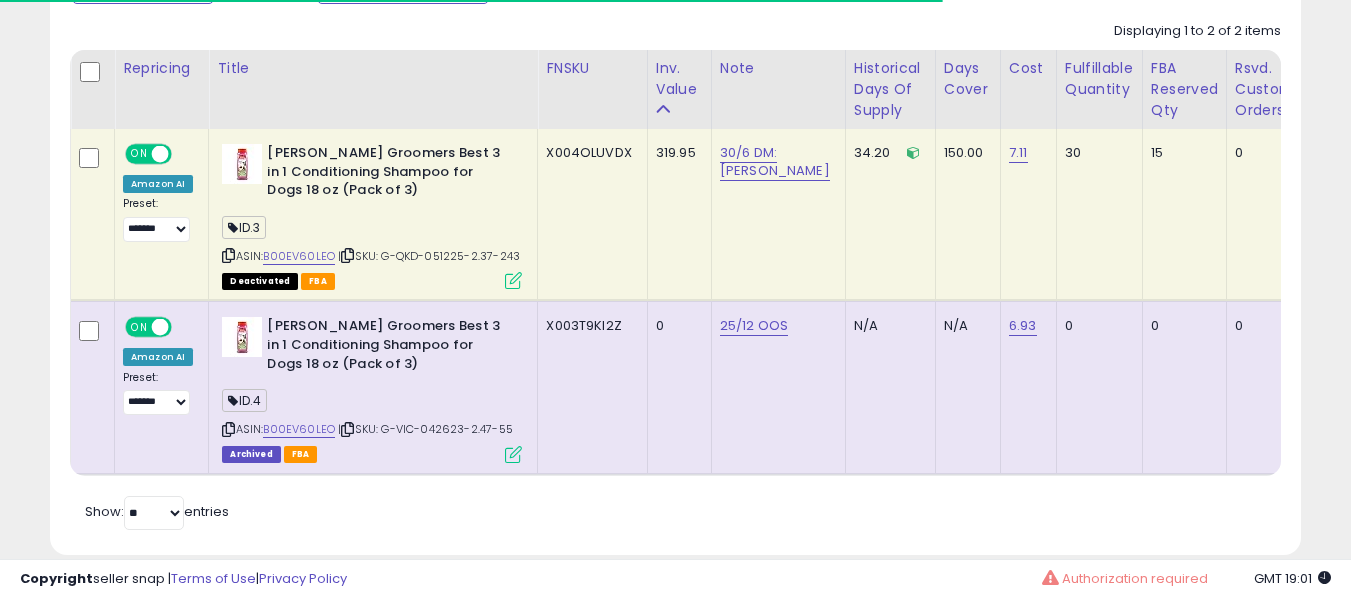 click on "ASIN:  B00EV60LEO    |   SKU: G-QKD-051225-2.37-243 Deactivated FBA" at bounding box center [372, 215] 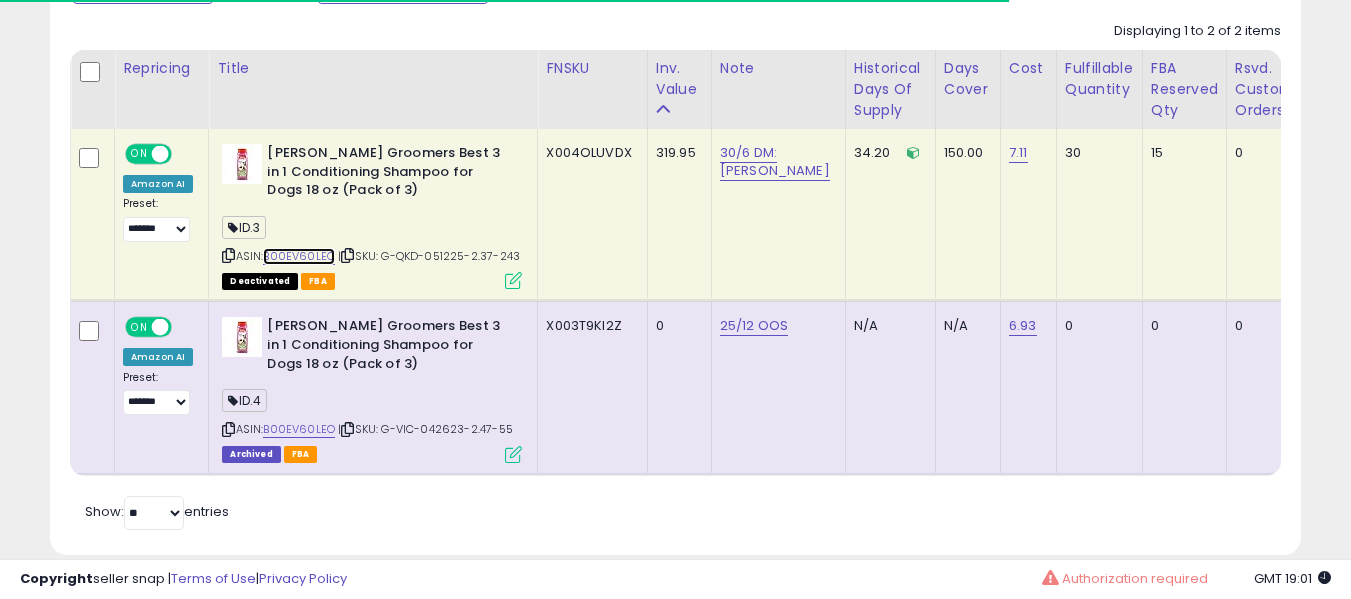 click on "B00EV60LEO" at bounding box center (299, 256) 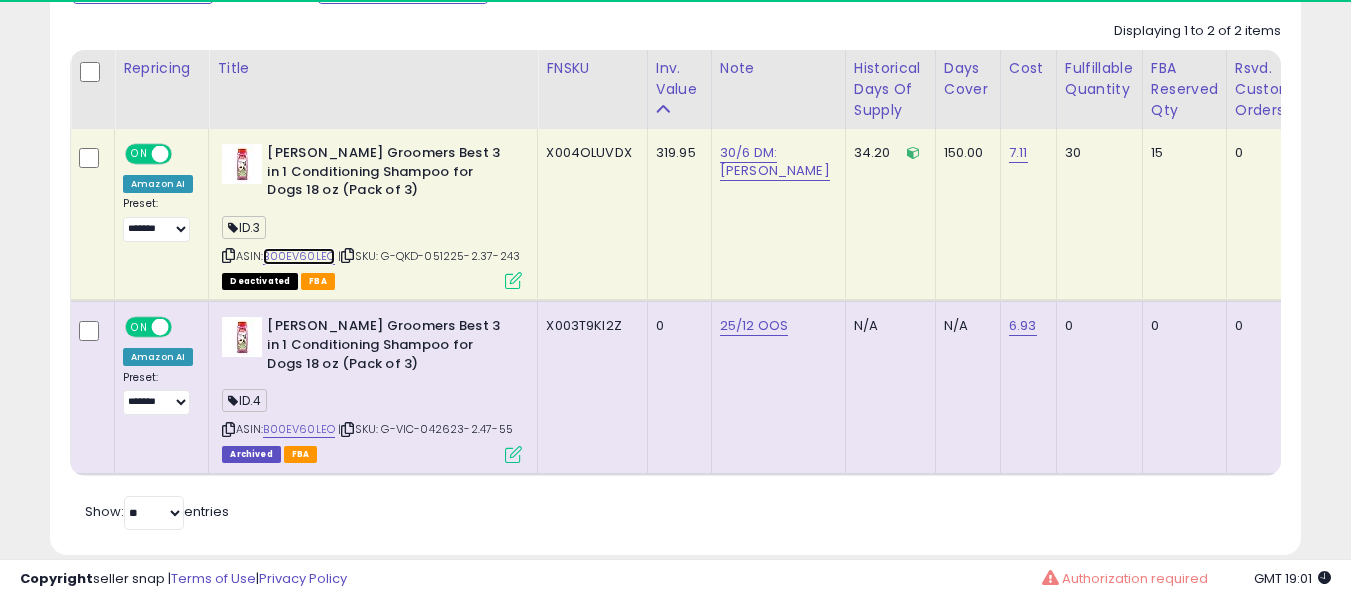 scroll, scrollTop: 999590, scrollLeft: 999276, axis: both 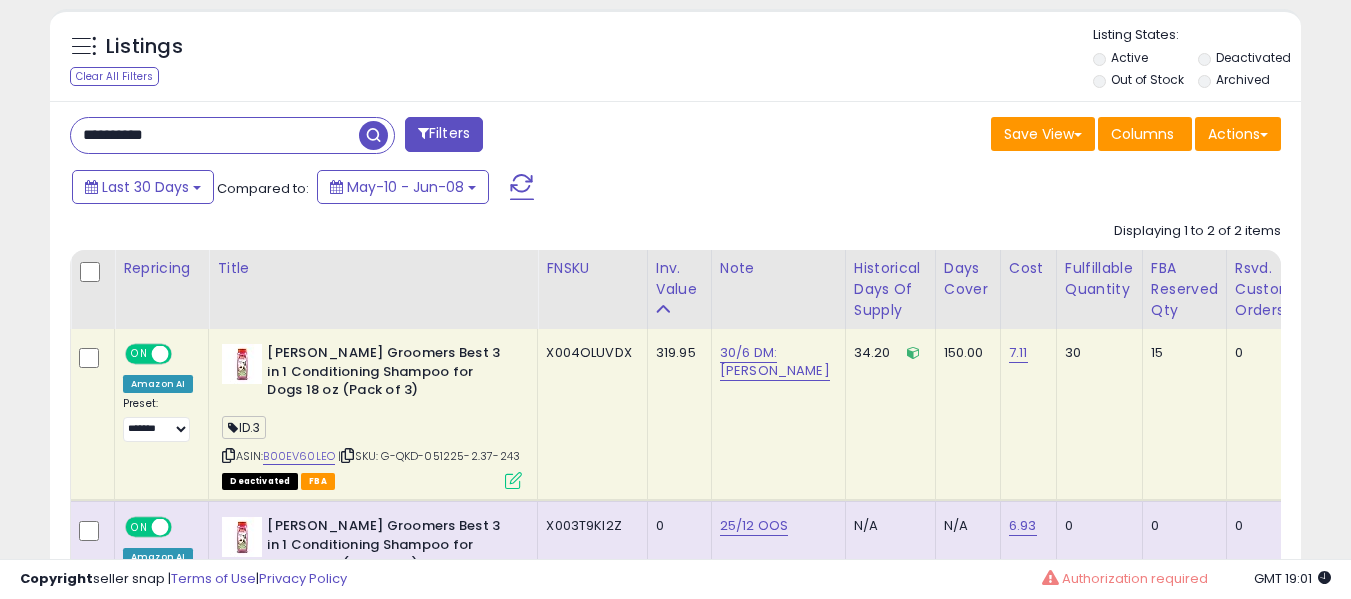 click on "**********" at bounding box center [215, 135] 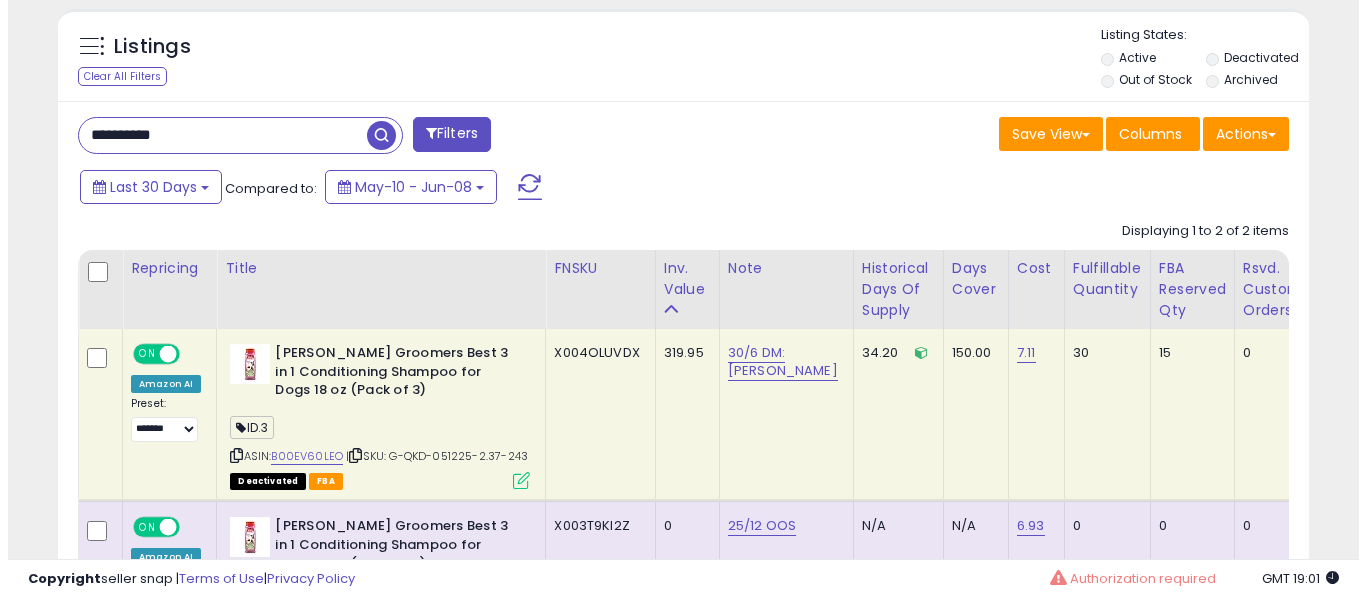 scroll, scrollTop: 671, scrollLeft: 0, axis: vertical 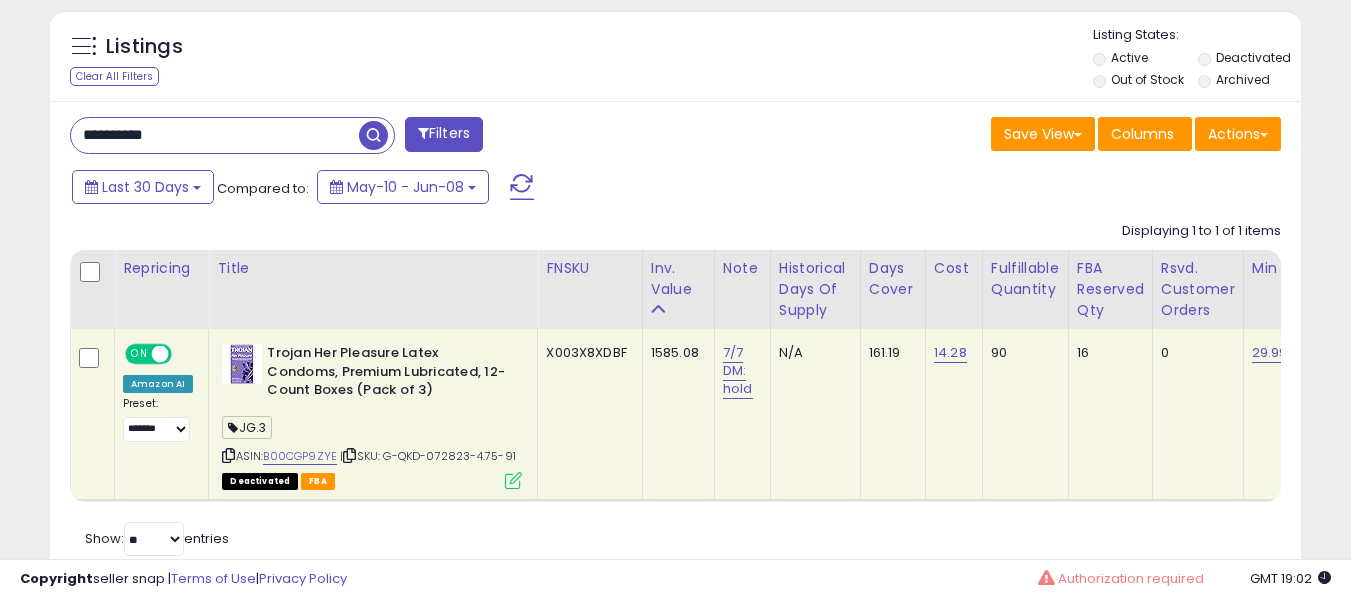 paste 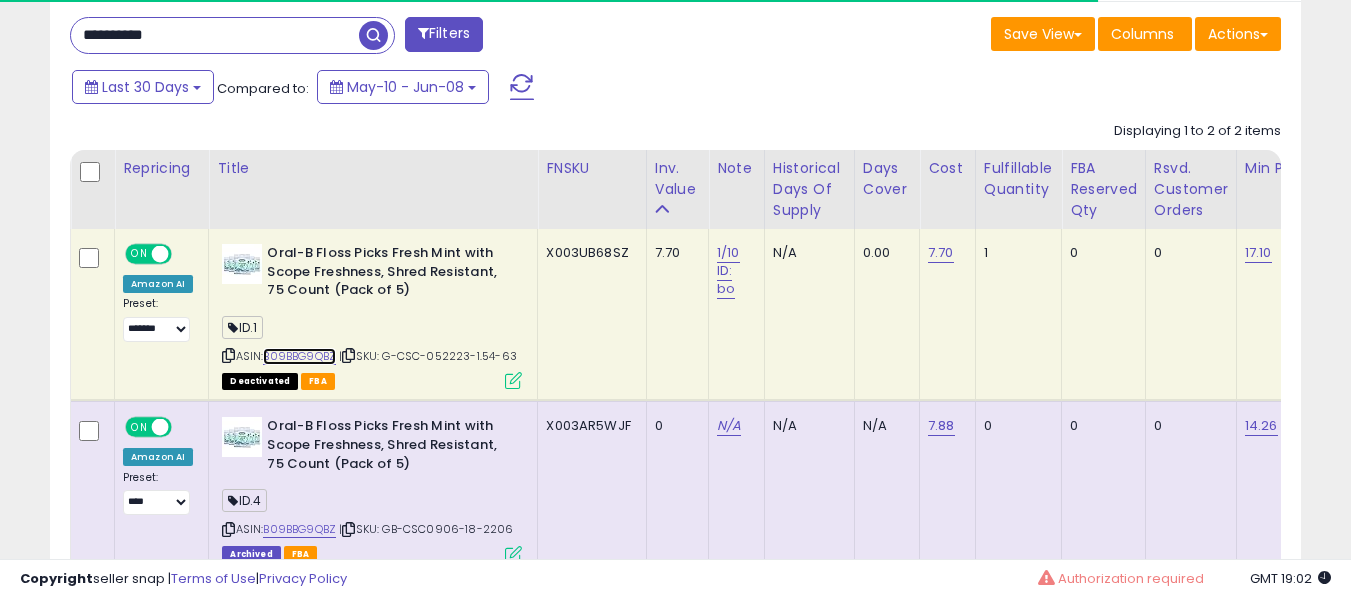 click on "B09BBG9QBZ" at bounding box center [299, 356] 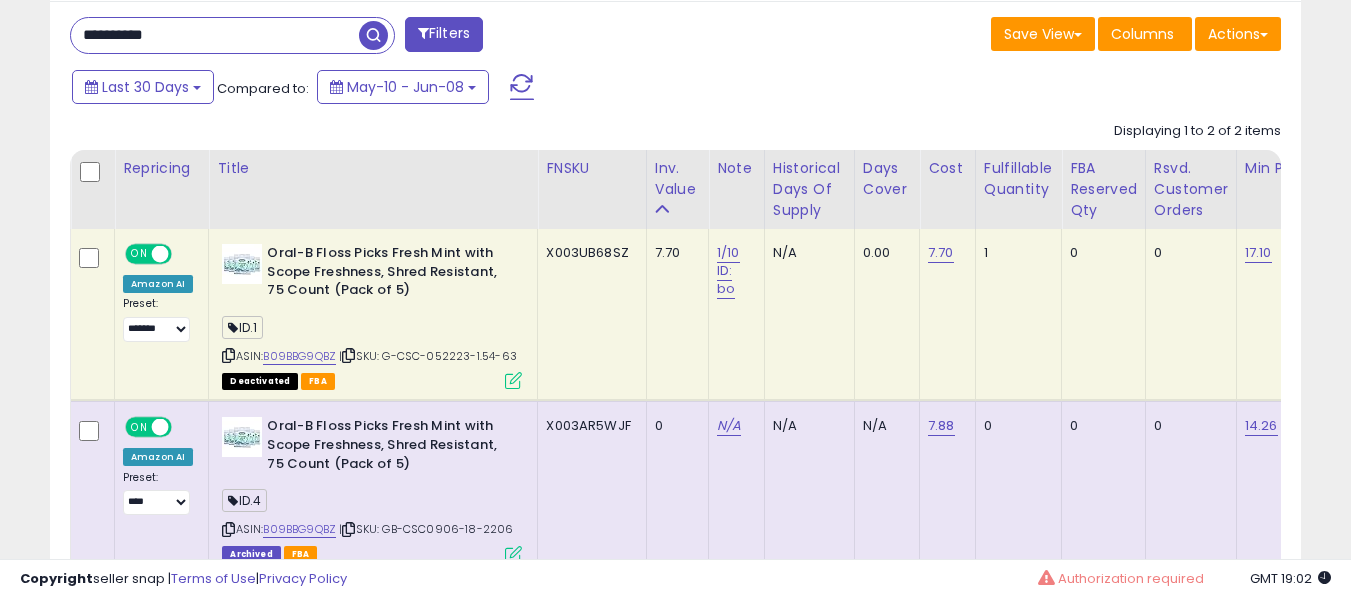click on "**********" at bounding box center (215, 35) 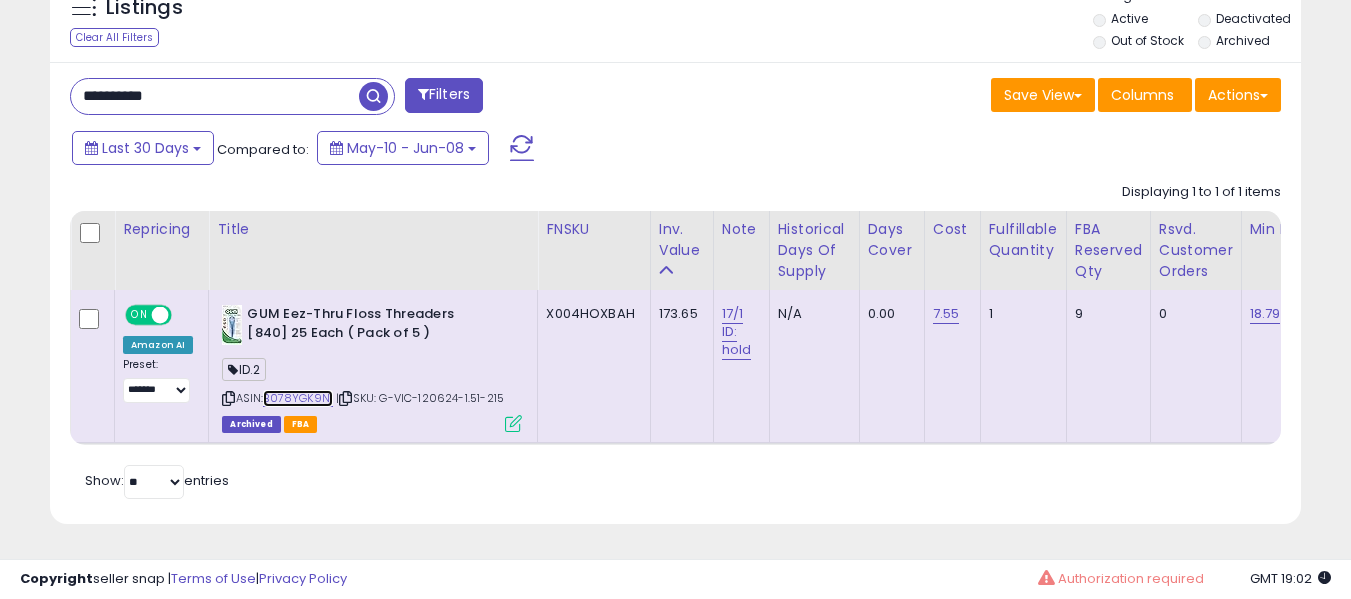 click on "B078YGK9N1" at bounding box center [298, 398] 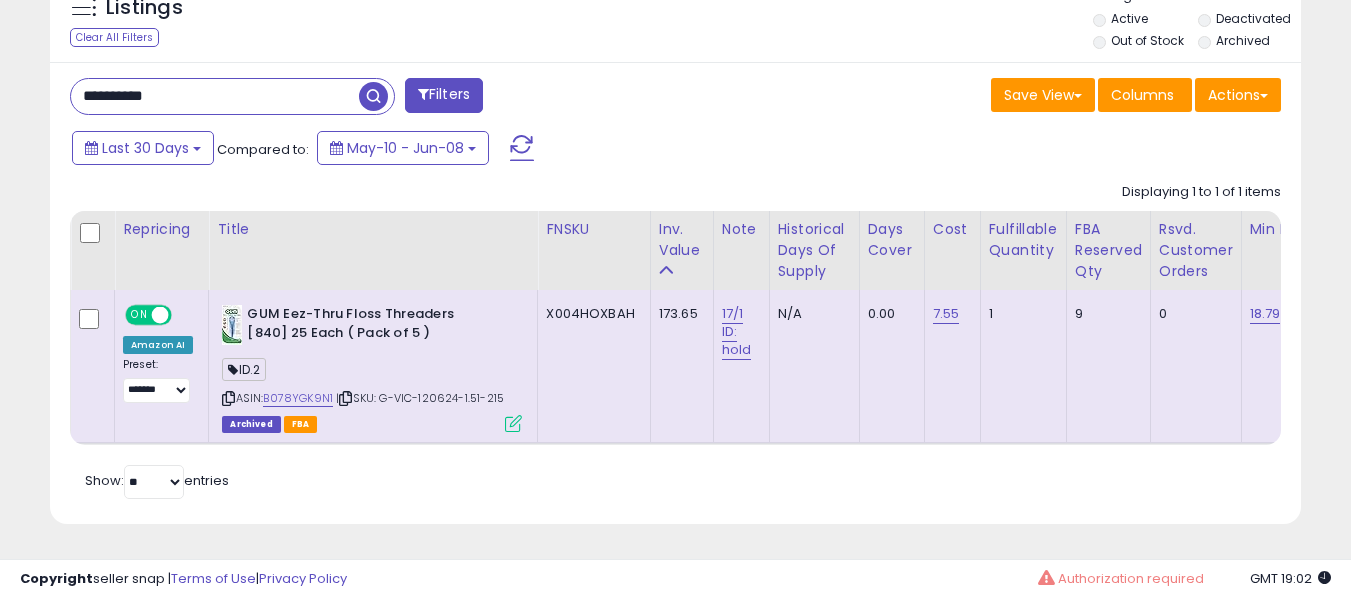 click on "**********" at bounding box center (215, 96) 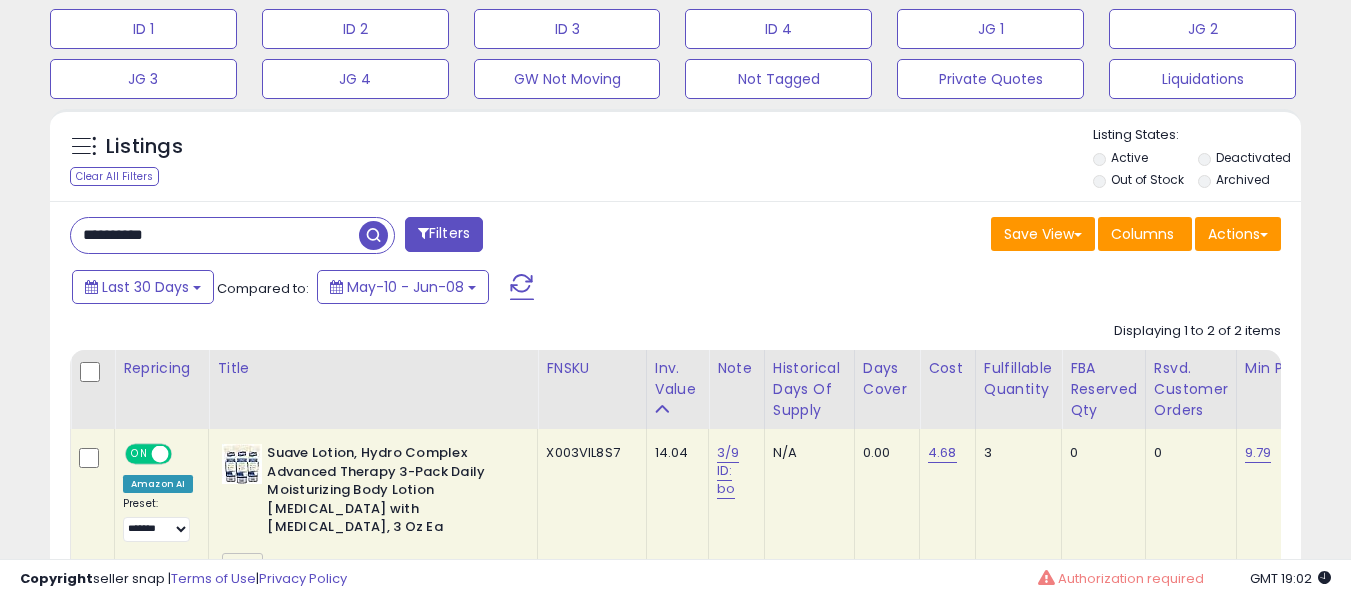 click on "**********" at bounding box center (215, 235) 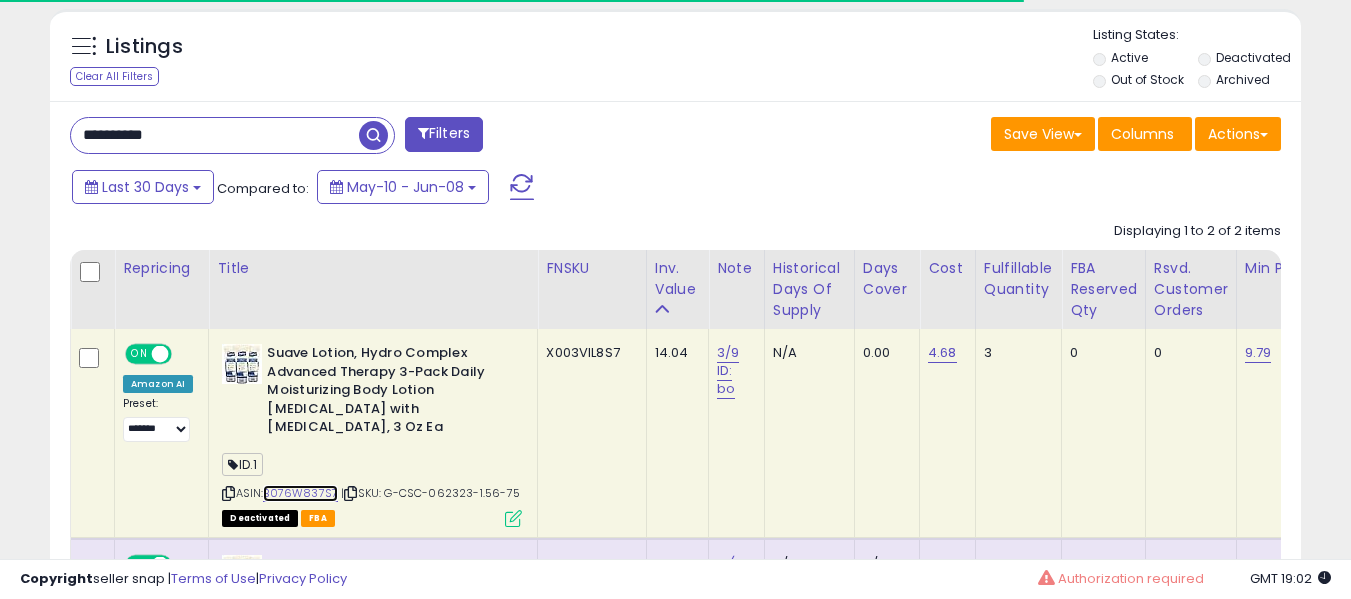 click on "B076W837S7" at bounding box center [300, 493] 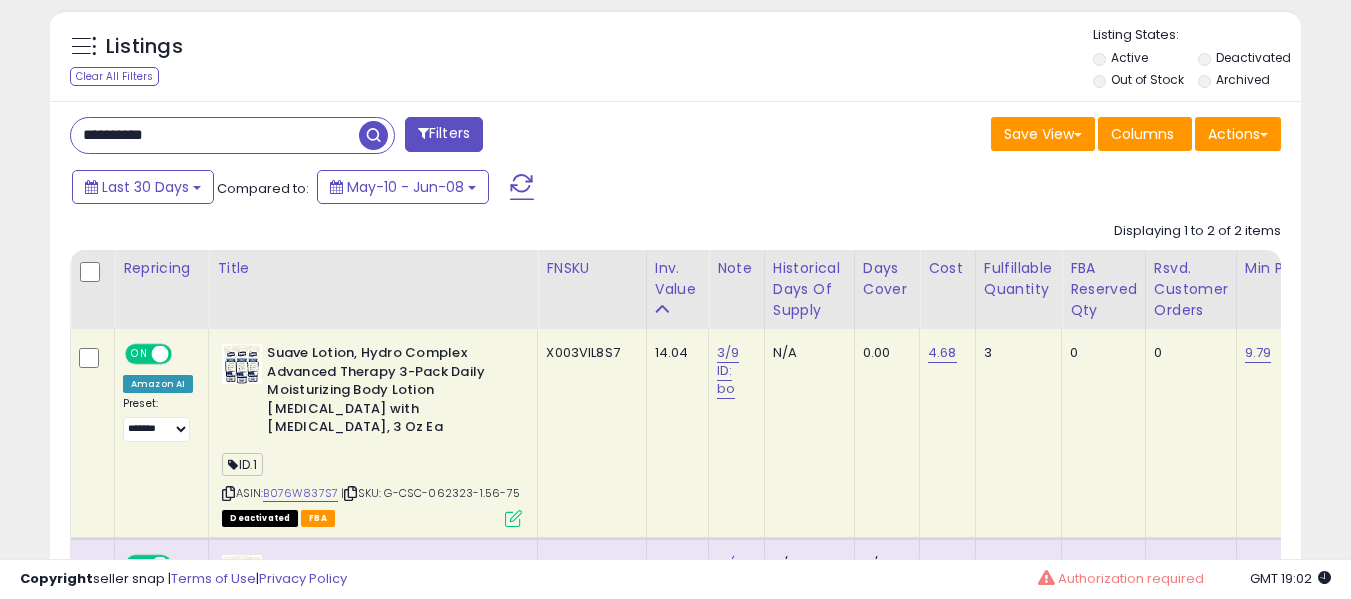 click on "**********" at bounding box center (215, 135) 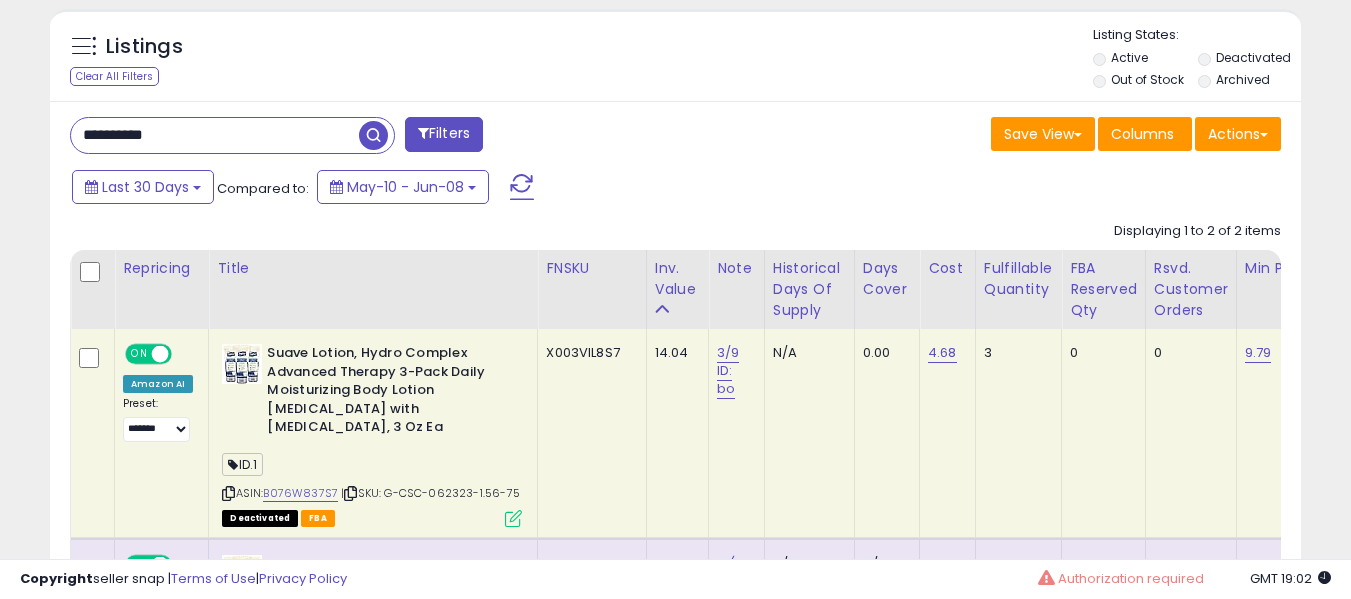 paste 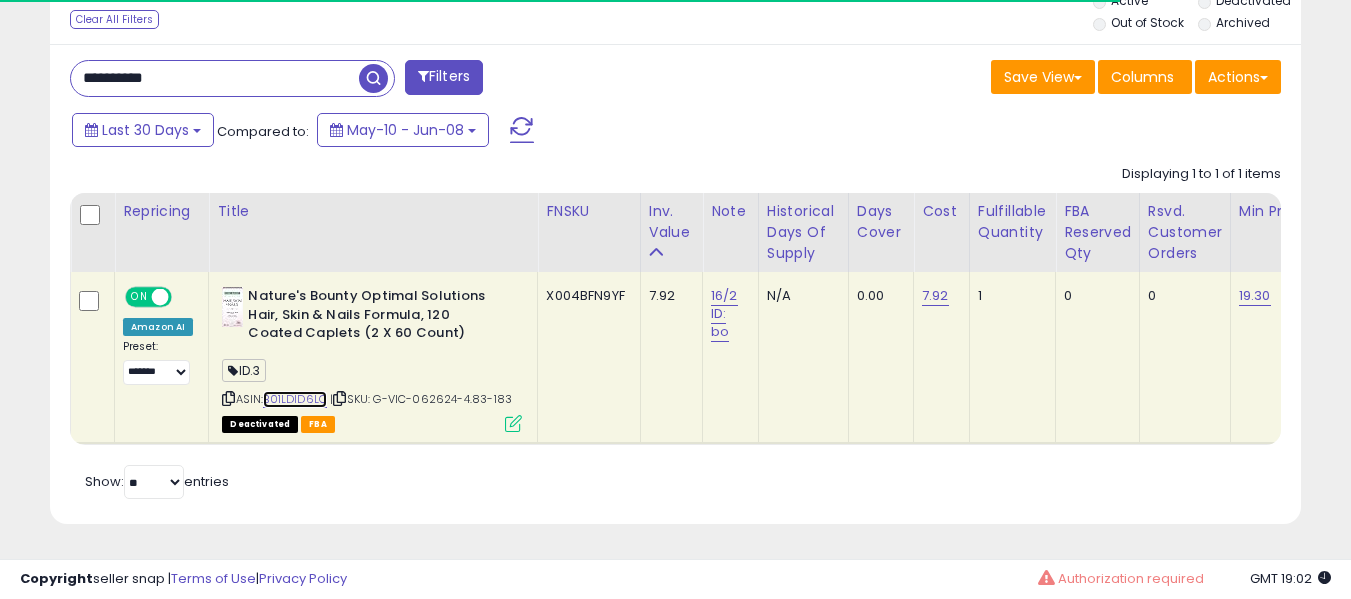 click on "B01LDID6LC" at bounding box center (295, 399) 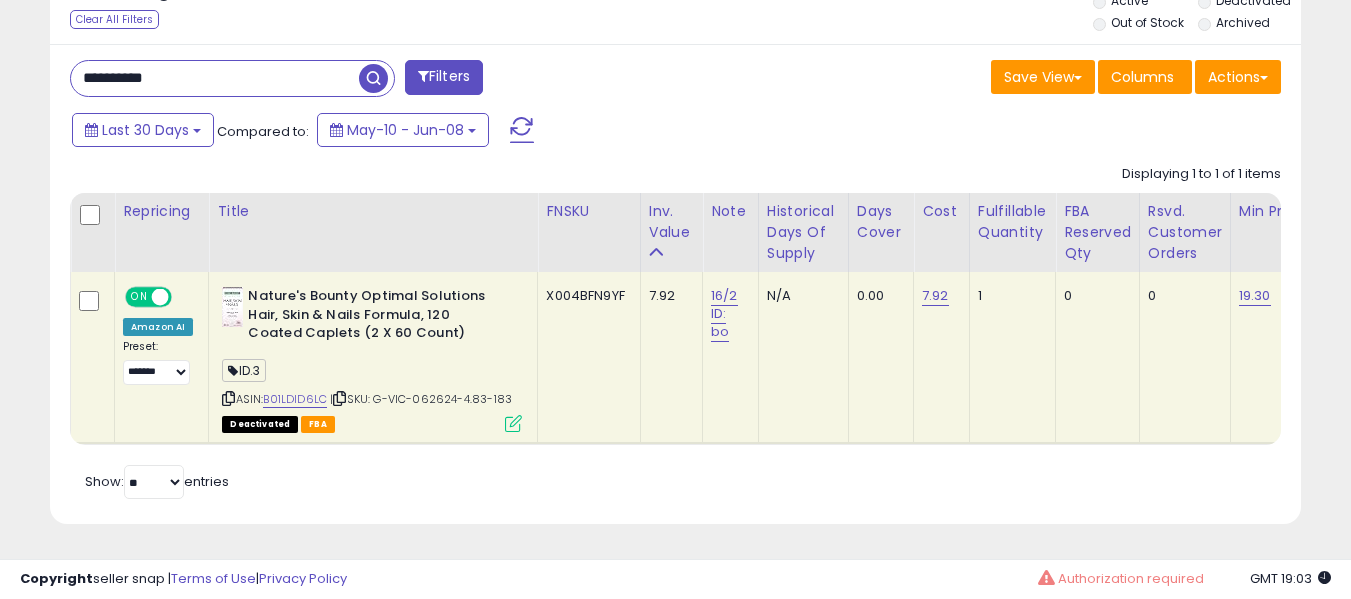 click on "**********" at bounding box center [215, 78] 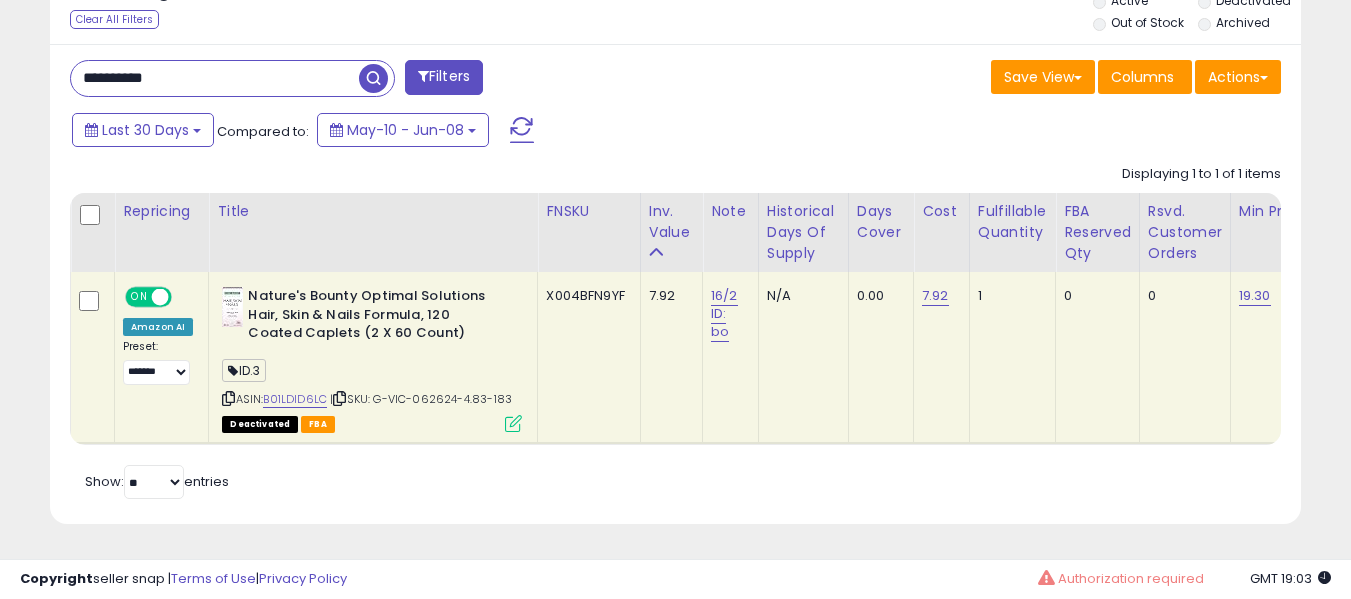 paste 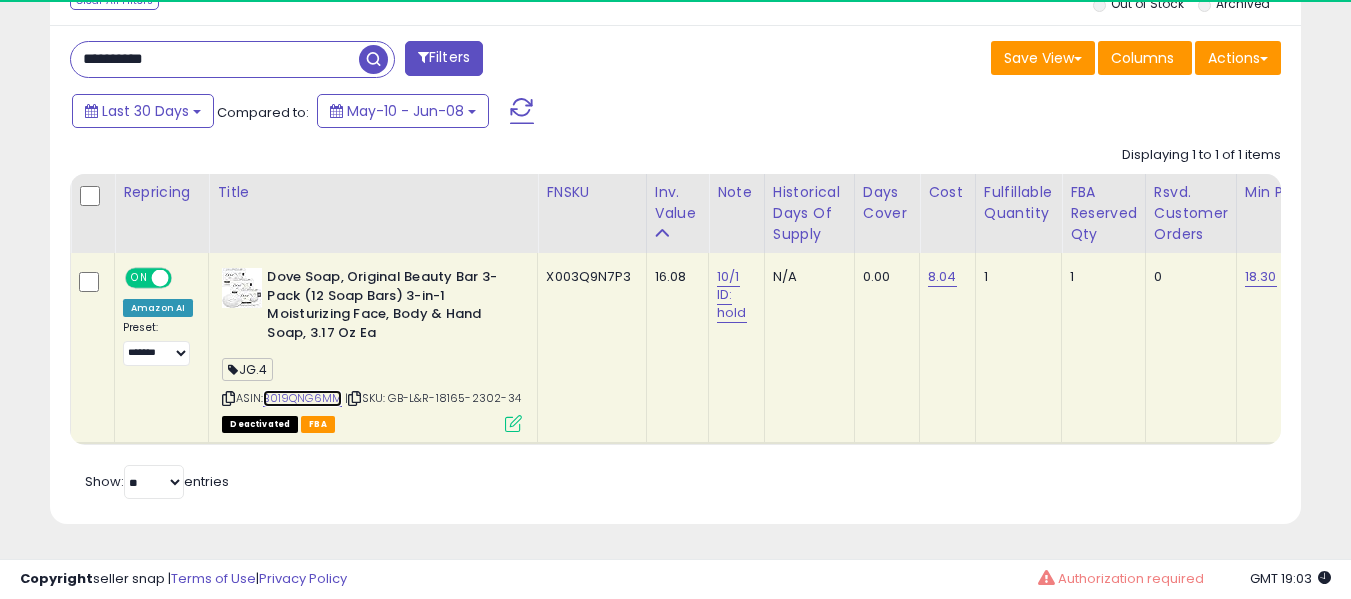 click on "B019QNG6MM" at bounding box center (302, 398) 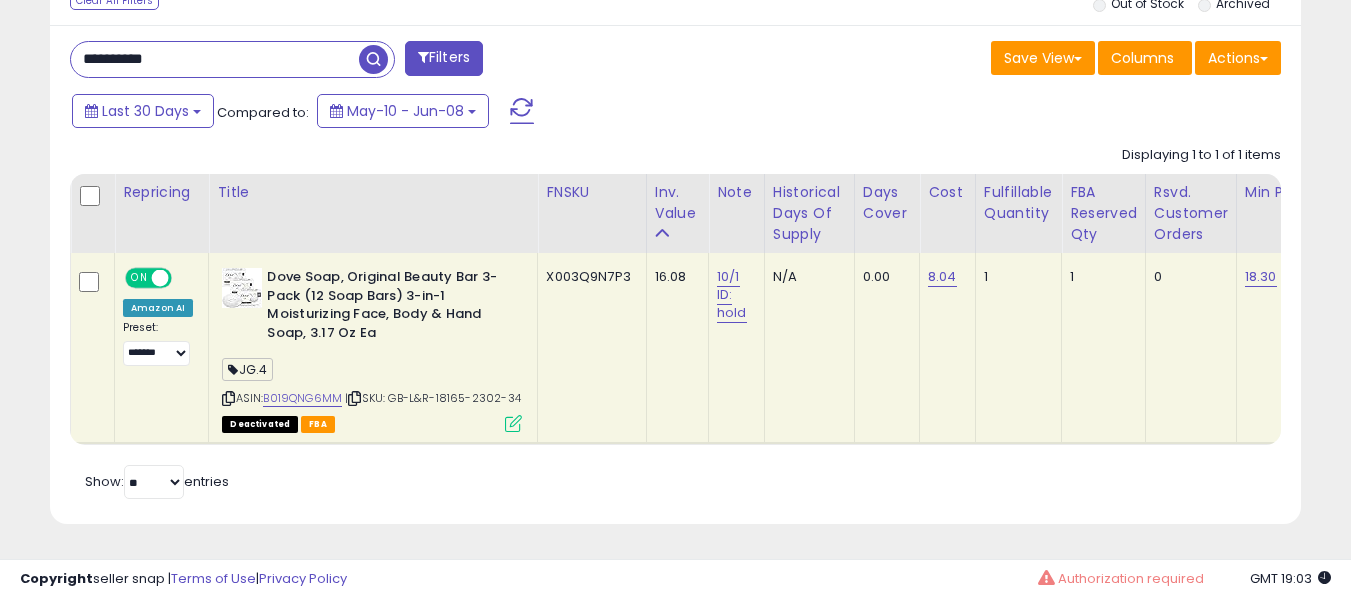 drag, startPoint x: 239, startPoint y: 70, endPoint x: 246, endPoint y: 58, distance: 13.892444 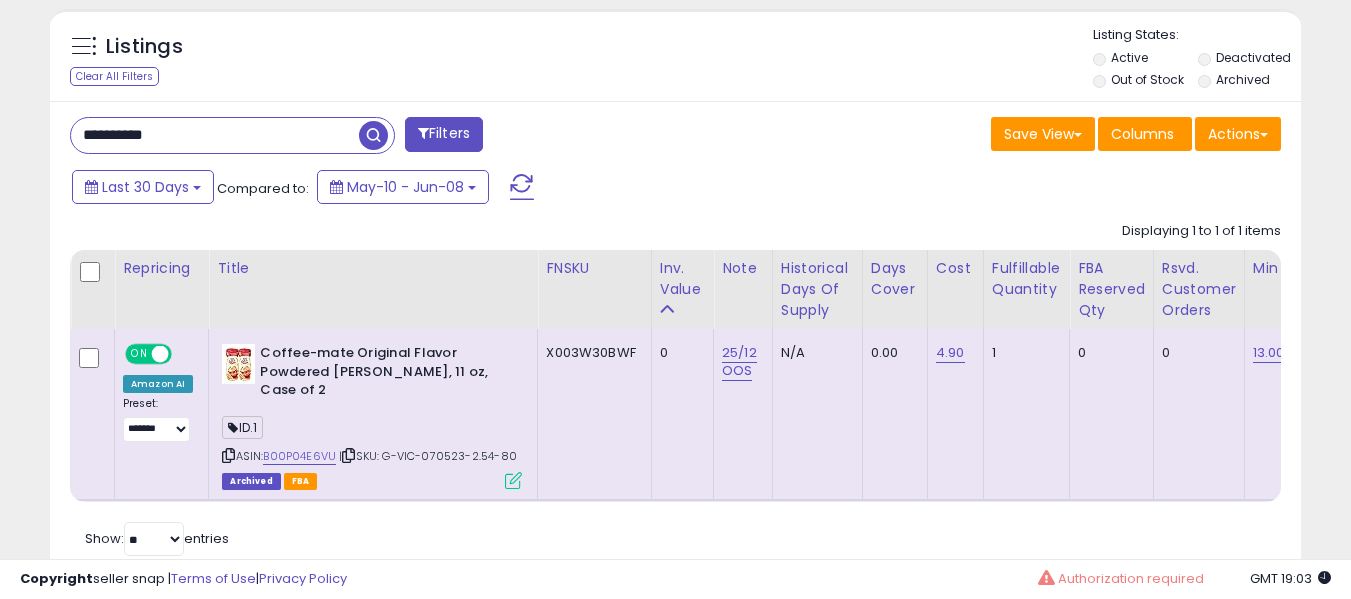 click on "ASIN:  B00P04E6VU    |   SKU: G-VIC-070523-2.54-80 Archived FBA" at bounding box center [372, 415] 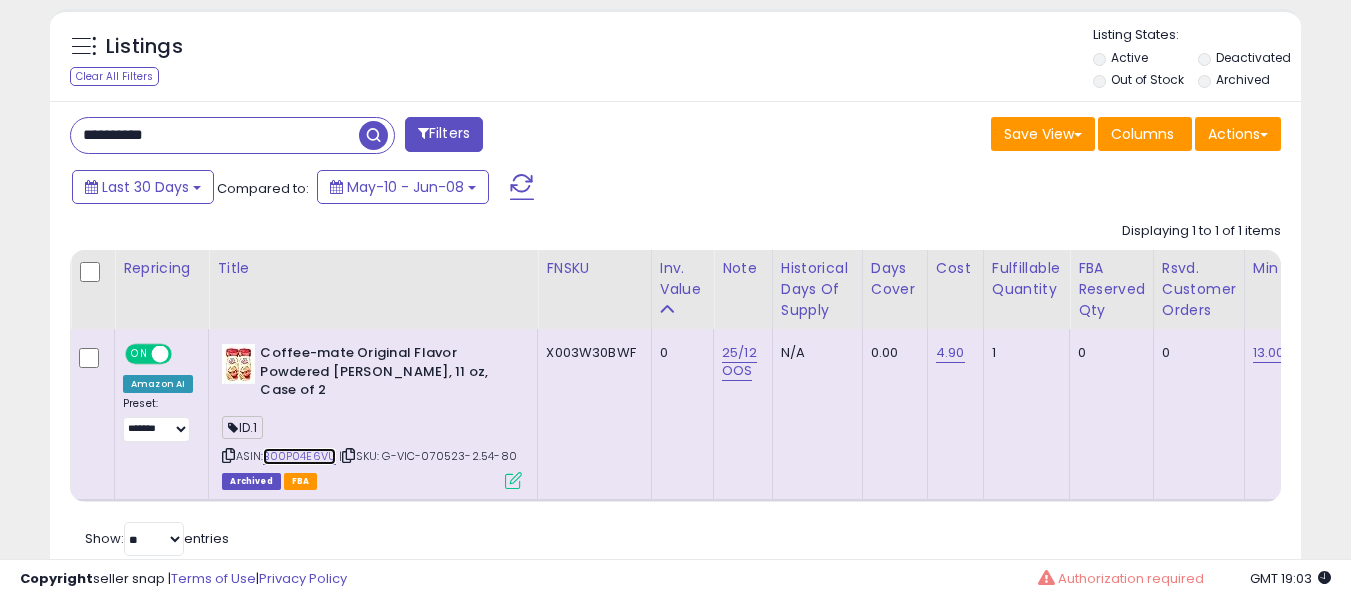 click on "B00P04E6VU" at bounding box center [299, 456] 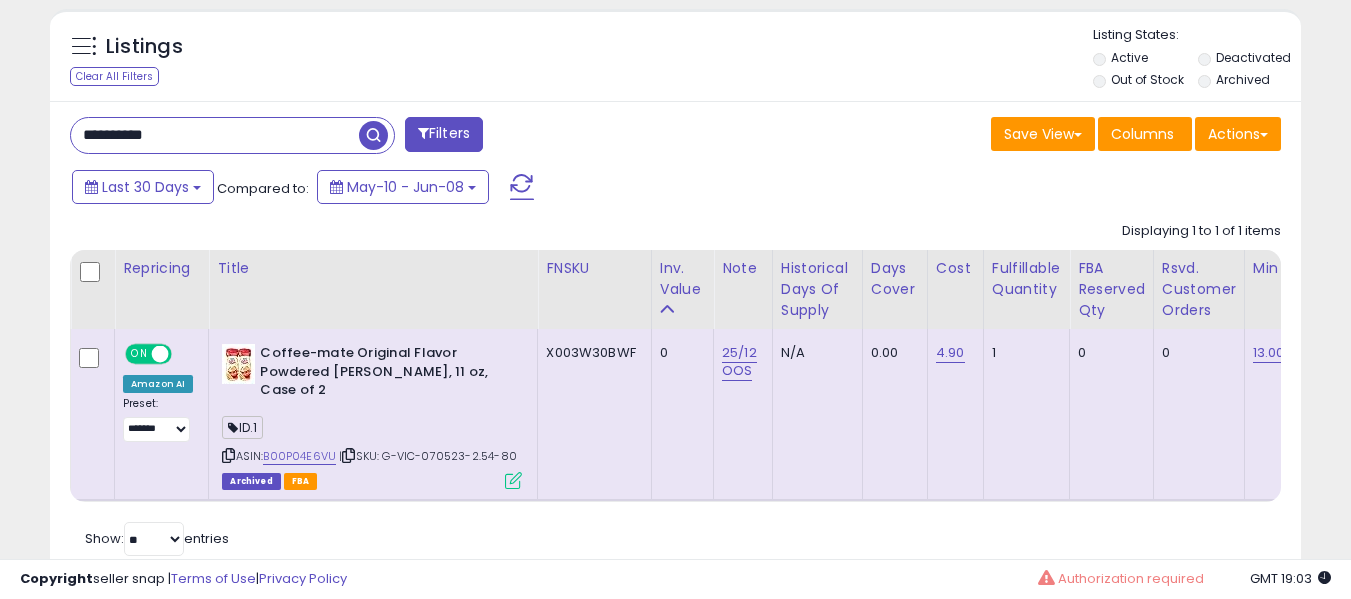 drag, startPoint x: 219, startPoint y: 115, endPoint x: 230, endPoint y: 132, distance: 20.248457 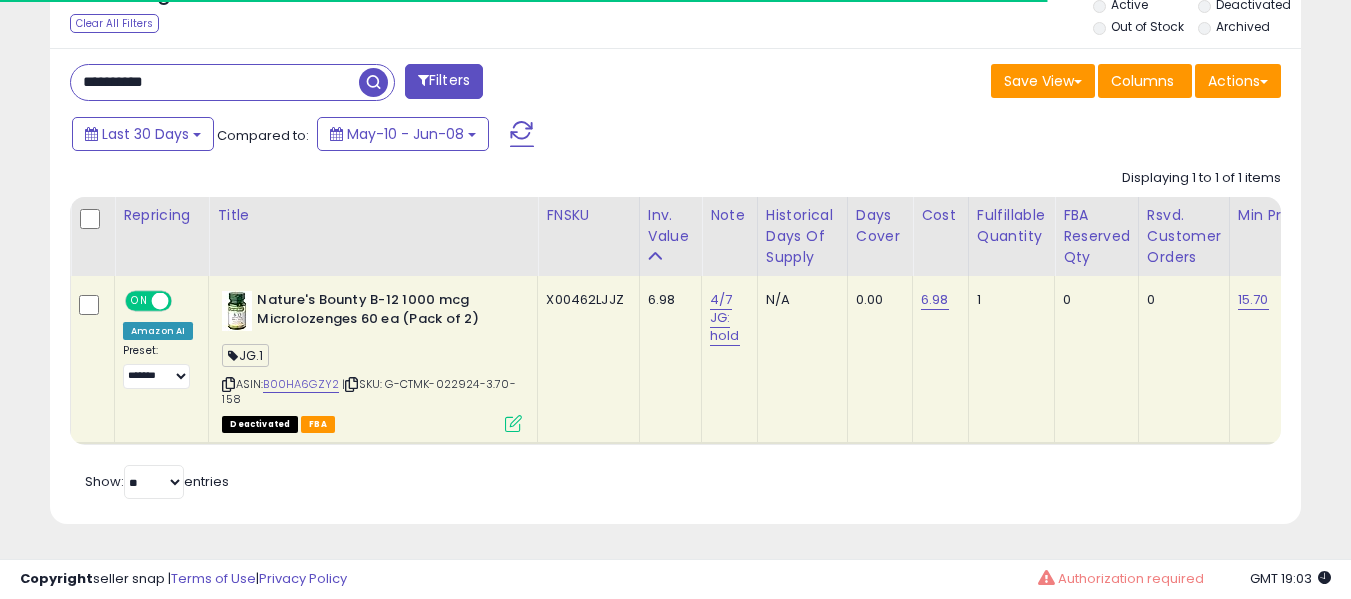 click on "ASIN:  B00HA6GZY2    |   SKU: G-CTMK-022924-3.70-158 Deactivated FBA" at bounding box center (372, 360) 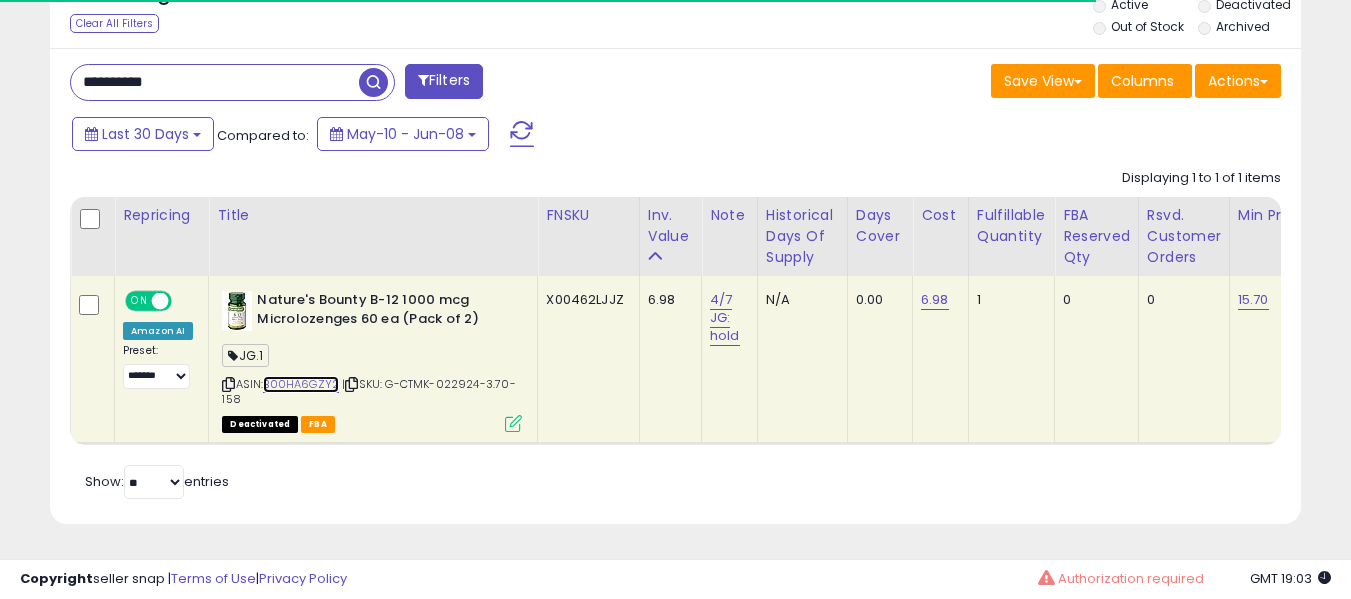 click on "B00HA6GZY2" at bounding box center [301, 384] 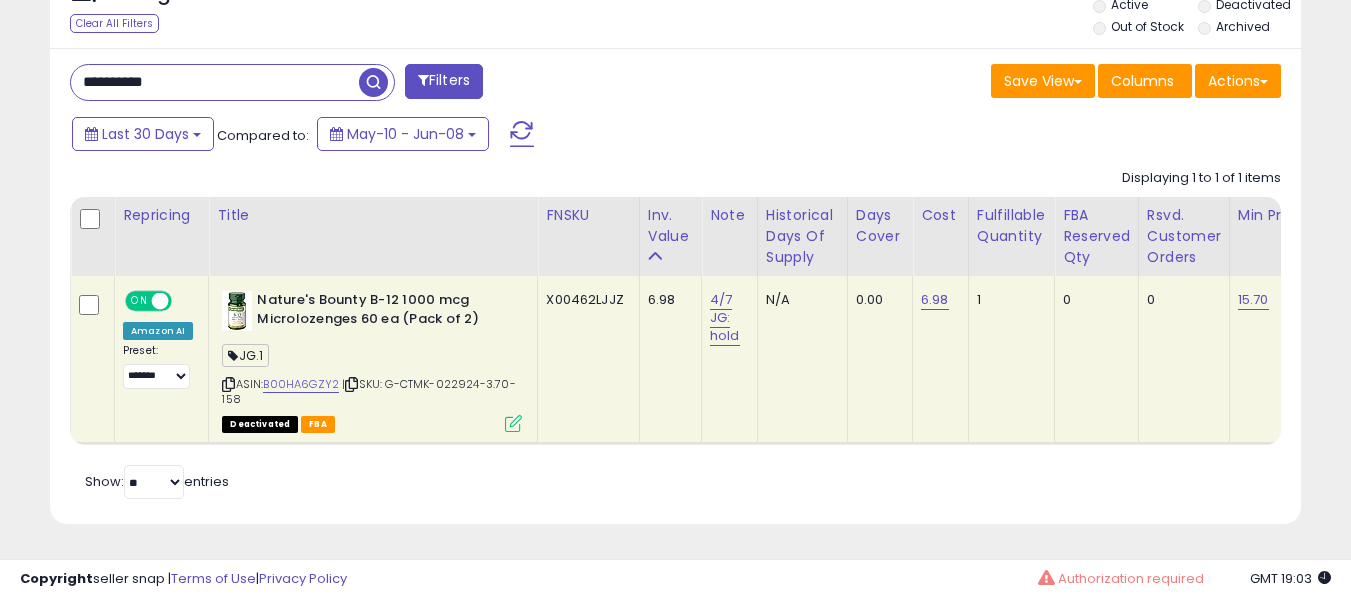 click on "**********" at bounding box center (215, 82) 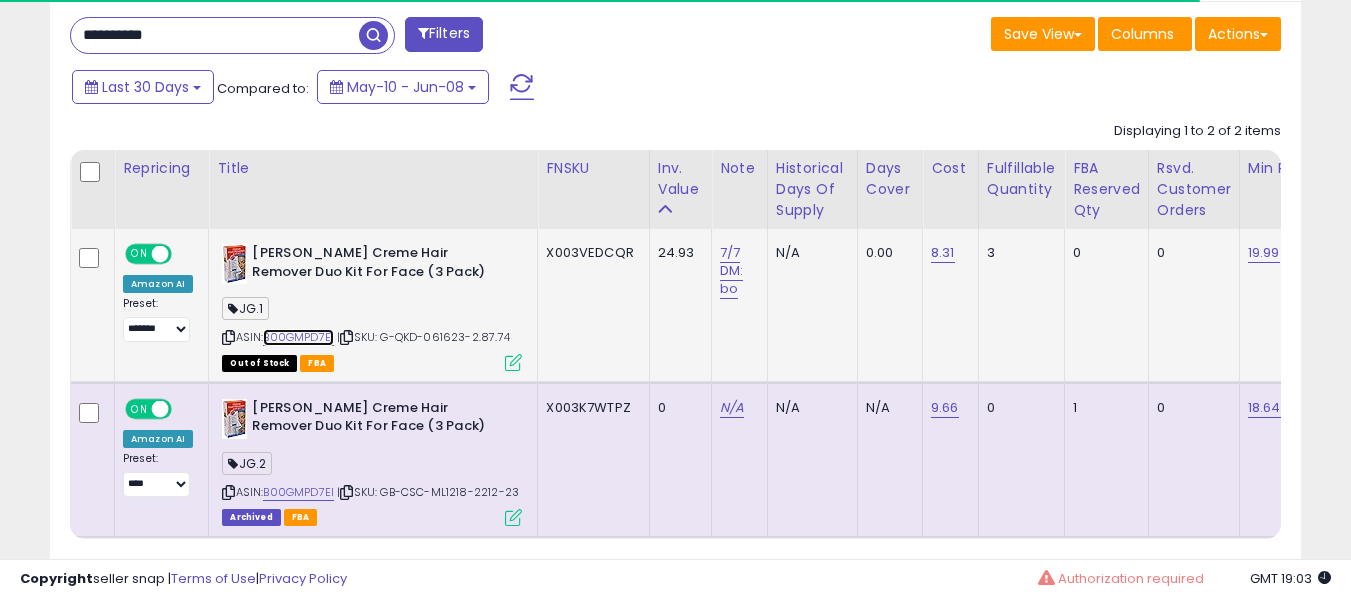 click on "B00GMPD7EI" at bounding box center (298, 337) 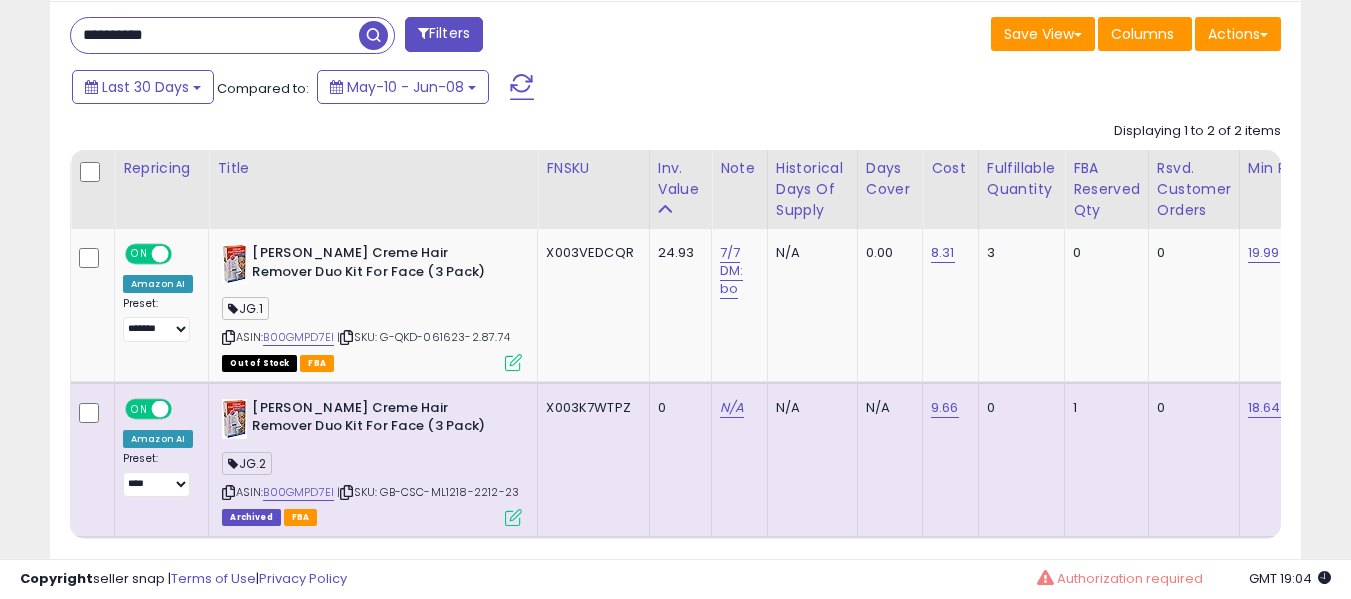 click on "**********" at bounding box center [675, 309] 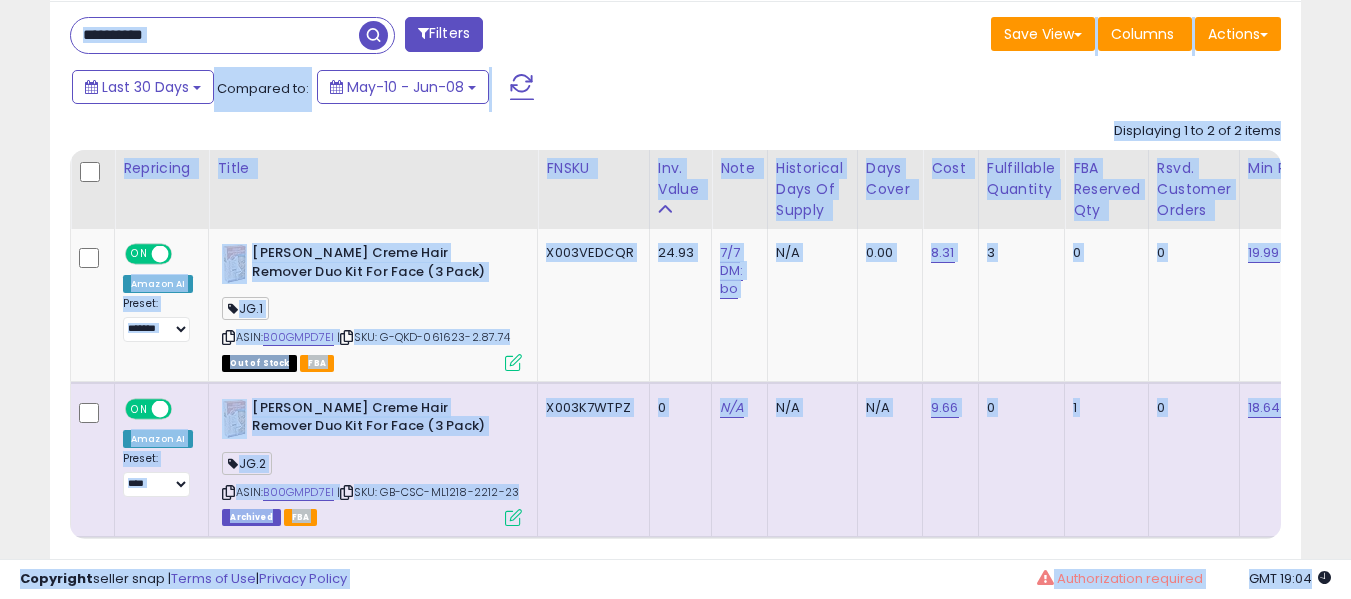 click on "**********" at bounding box center [215, 35] 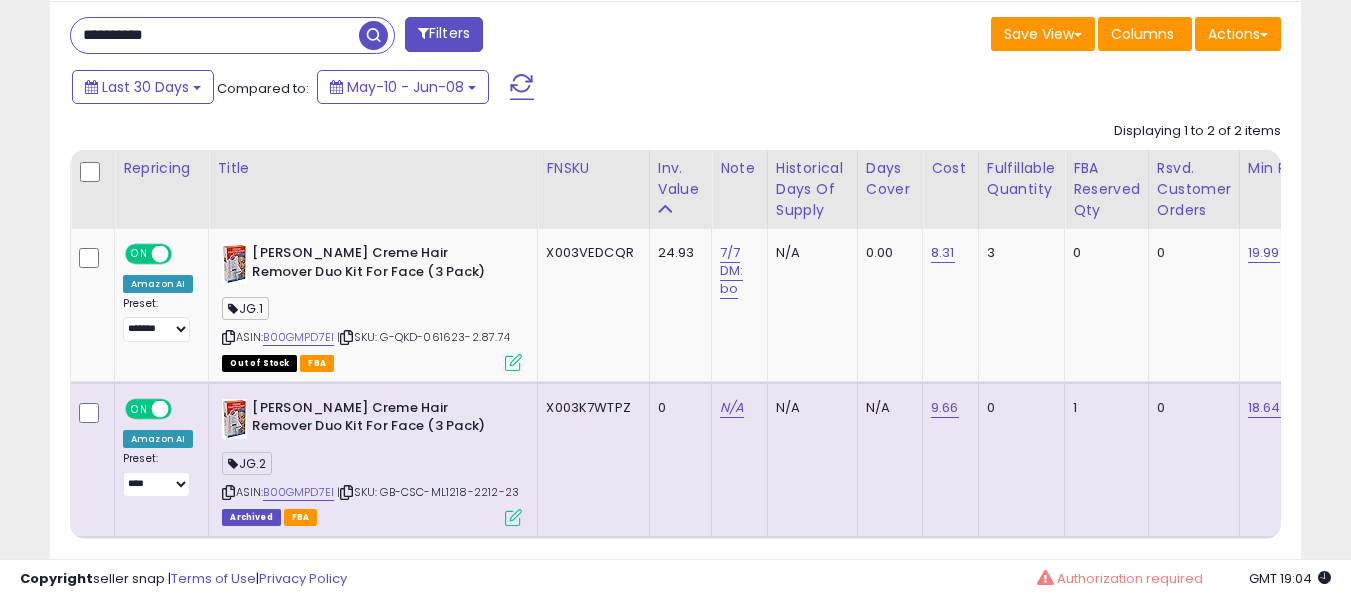 paste 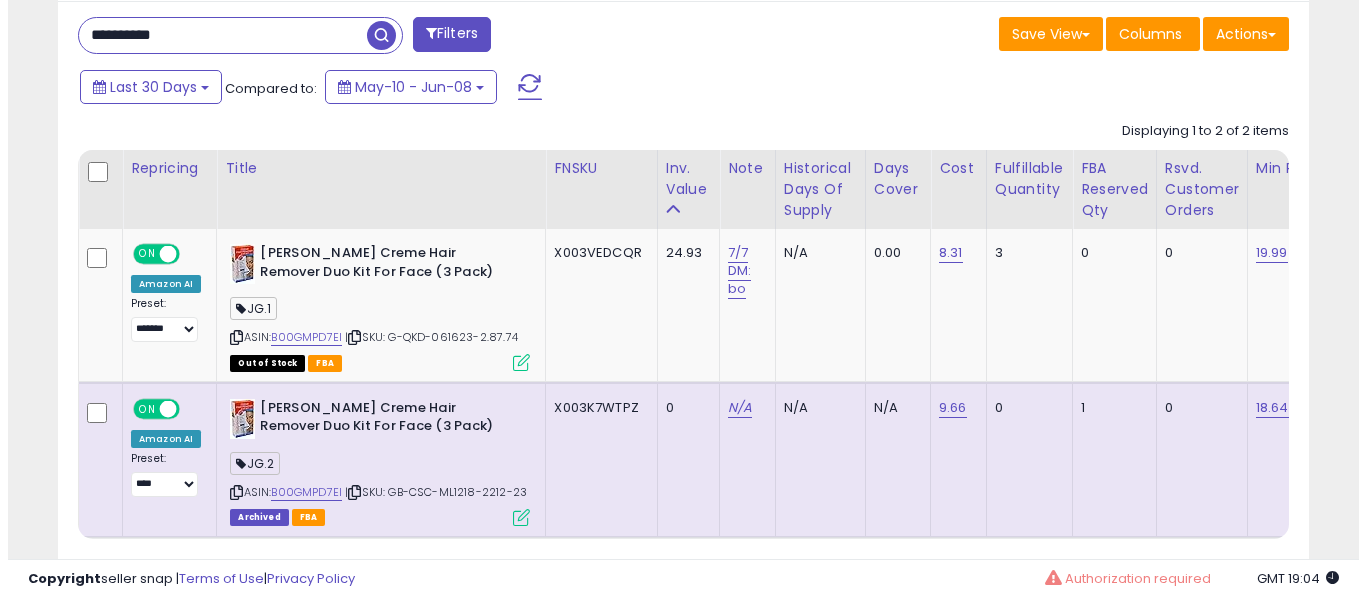 scroll, scrollTop: 671, scrollLeft: 0, axis: vertical 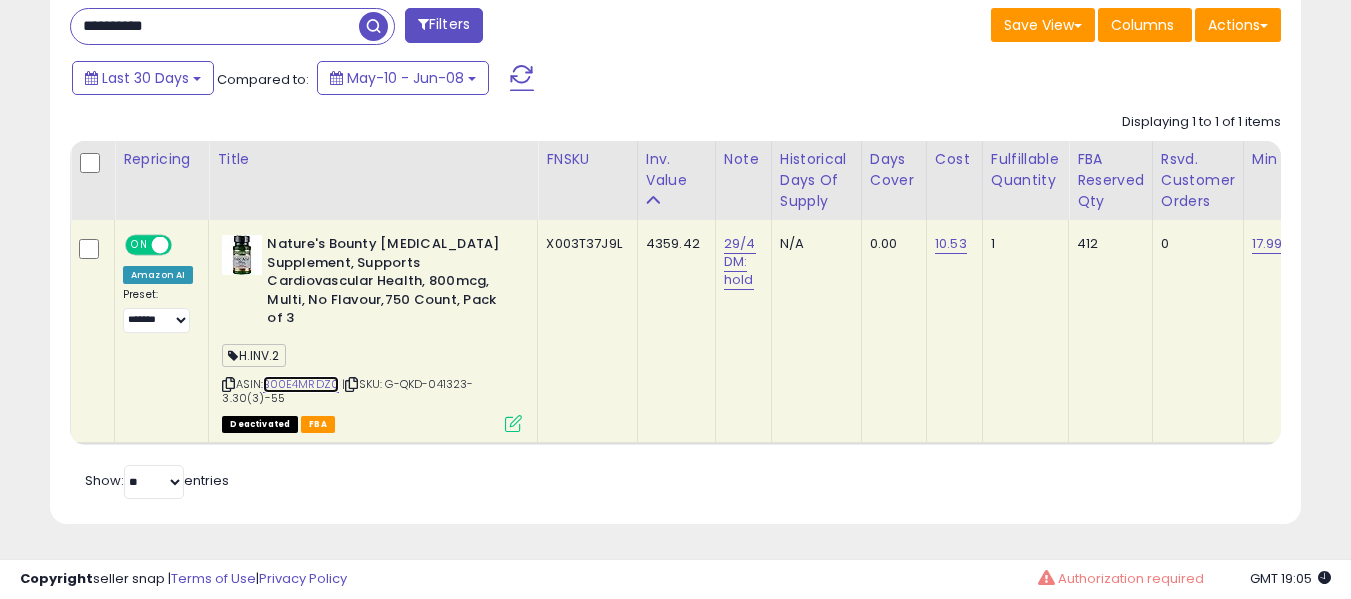click on "B00E4MRDZ0" at bounding box center [301, 384] 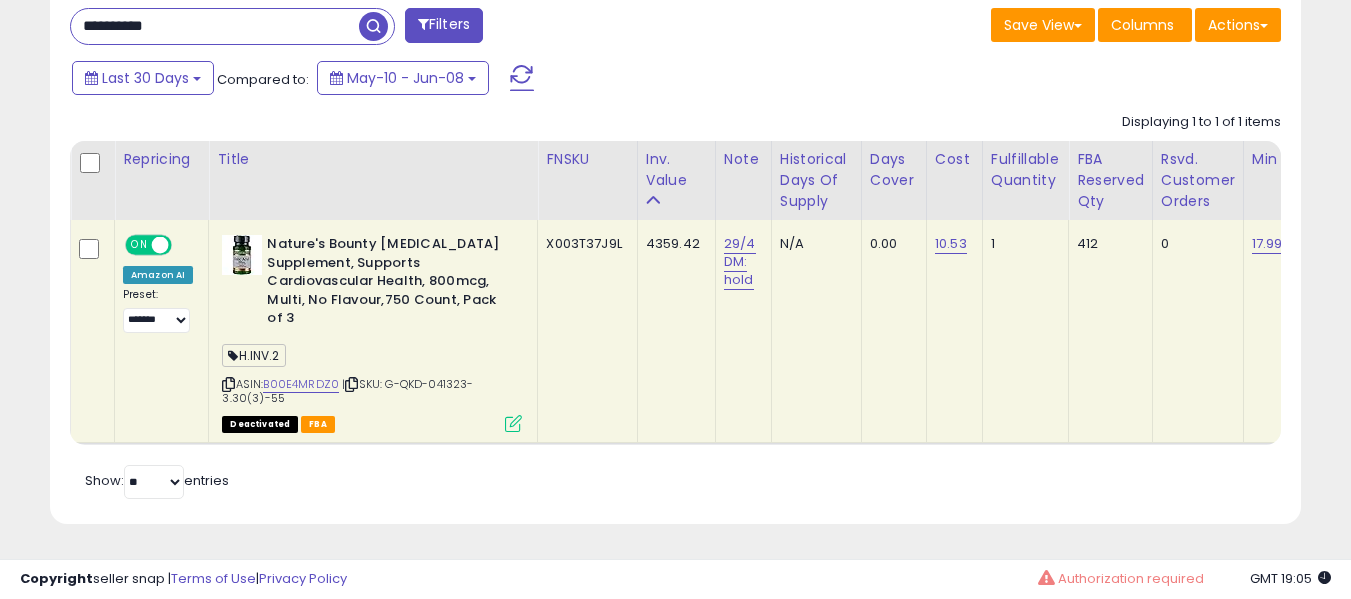click on "**********" at bounding box center [215, 26] 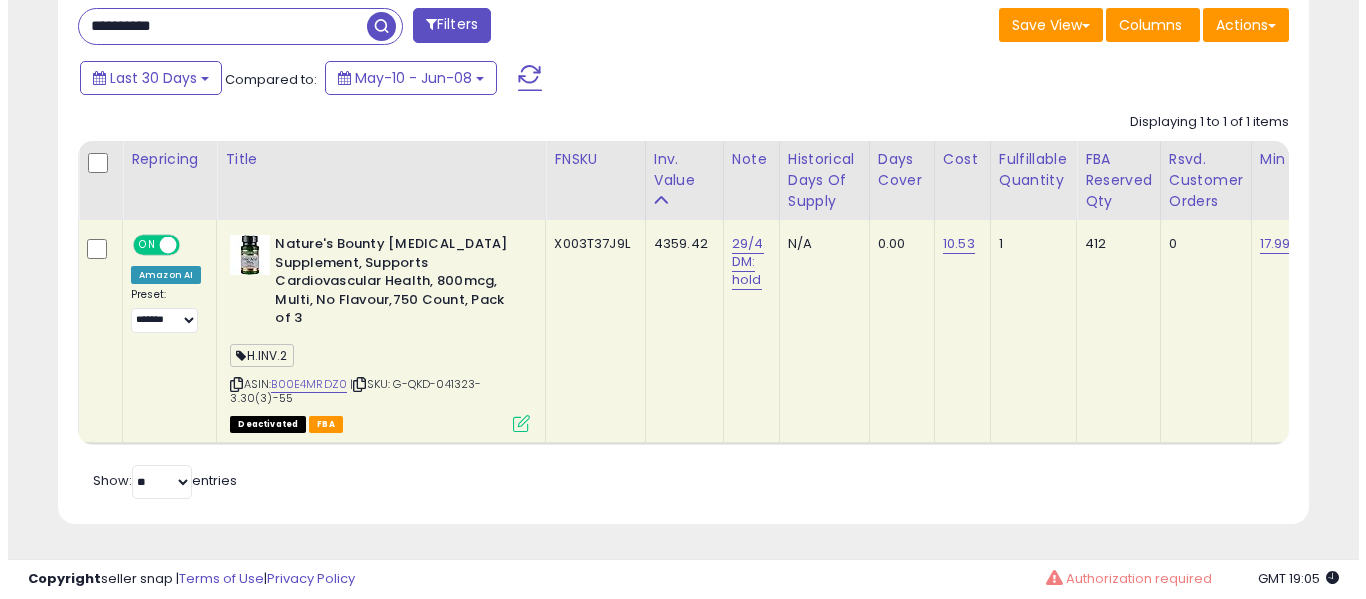 scroll, scrollTop: 671, scrollLeft: 0, axis: vertical 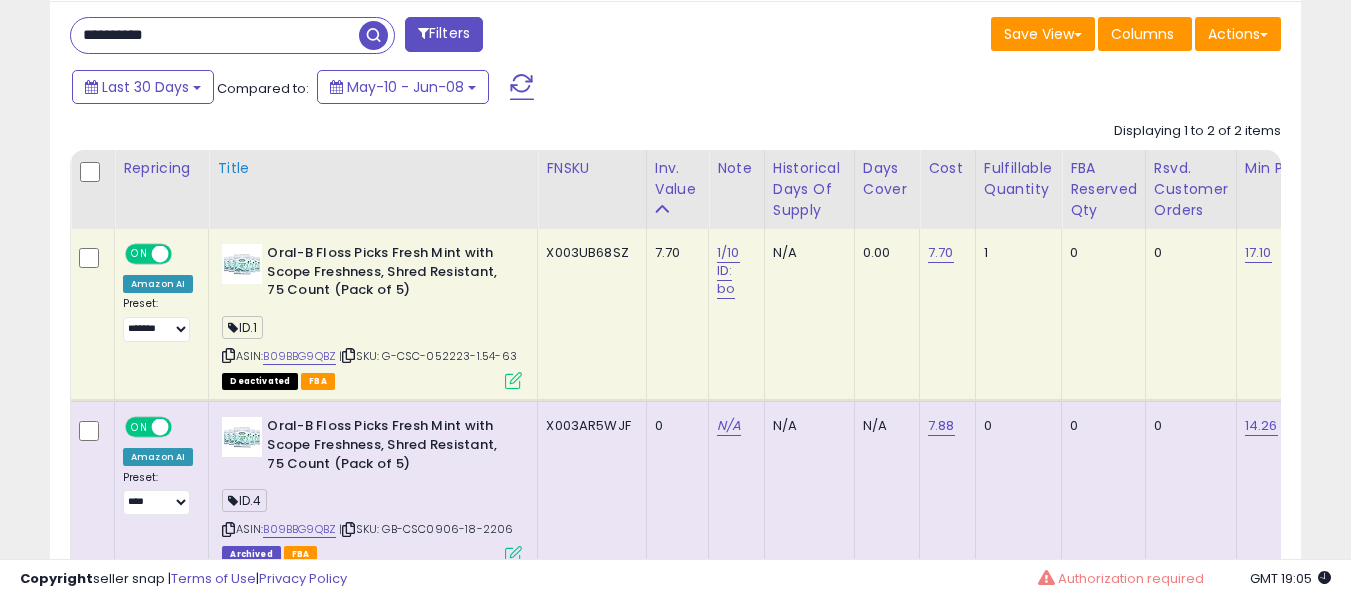 type 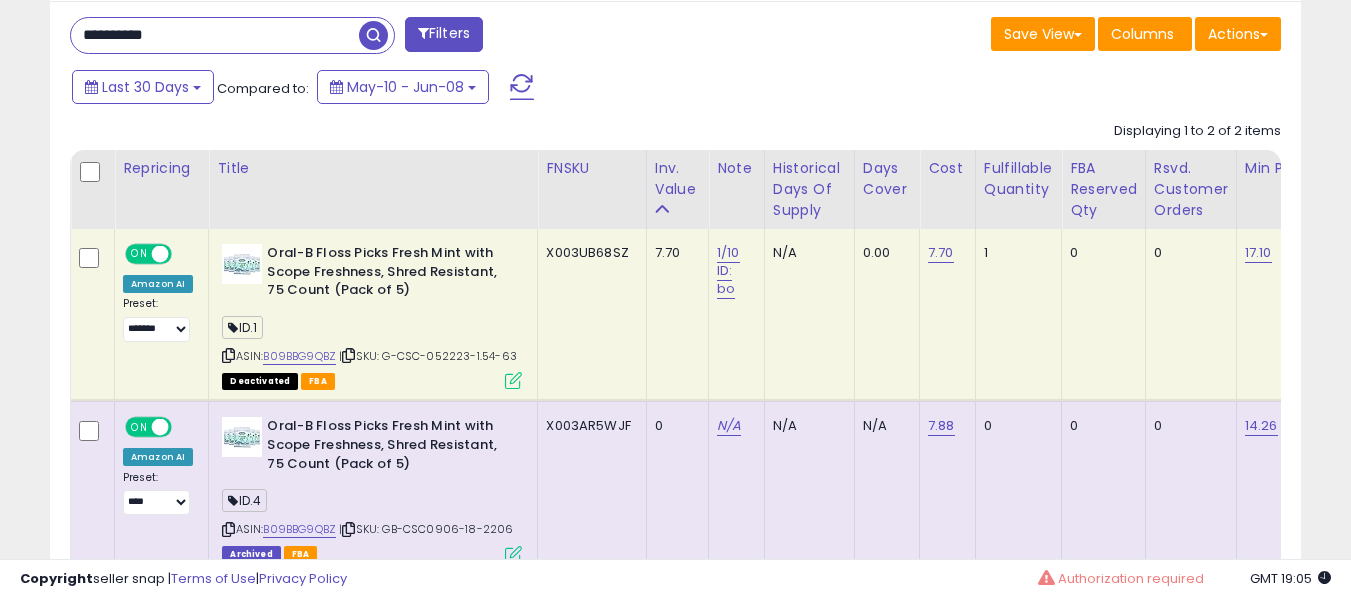 click on "**********" at bounding box center [215, 35] 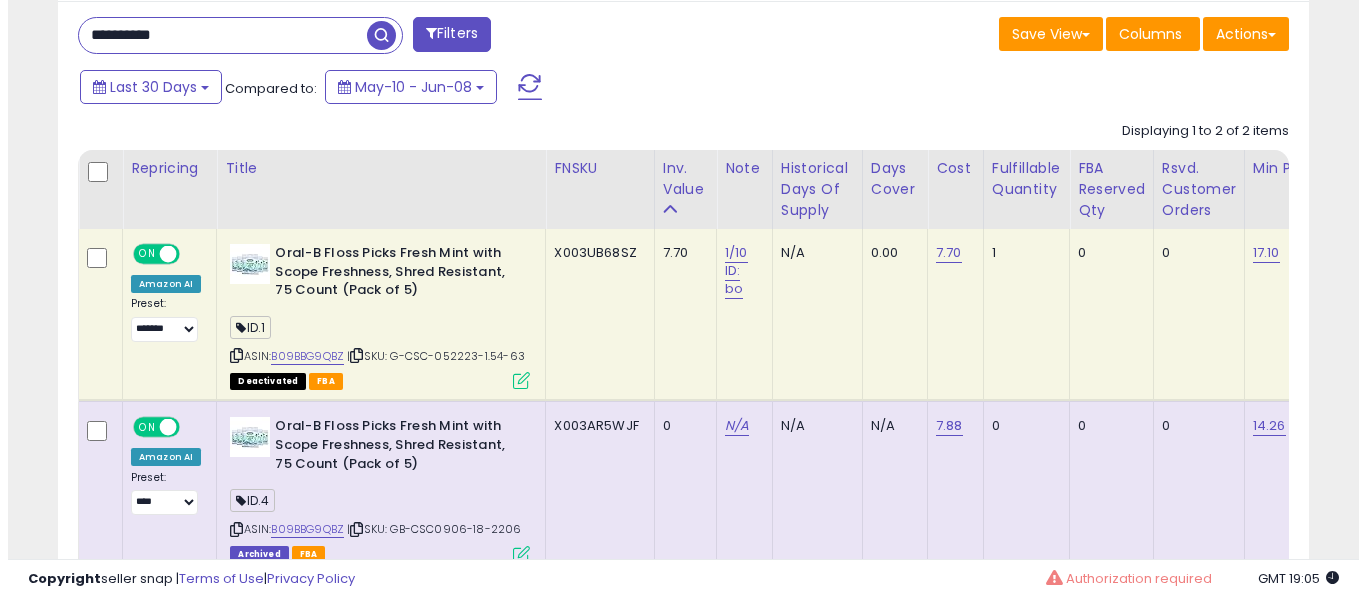 scroll, scrollTop: 671, scrollLeft: 0, axis: vertical 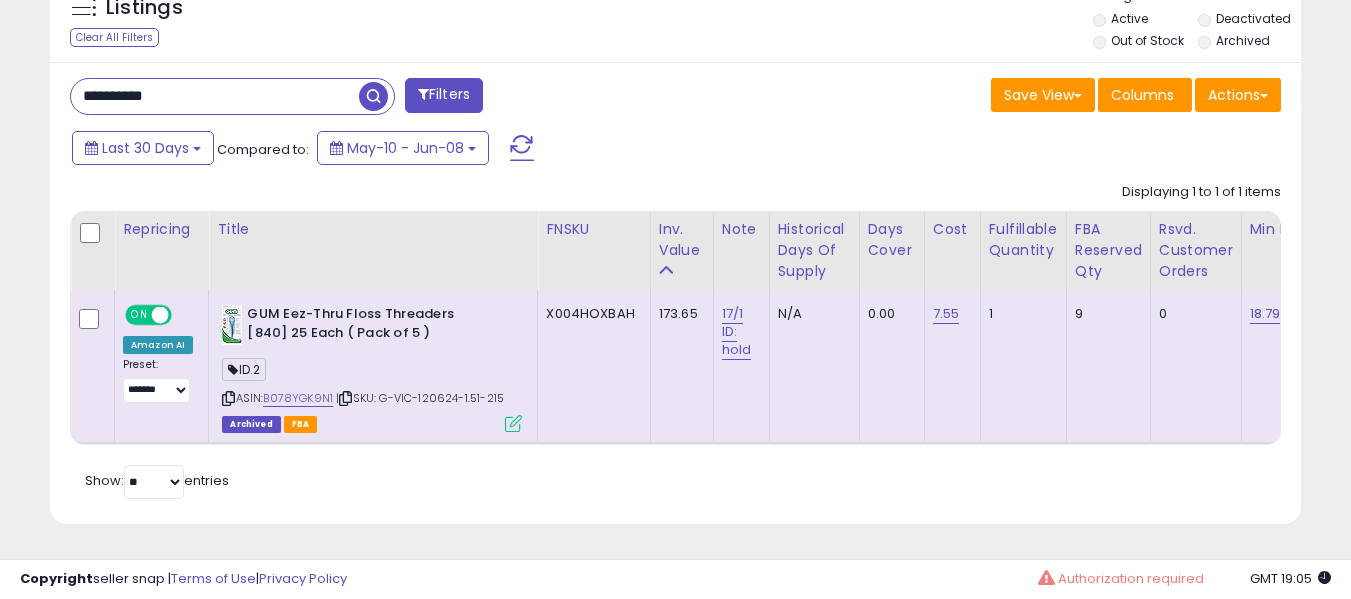 click on "ID.2" at bounding box center (372, 372) 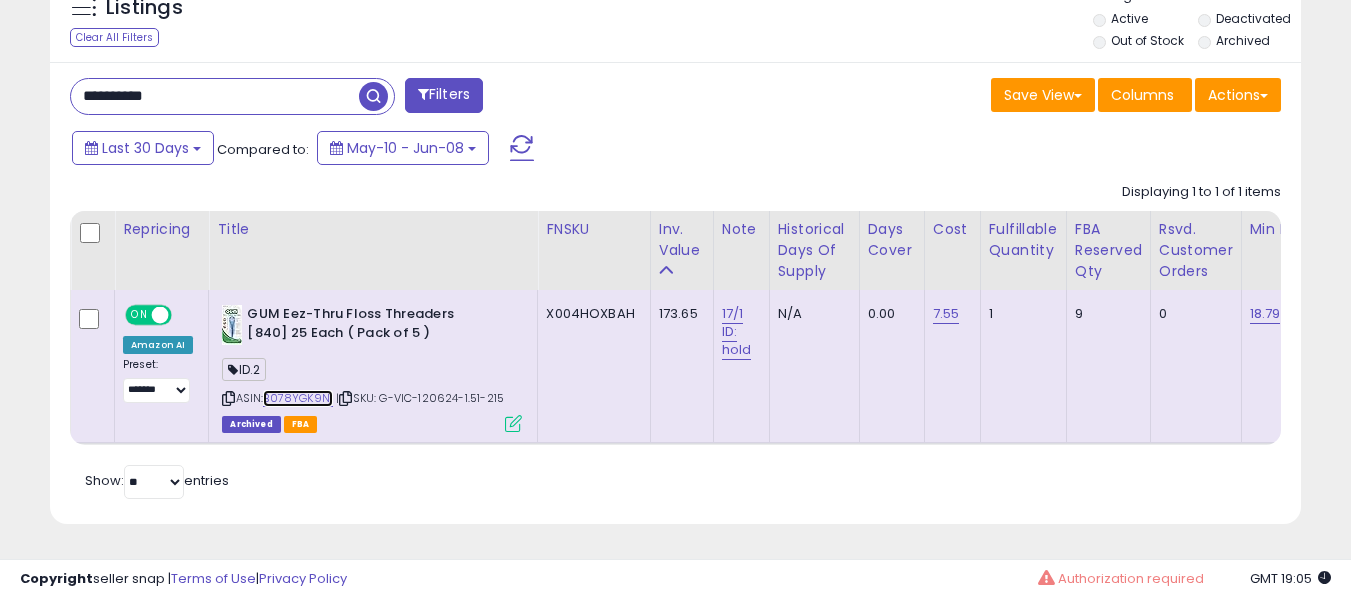 click on "B078YGK9N1" at bounding box center [298, 398] 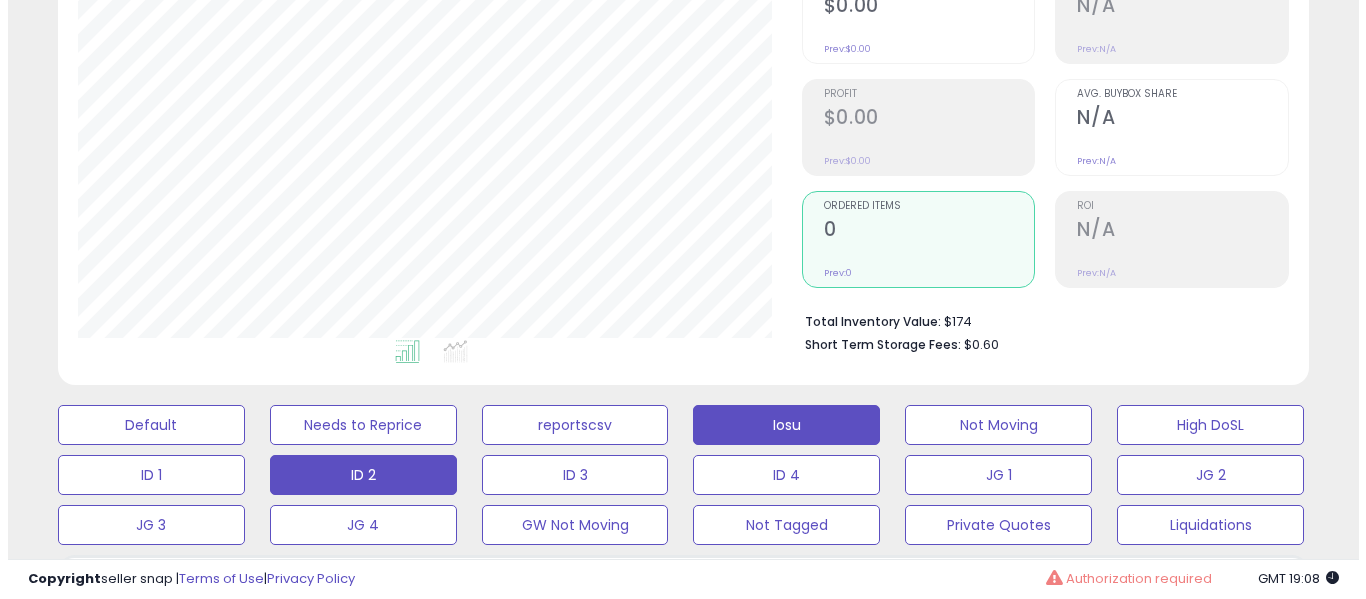 scroll, scrollTop: 325, scrollLeft: 0, axis: vertical 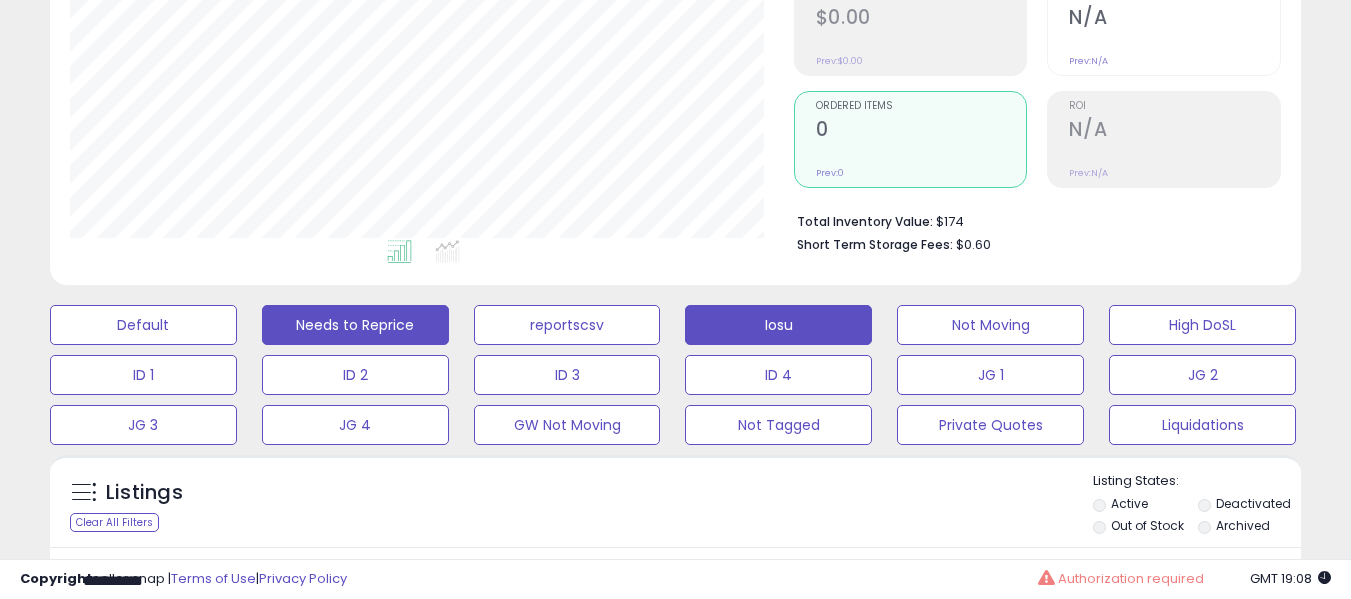 click on "Needs to Reprice" at bounding box center (143, 325) 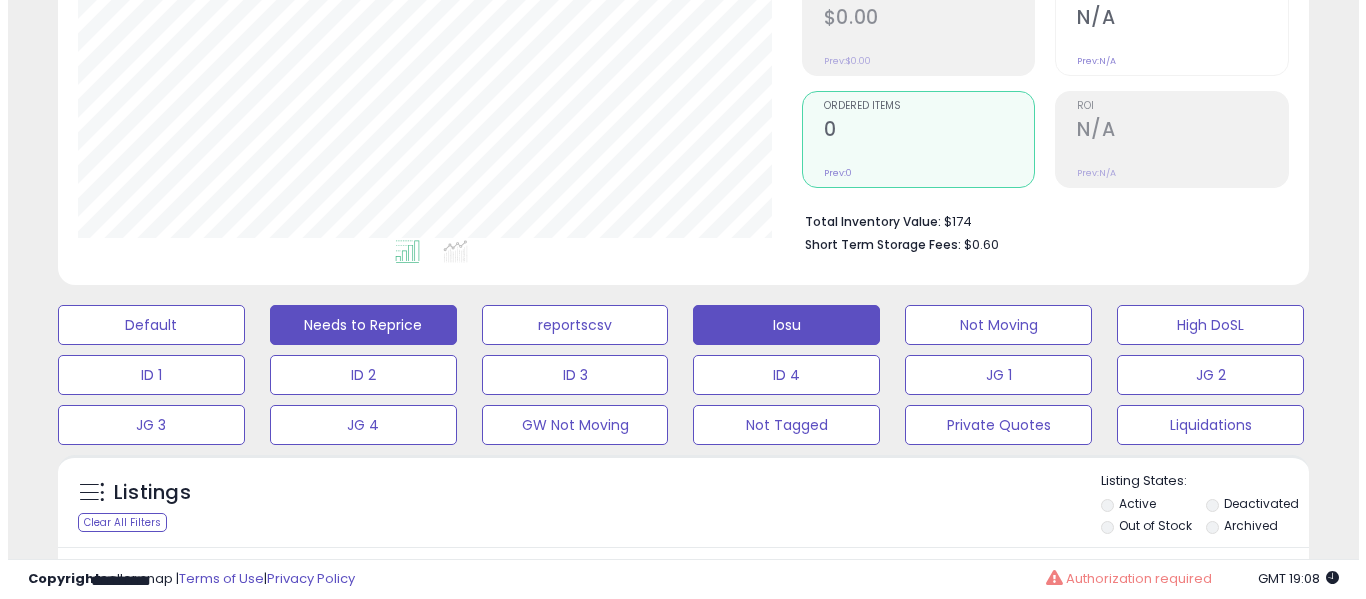 scroll, scrollTop: 999590, scrollLeft: 999267, axis: both 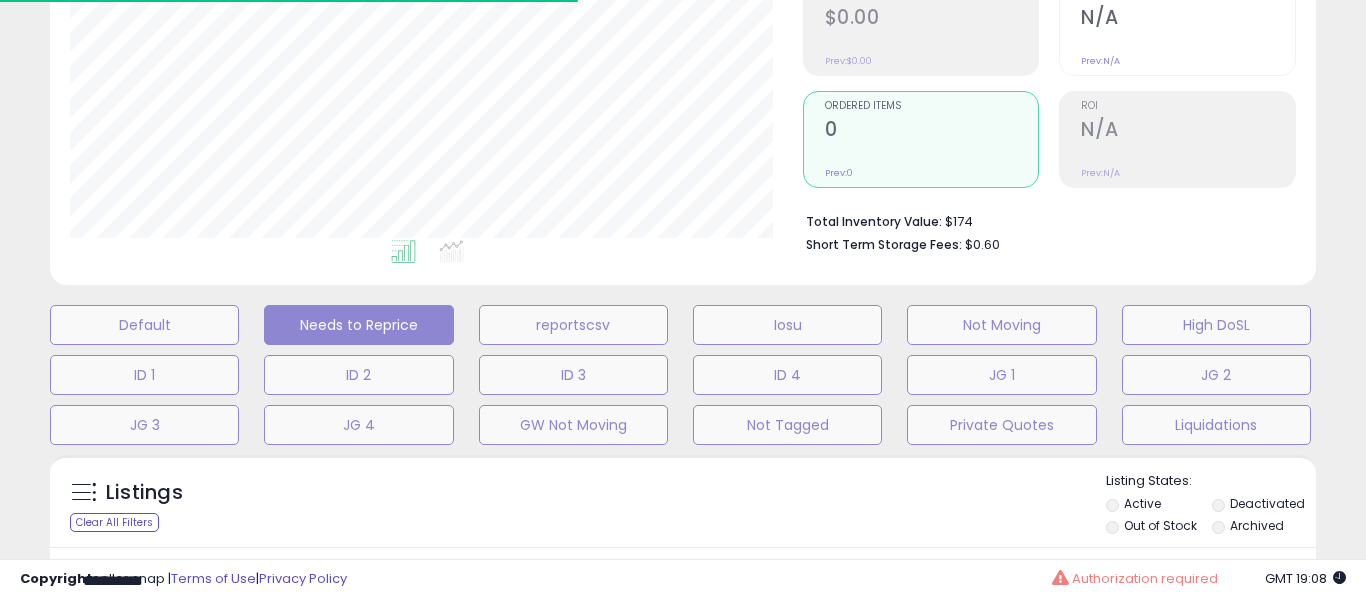 type 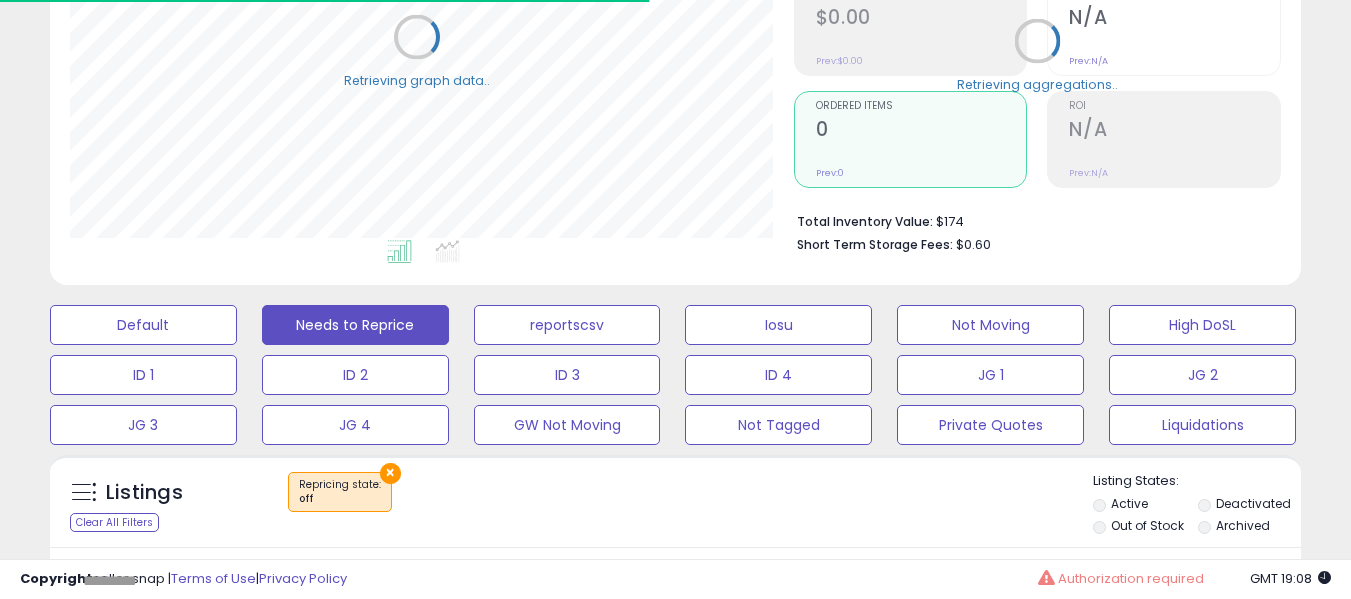 scroll, scrollTop: 410, scrollLeft: 724, axis: both 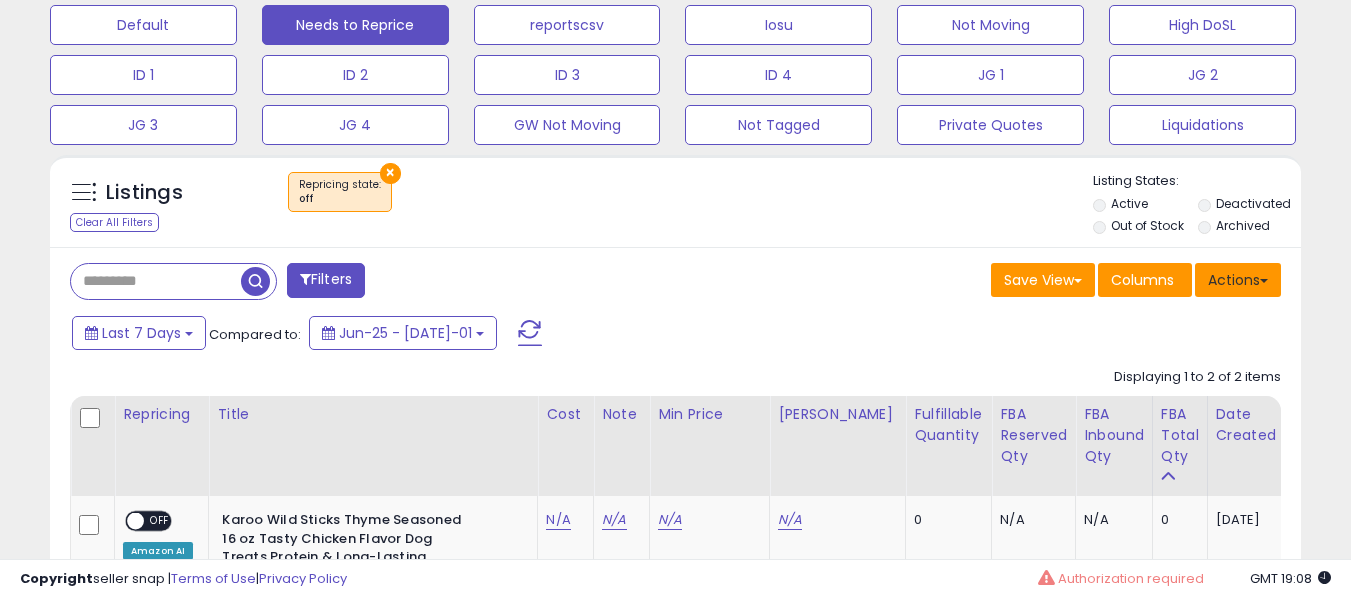 click on "Actions" at bounding box center (1238, 280) 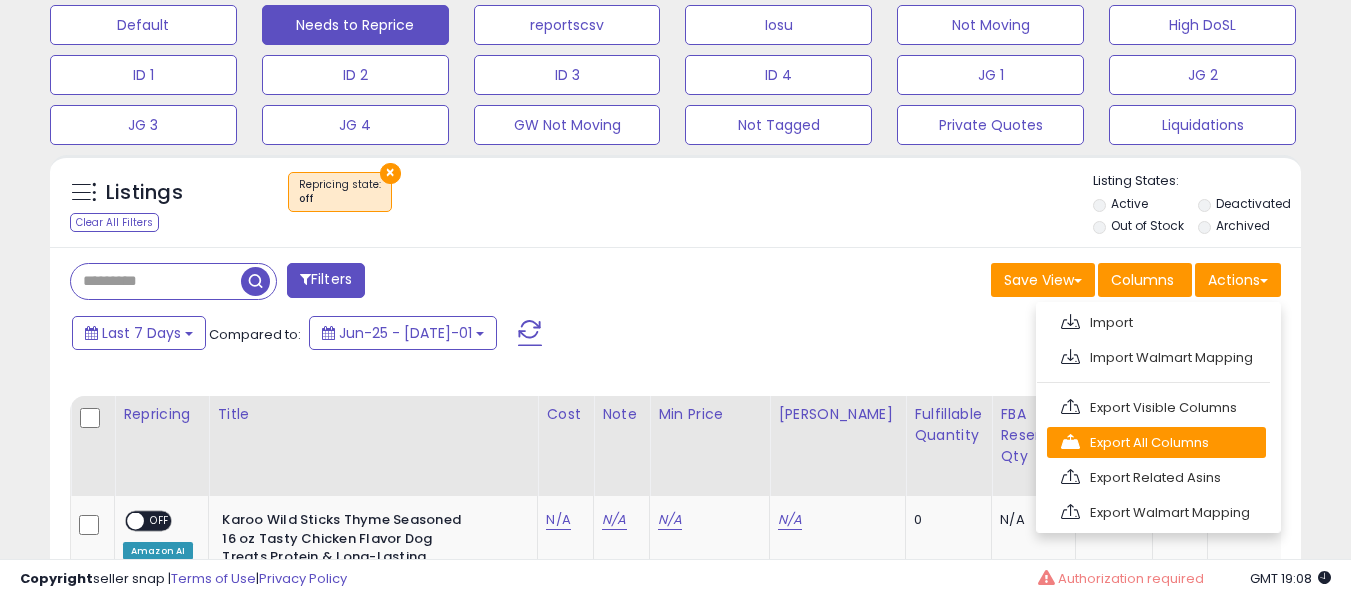 click on "Export All Columns" at bounding box center [1156, 442] 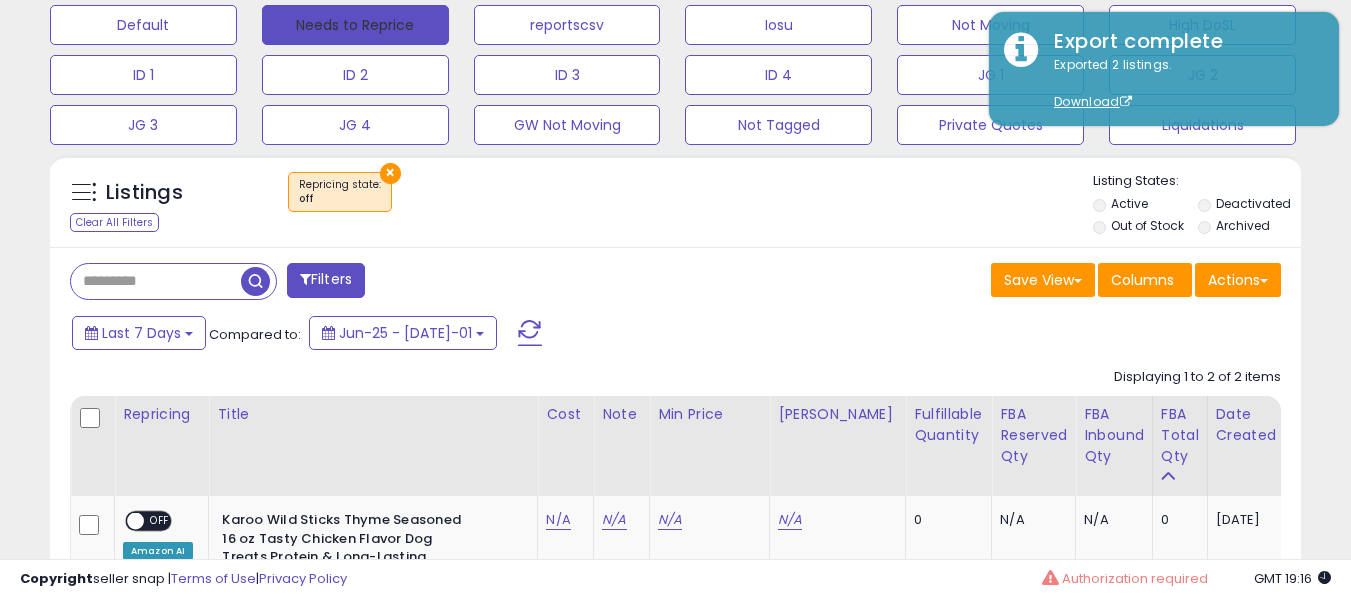 click on "Needs to Reprice" at bounding box center (355, 25) 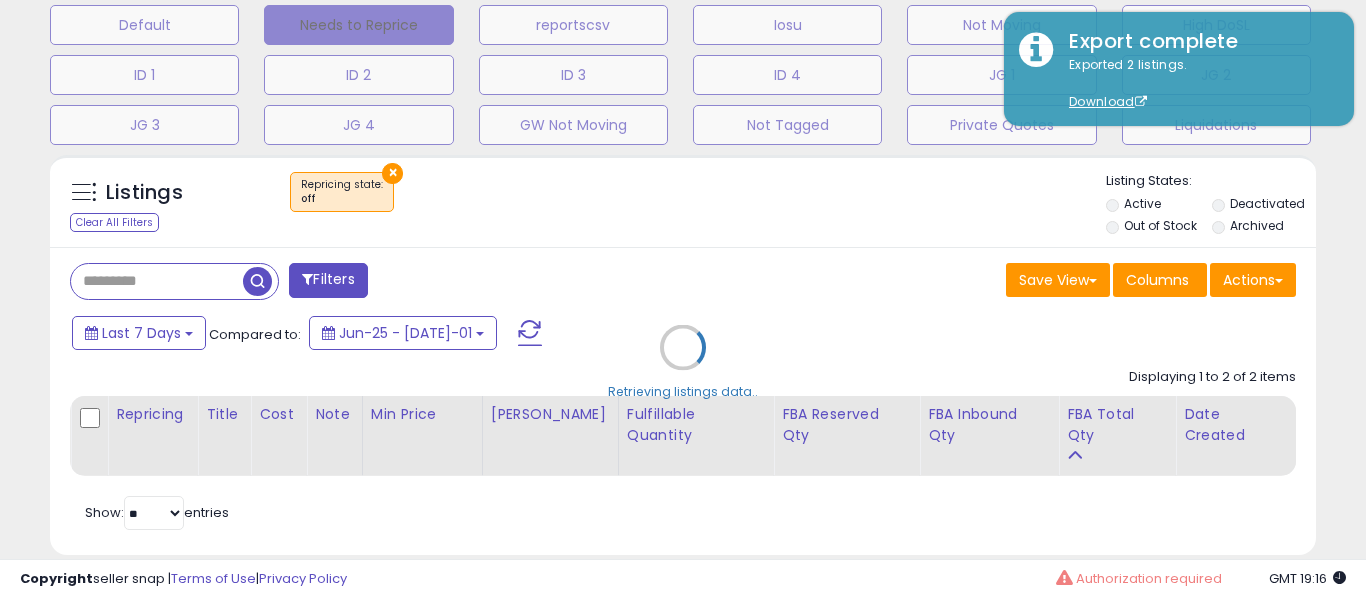 scroll, scrollTop: 999590, scrollLeft: 999267, axis: both 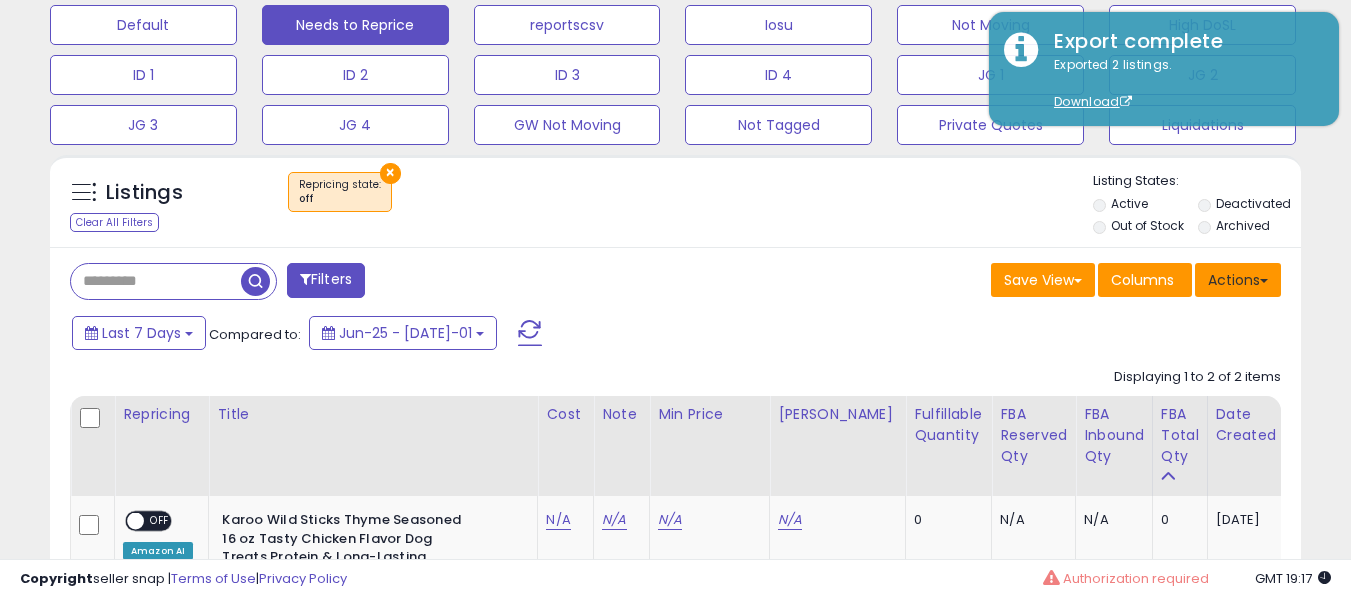 click on "Actions" at bounding box center (1238, 280) 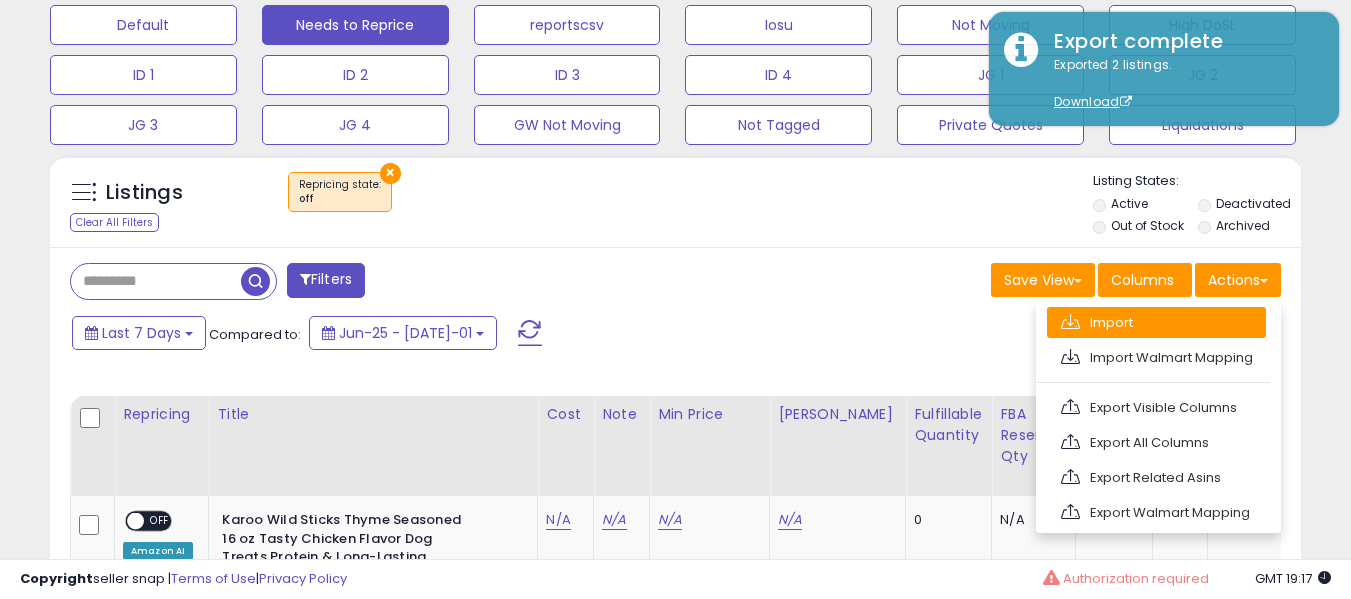 click on "Import" at bounding box center (1156, 322) 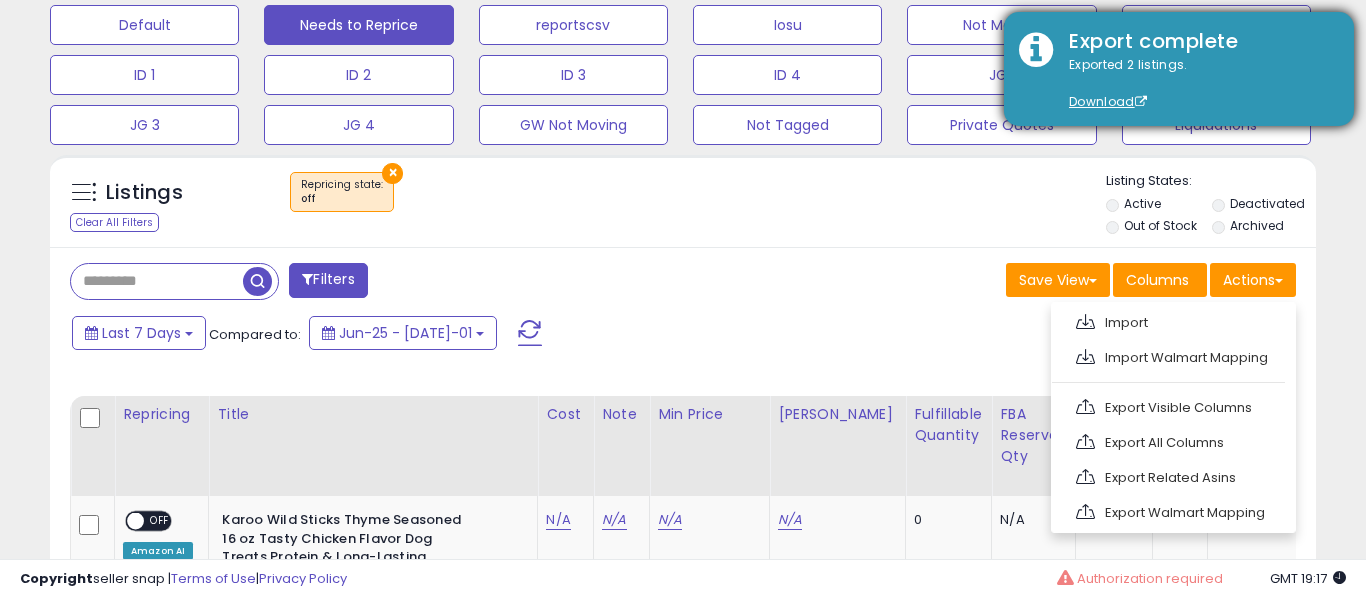 scroll, scrollTop: 999590, scrollLeft: 999267, axis: both 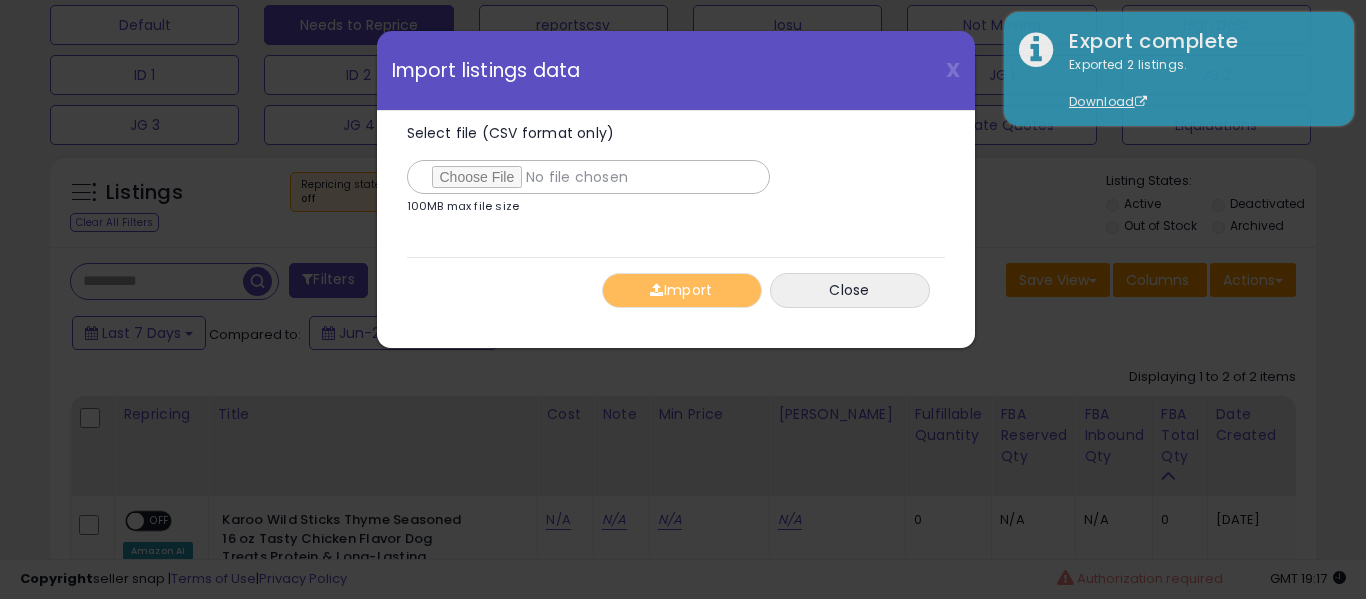 type on "**********" 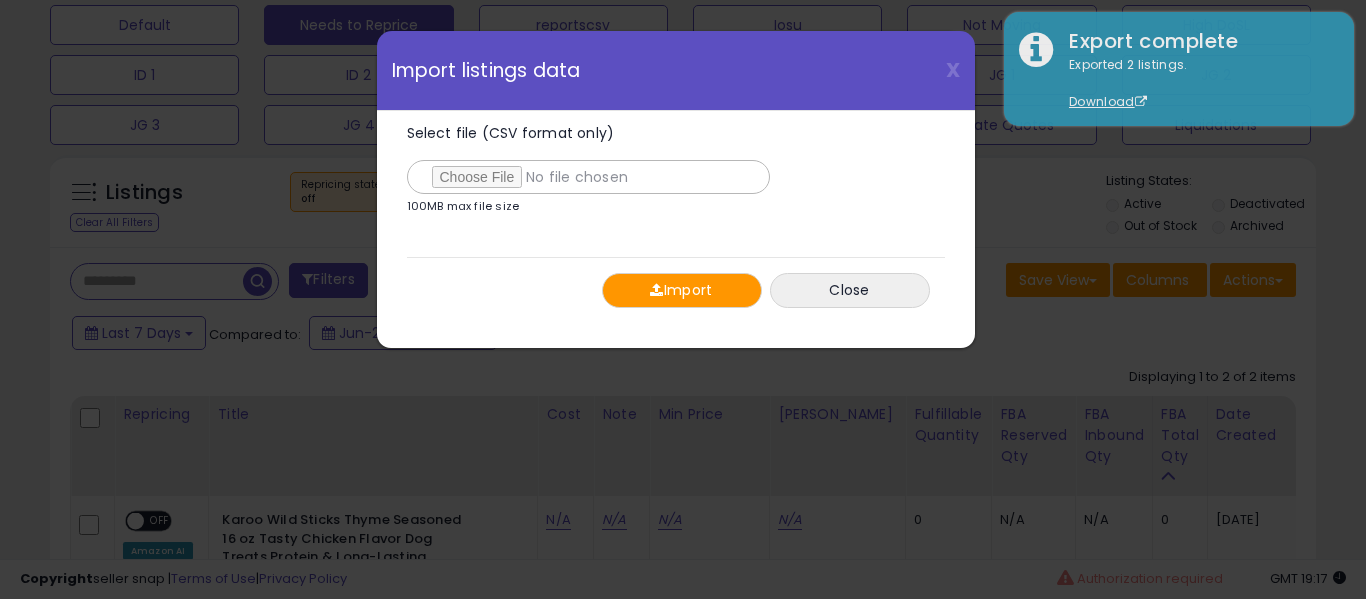 click on "Import" at bounding box center (682, 290) 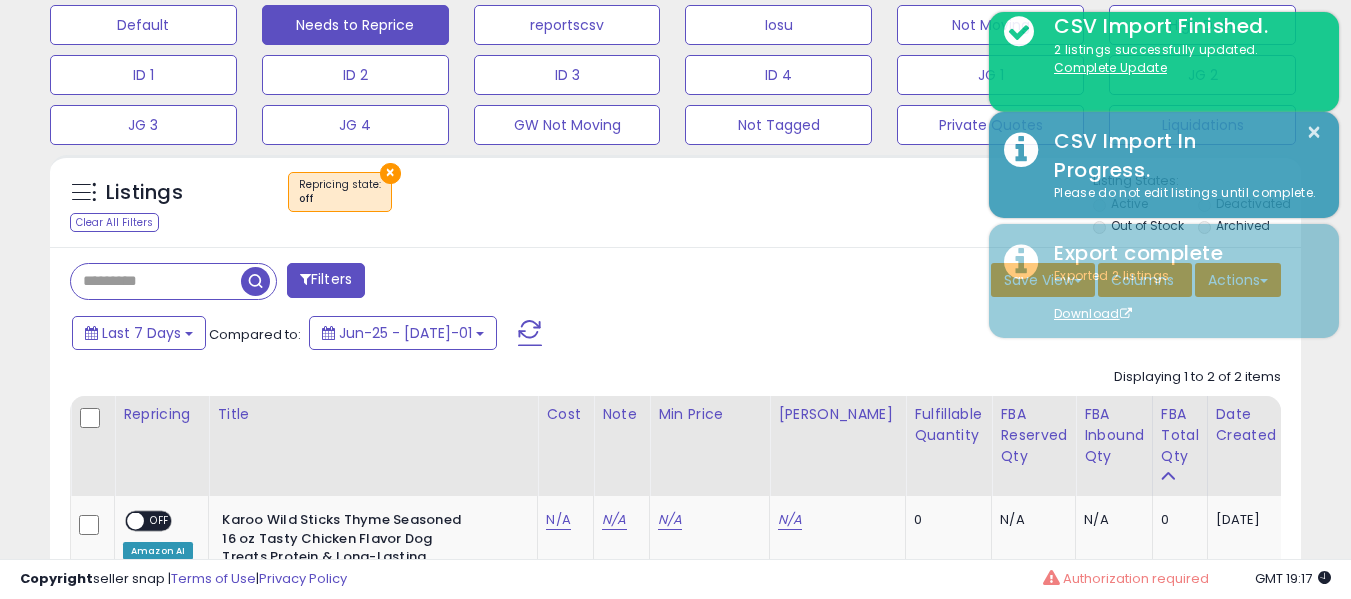 scroll, scrollTop: 410, scrollLeft: 724, axis: both 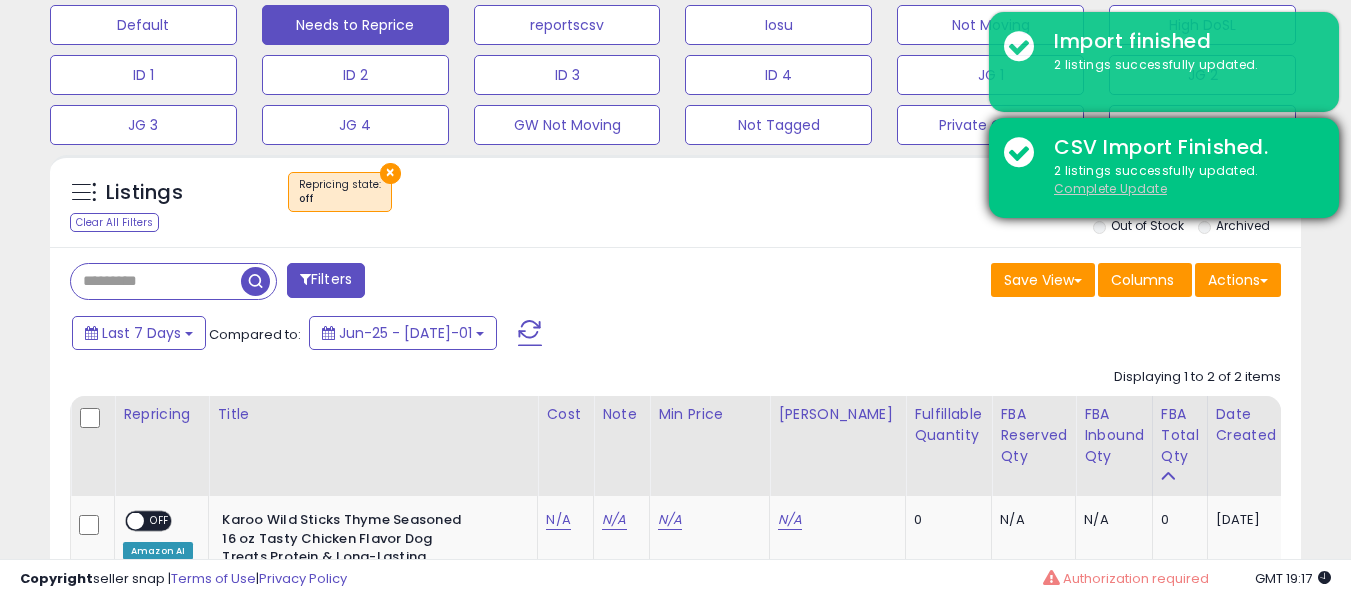 click on "Complete Update" at bounding box center [1110, 188] 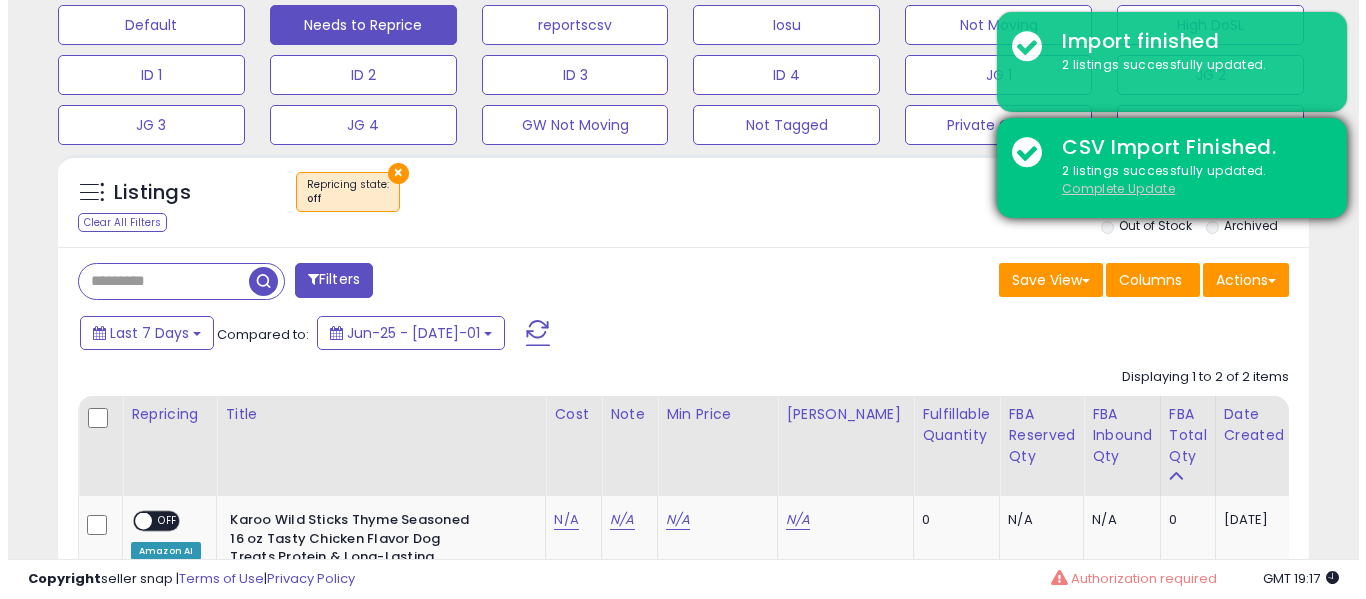 scroll, scrollTop: 999590, scrollLeft: 999267, axis: both 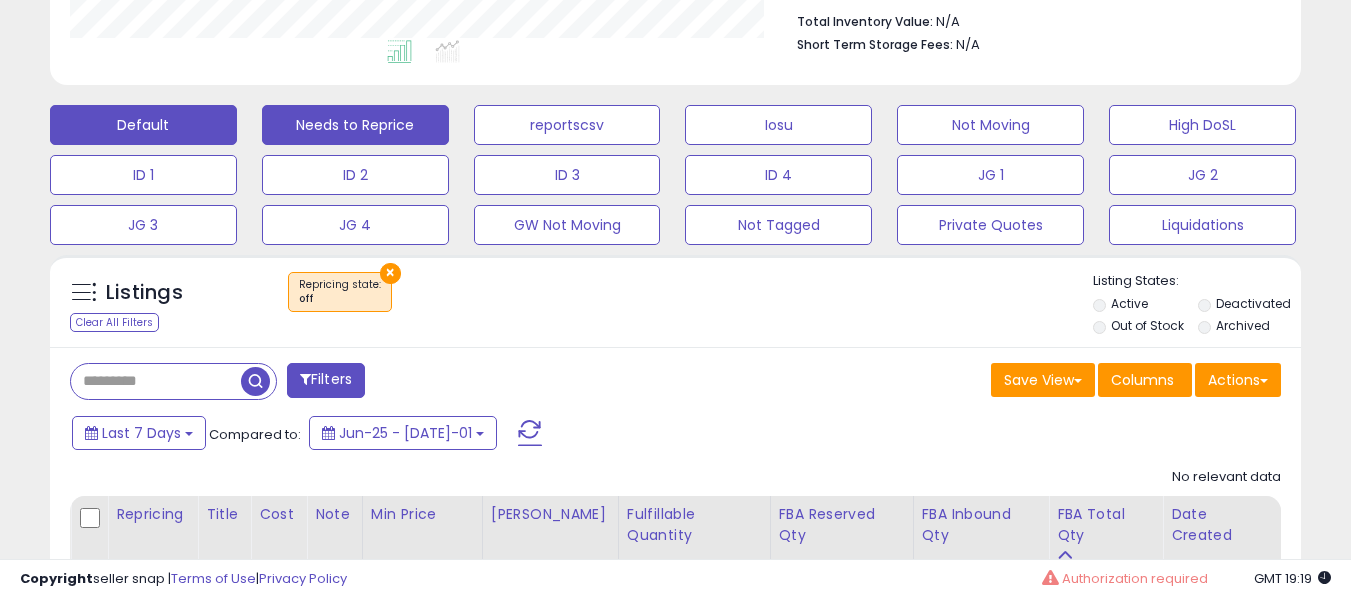 click on "Default" at bounding box center [143, 125] 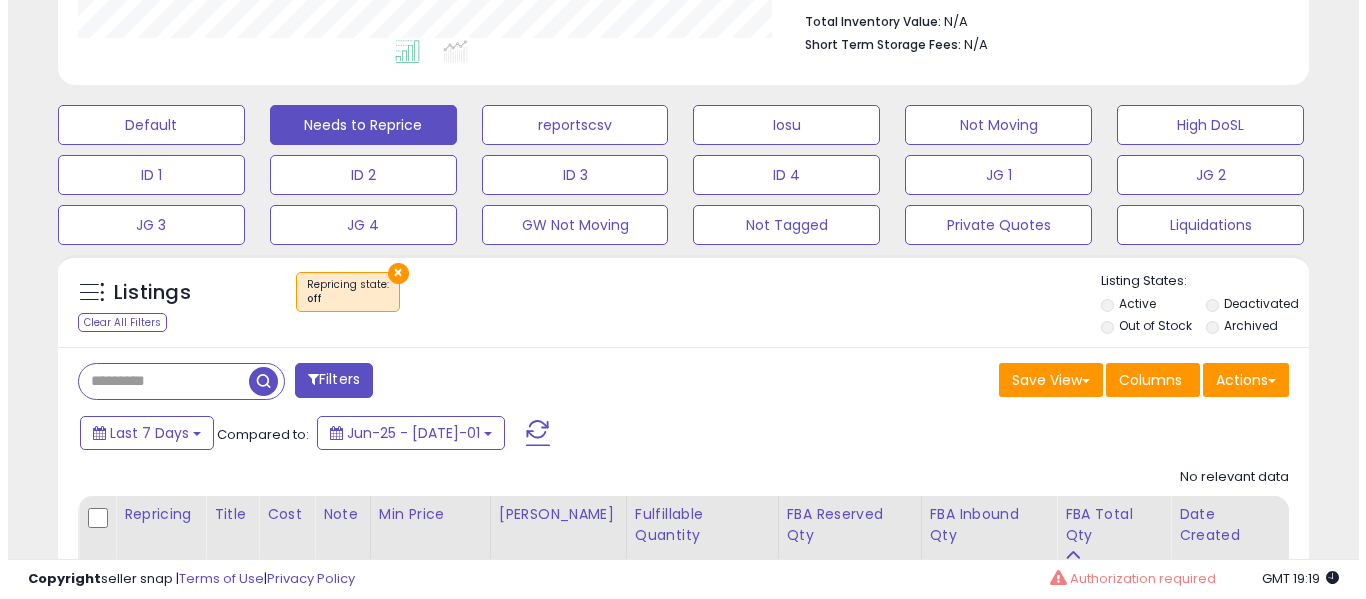scroll, scrollTop: 999590, scrollLeft: 999267, axis: both 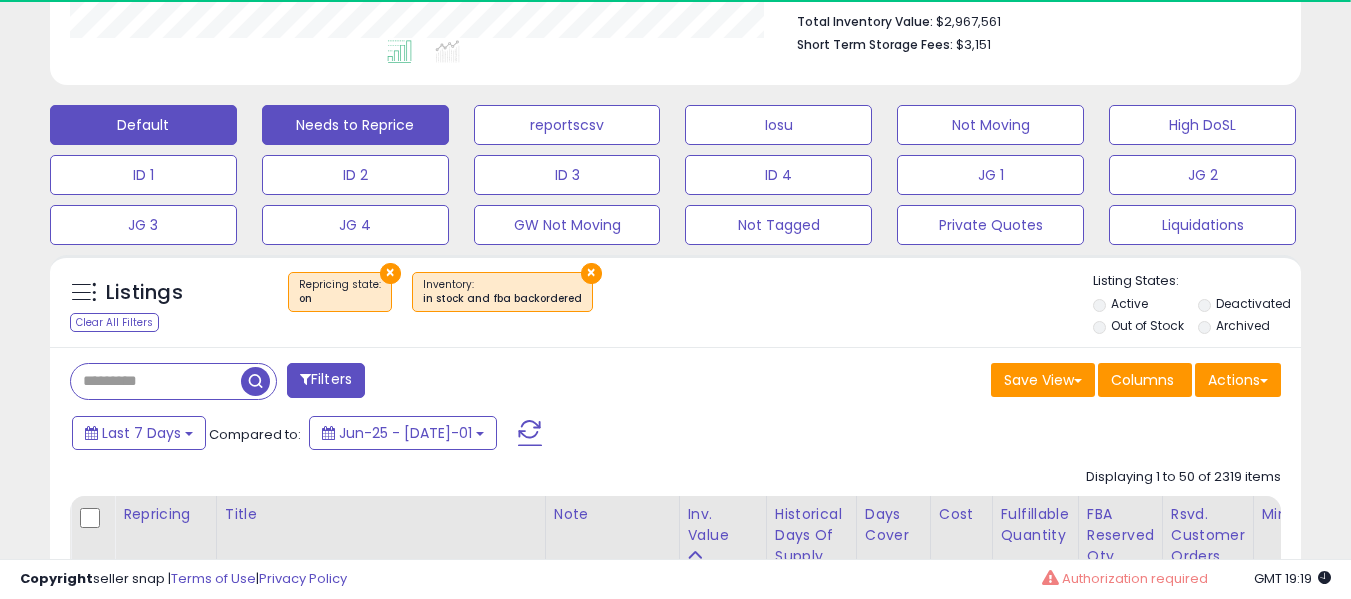 click on "Needs to Reprice" at bounding box center [355, 125] 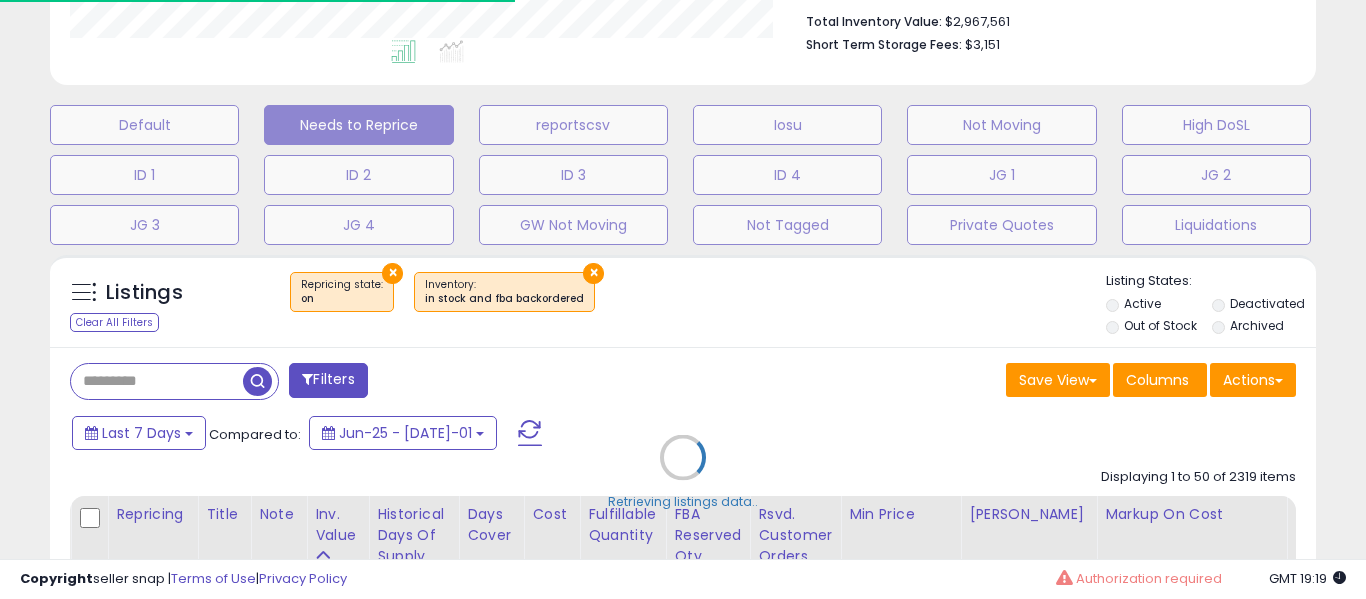 scroll, scrollTop: 999590, scrollLeft: 999267, axis: both 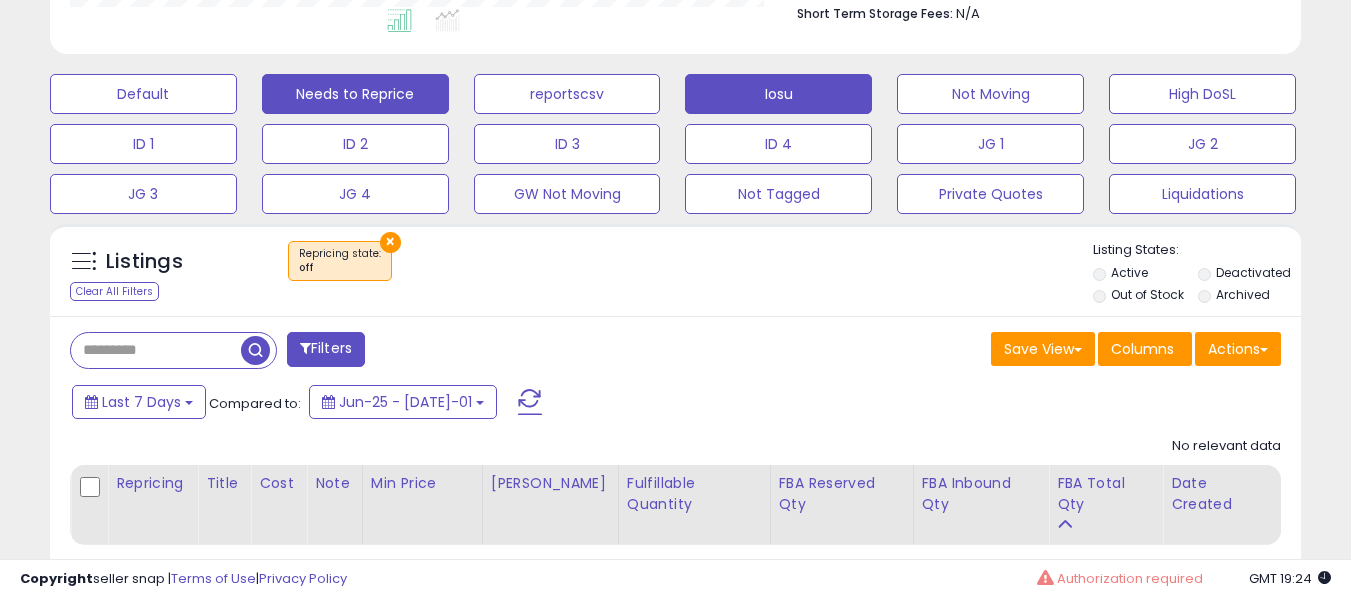 click on "Iosu" at bounding box center (143, 94) 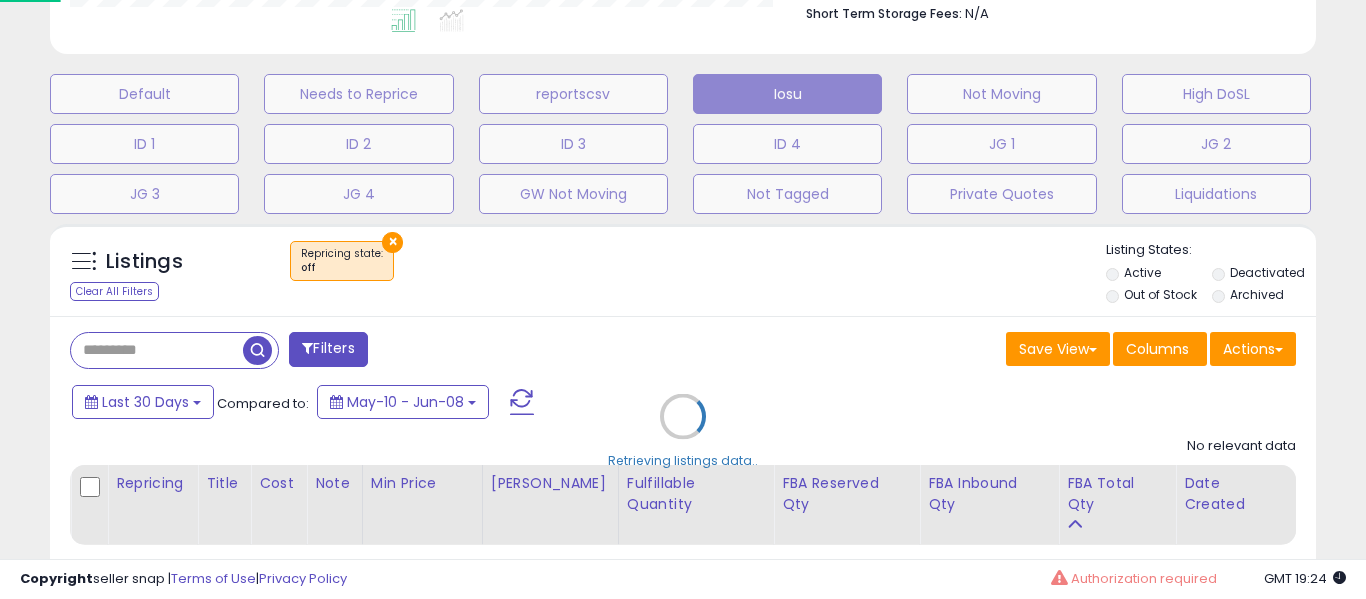 scroll, scrollTop: 999590, scrollLeft: 999267, axis: both 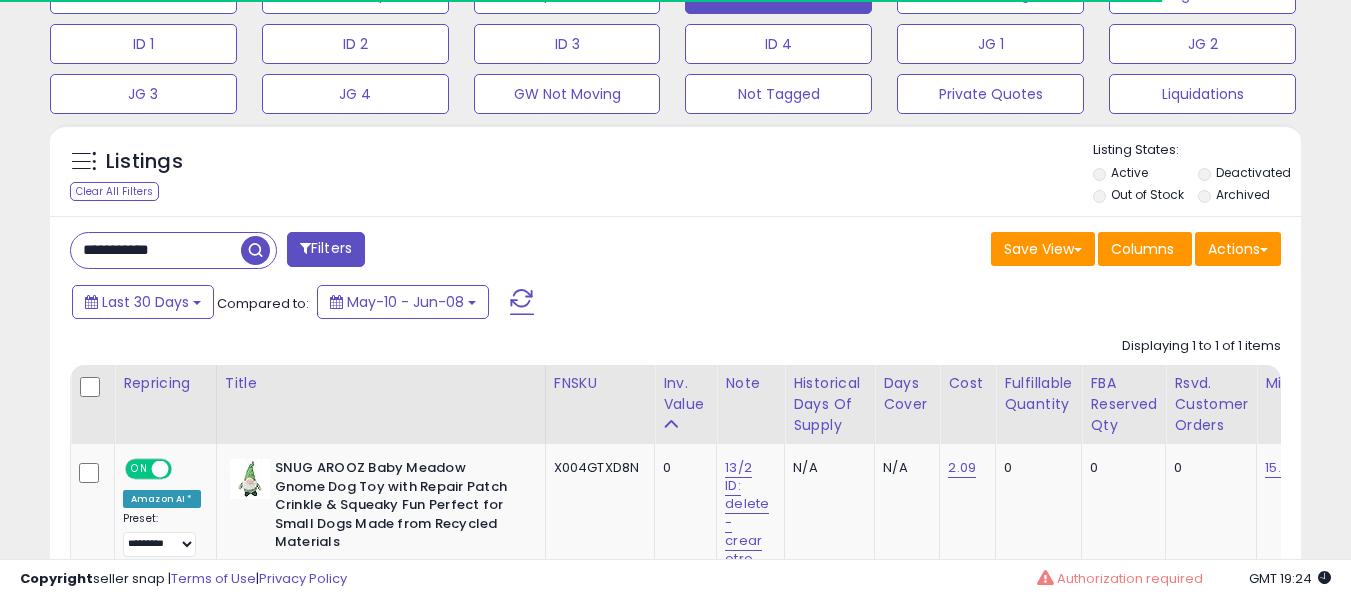 click on "**********" at bounding box center (156, 250) 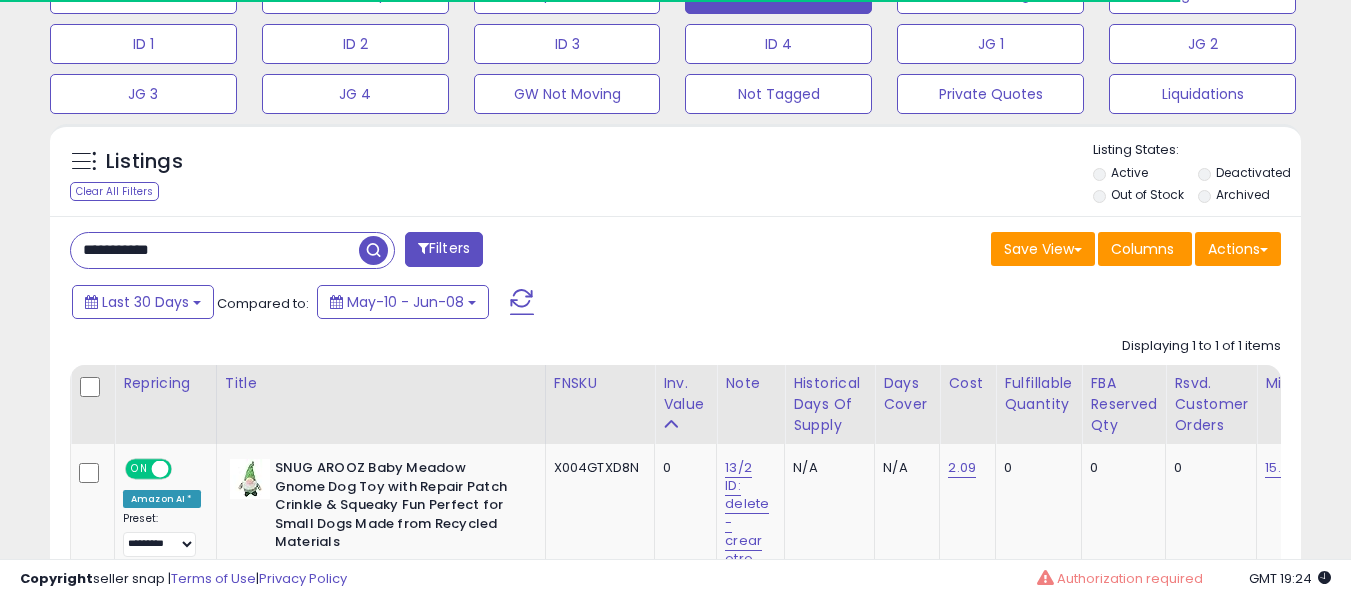 paste 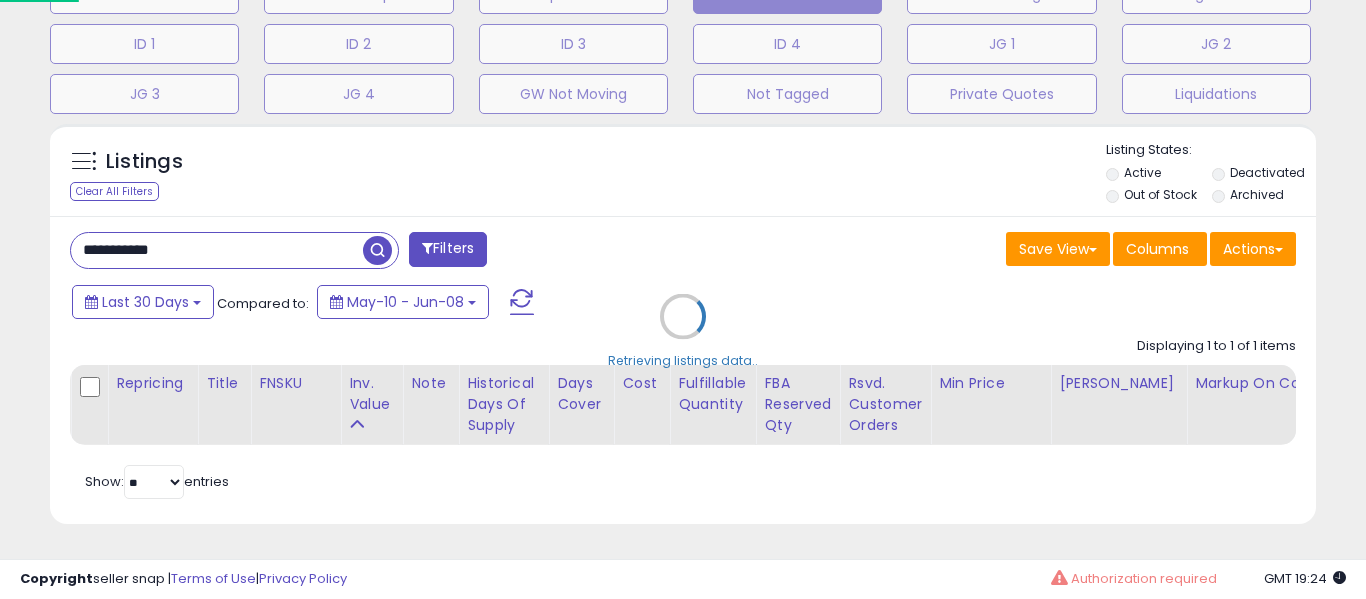 scroll, scrollTop: 999590, scrollLeft: 999267, axis: both 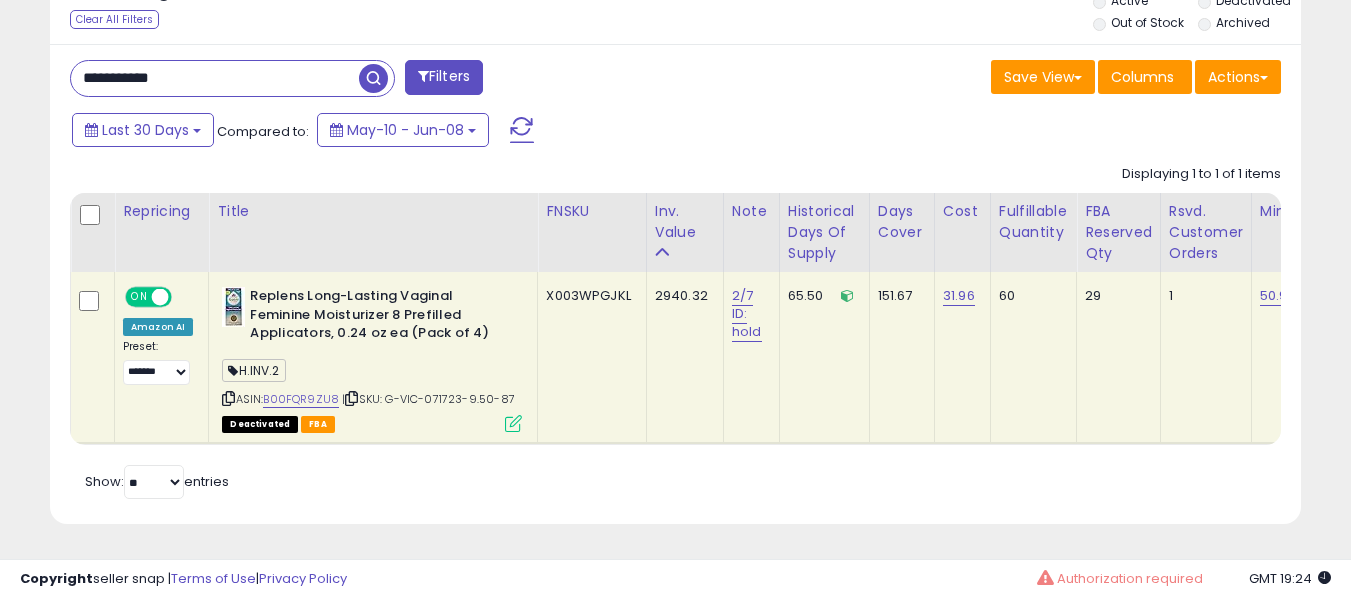 paste 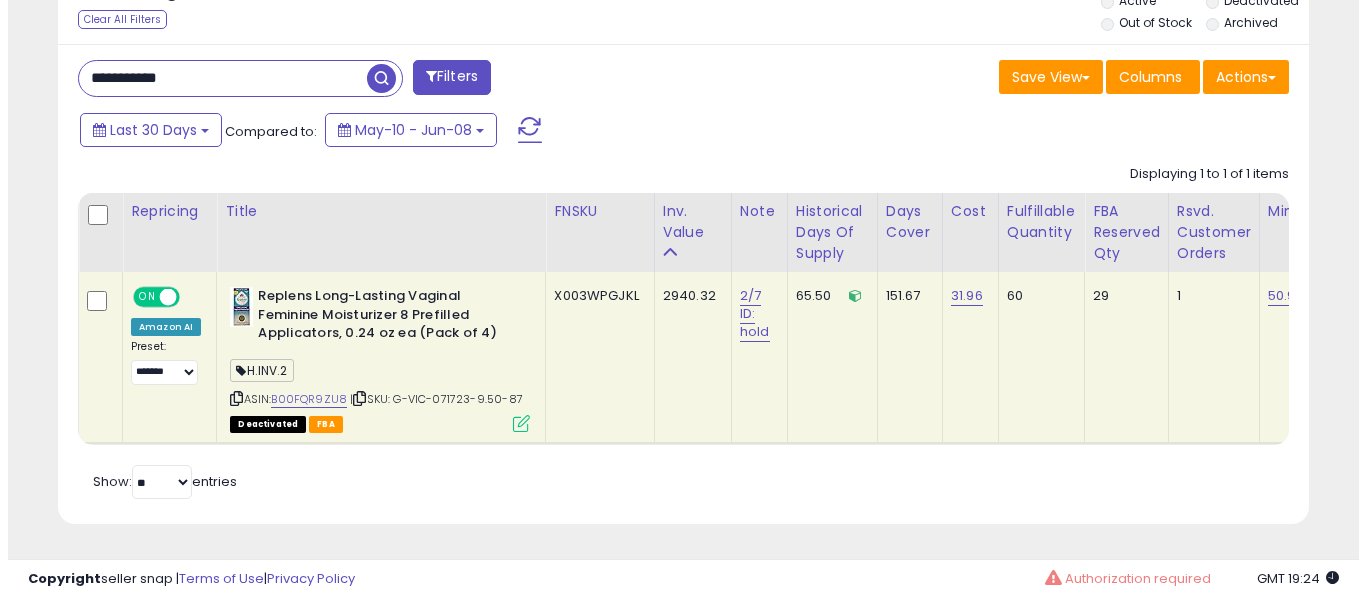 scroll, scrollTop: 671, scrollLeft: 0, axis: vertical 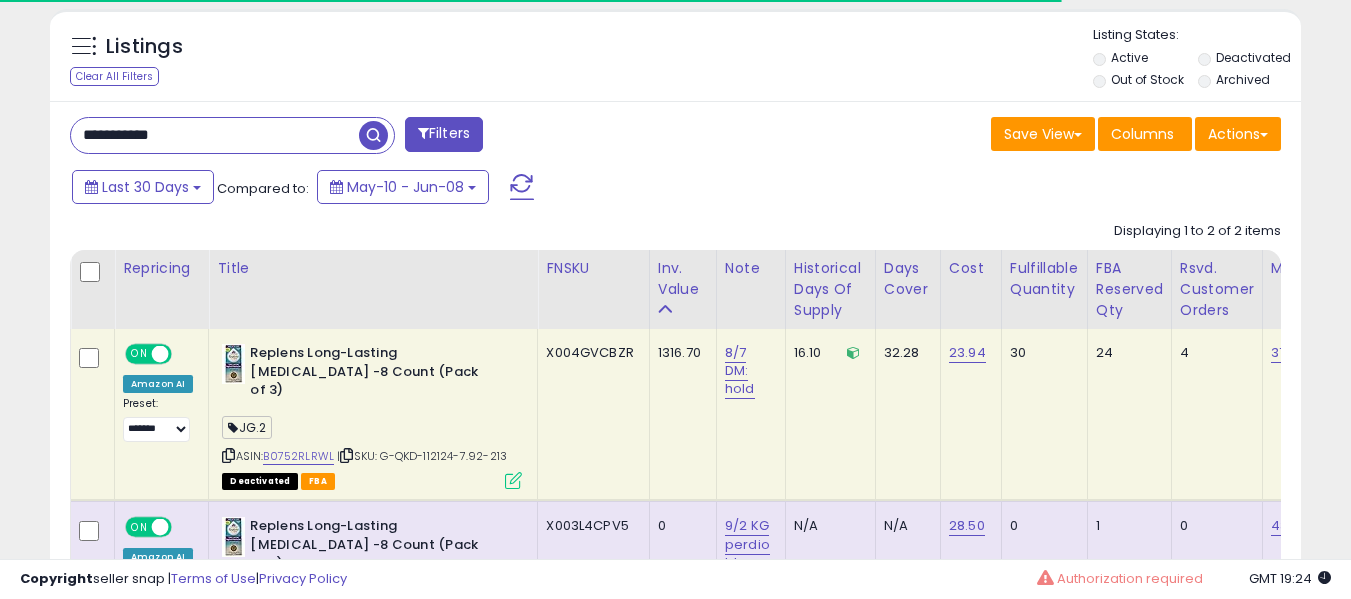 paste 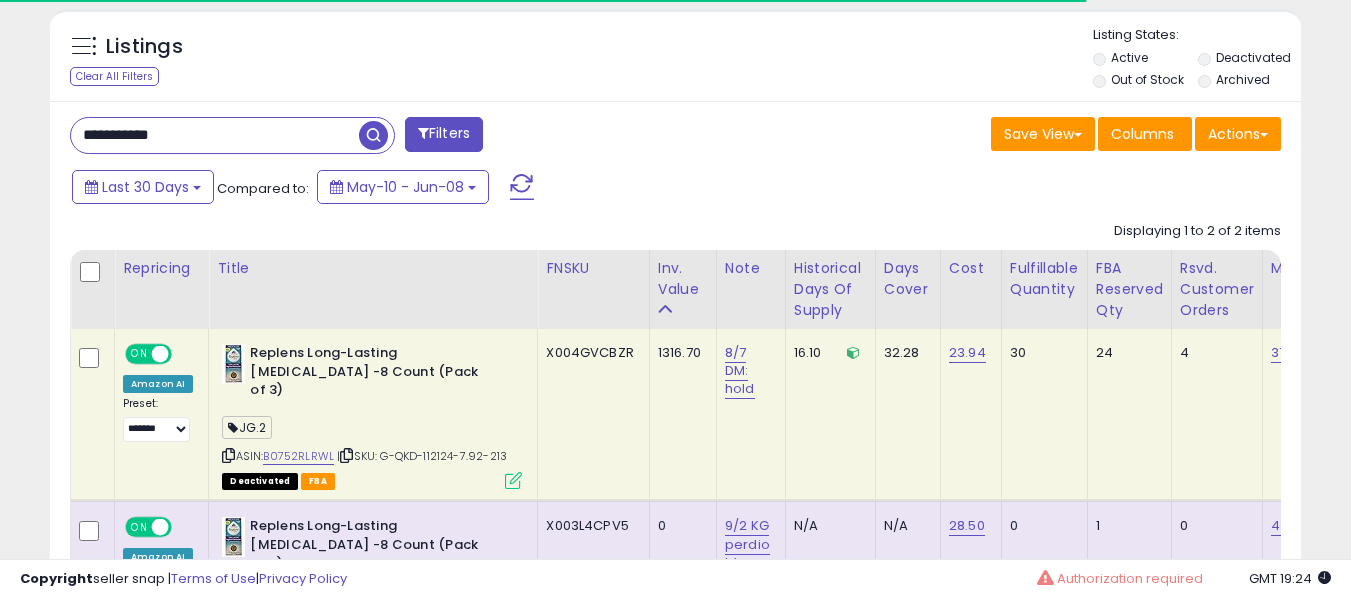 type on "**********" 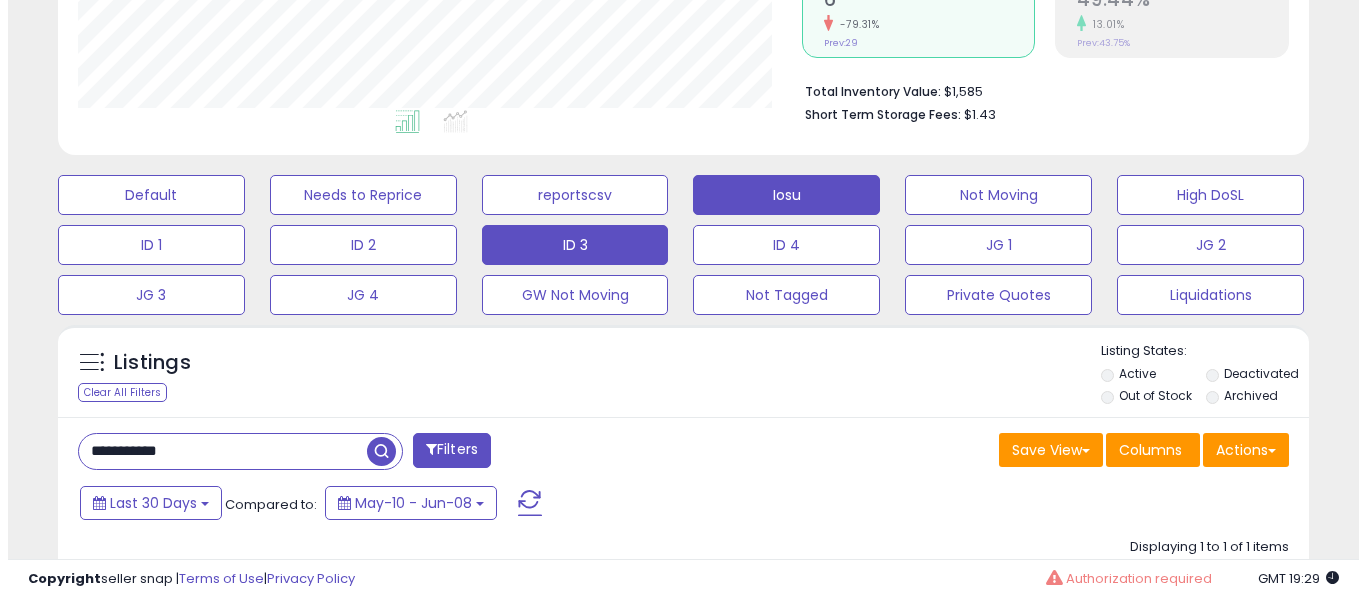 scroll, scrollTop: 443, scrollLeft: 0, axis: vertical 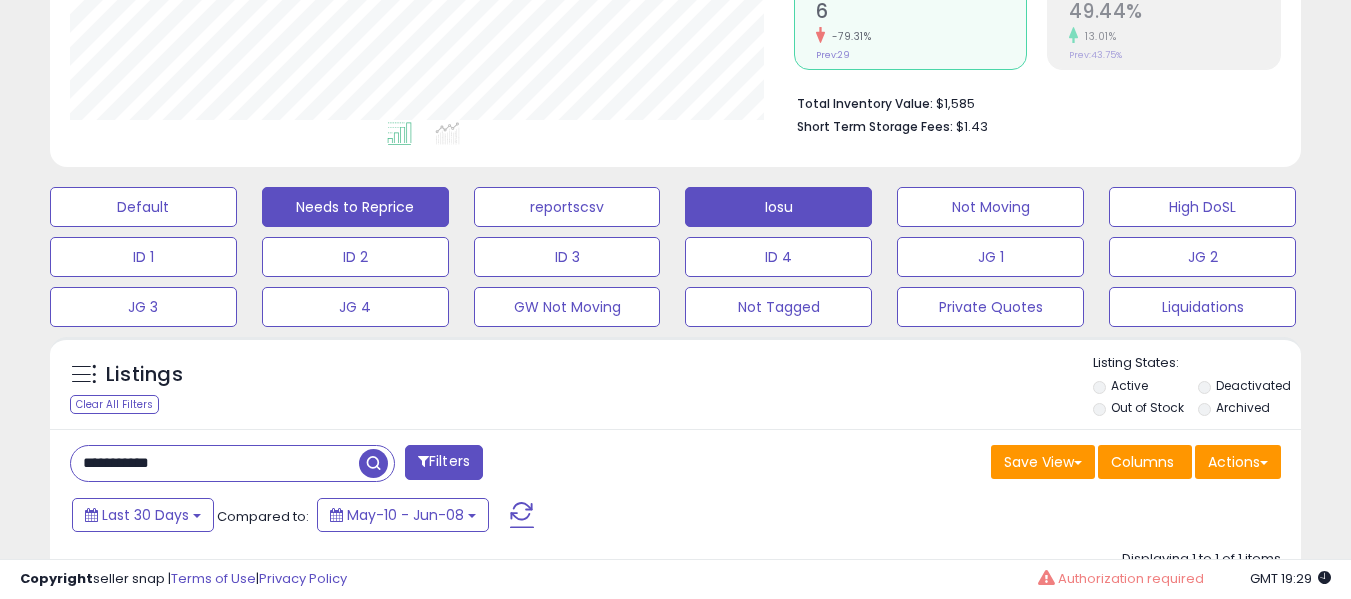 click on "Needs to Reprice" at bounding box center [143, 207] 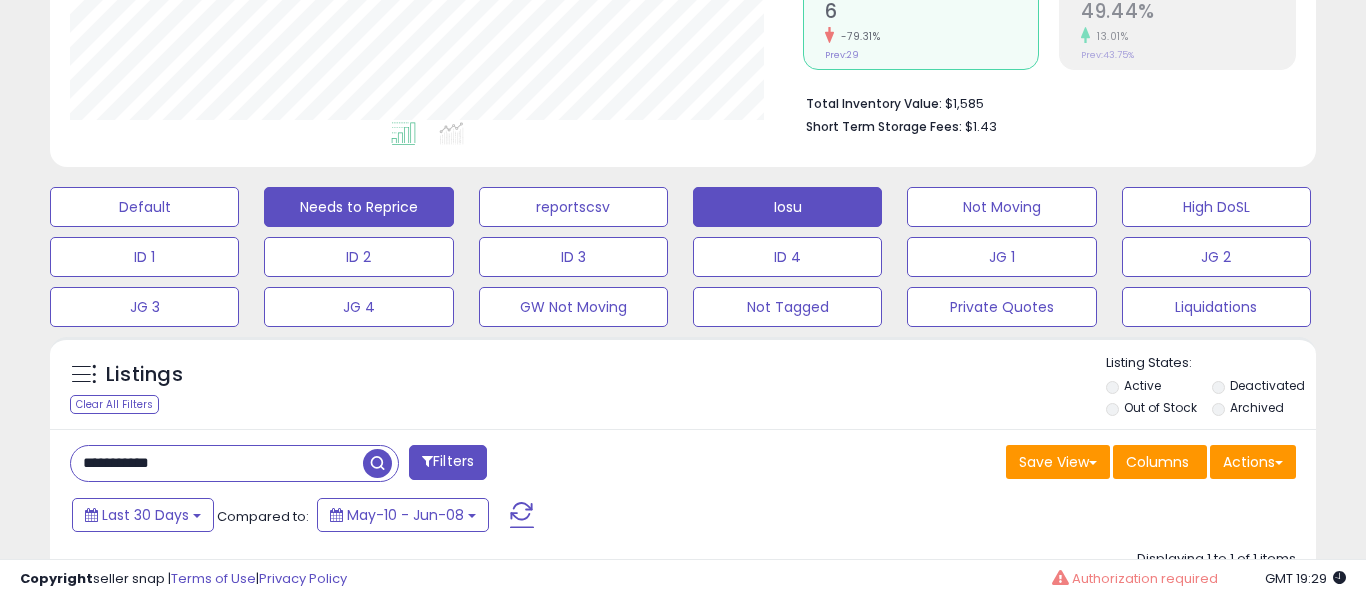 scroll, scrollTop: 999590, scrollLeft: 999267, axis: both 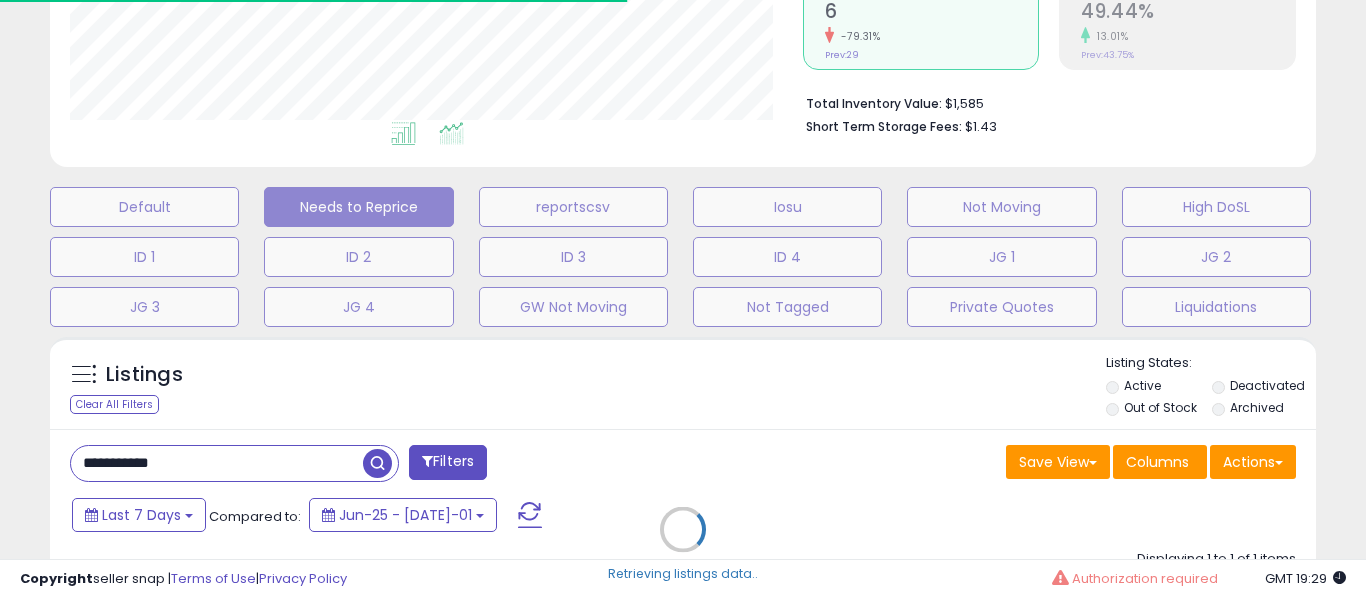 type 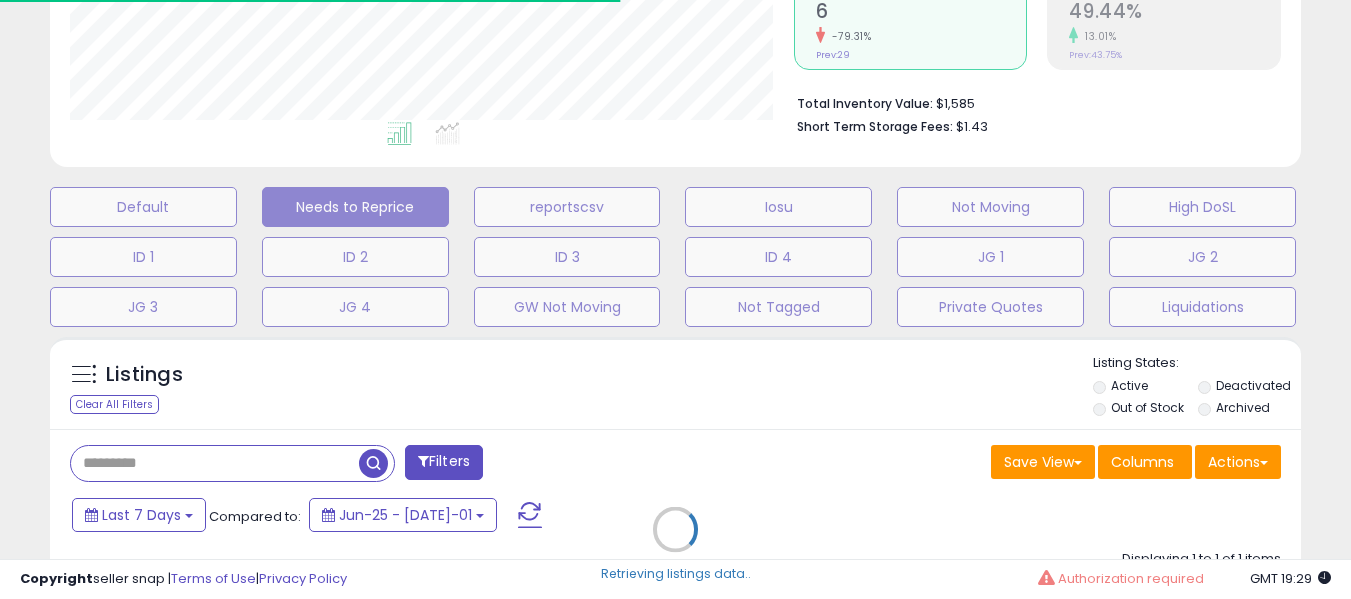 scroll, scrollTop: 410, scrollLeft: 724, axis: both 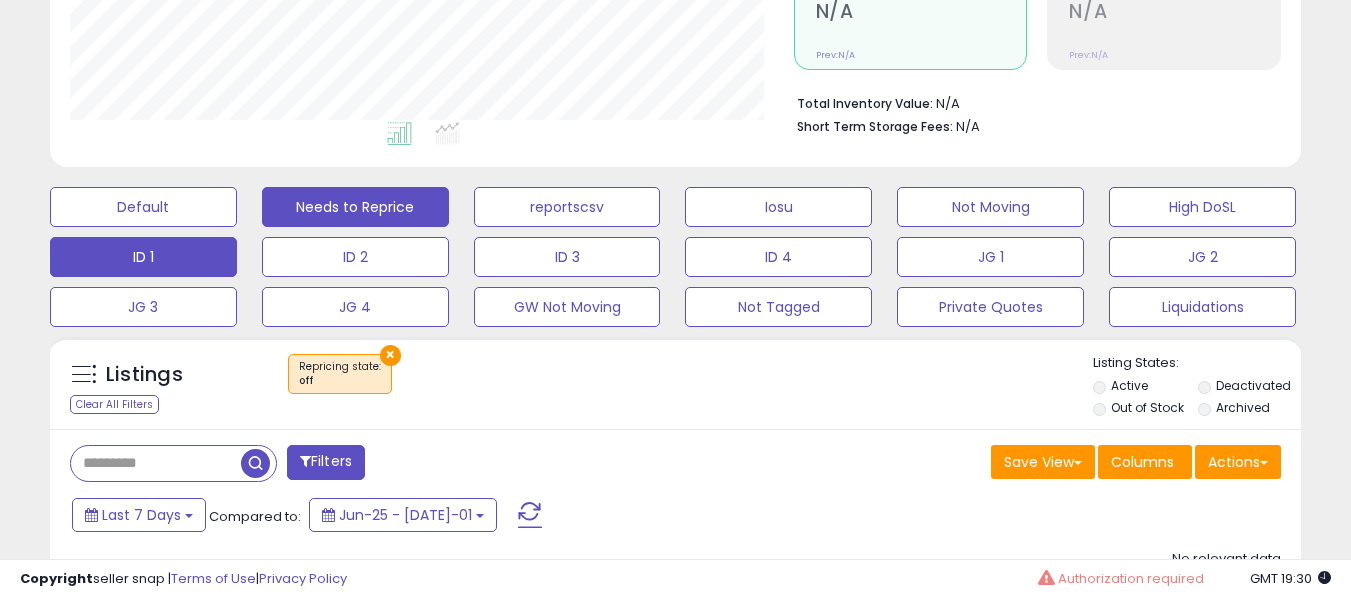 click on "ID 1" at bounding box center (143, 207) 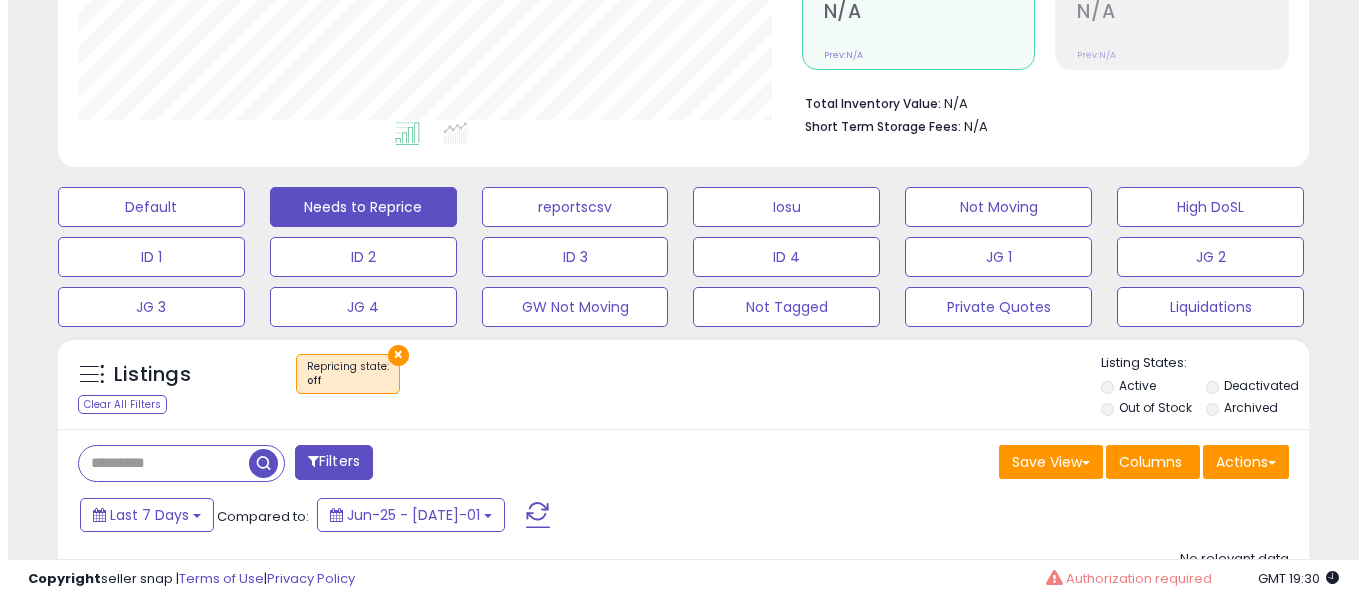 scroll, scrollTop: 999590, scrollLeft: 999267, axis: both 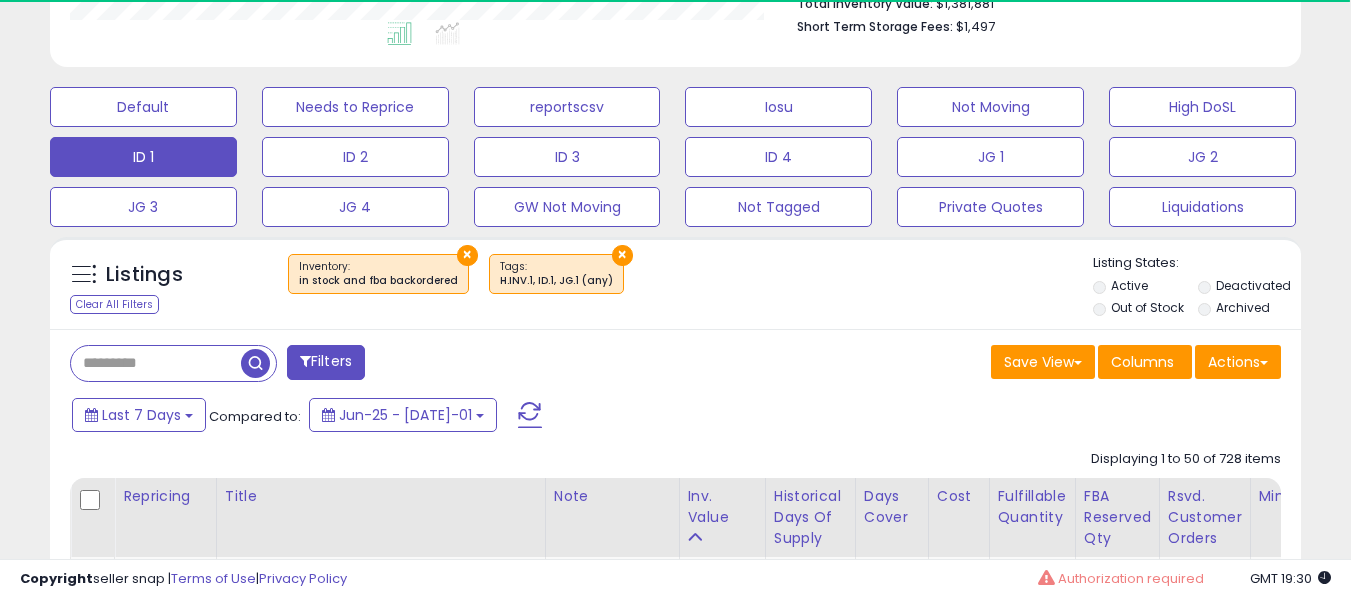 click on "Deactivated" at bounding box center (1253, 285) 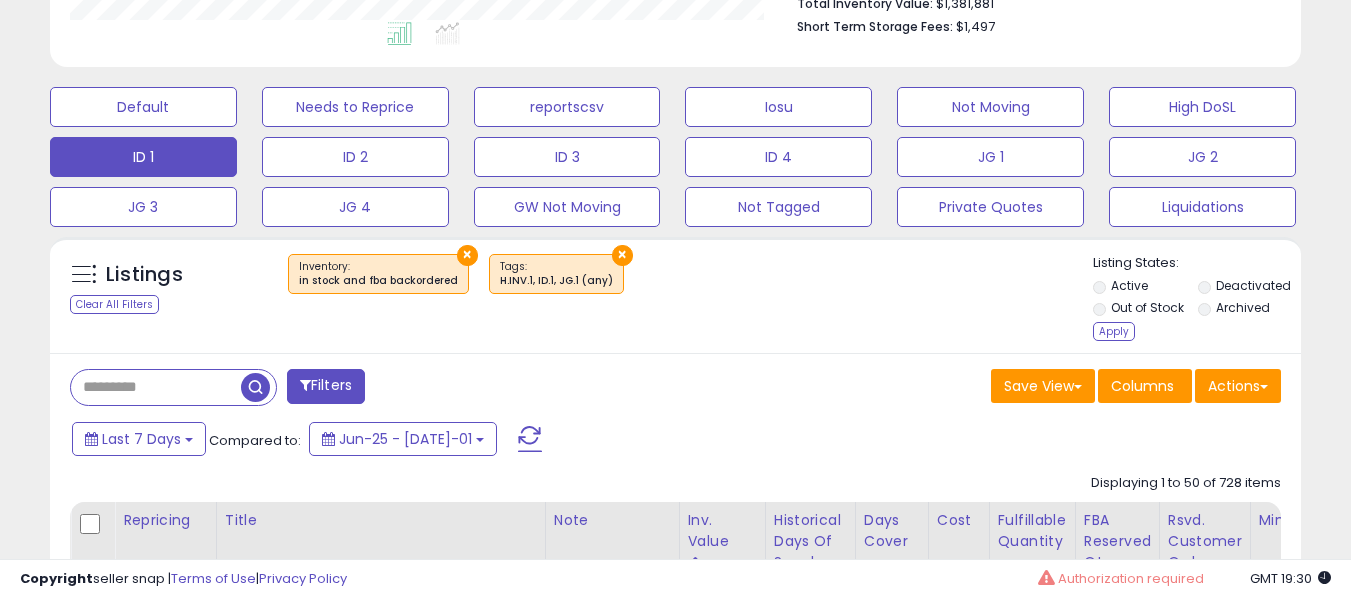 click on "Listing States:
Active
Deactivated
Out of Stock
Archived
Apply" at bounding box center [1197, 300] 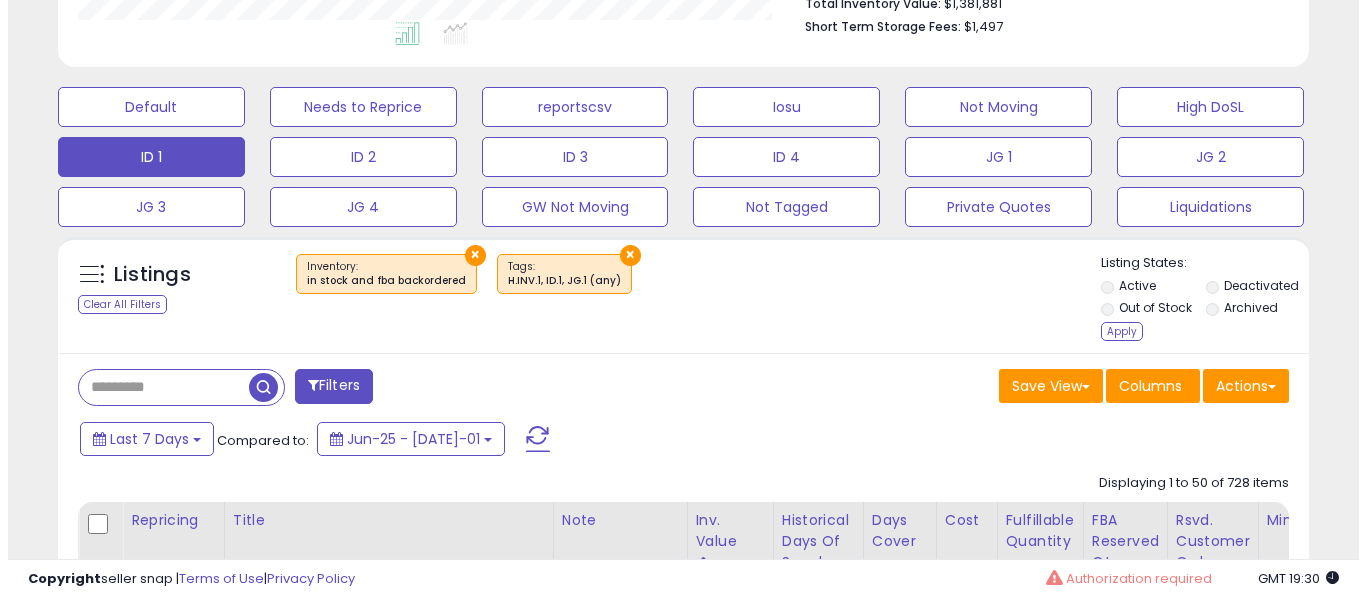 scroll, scrollTop: 410, scrollLeft: 724, axis: both 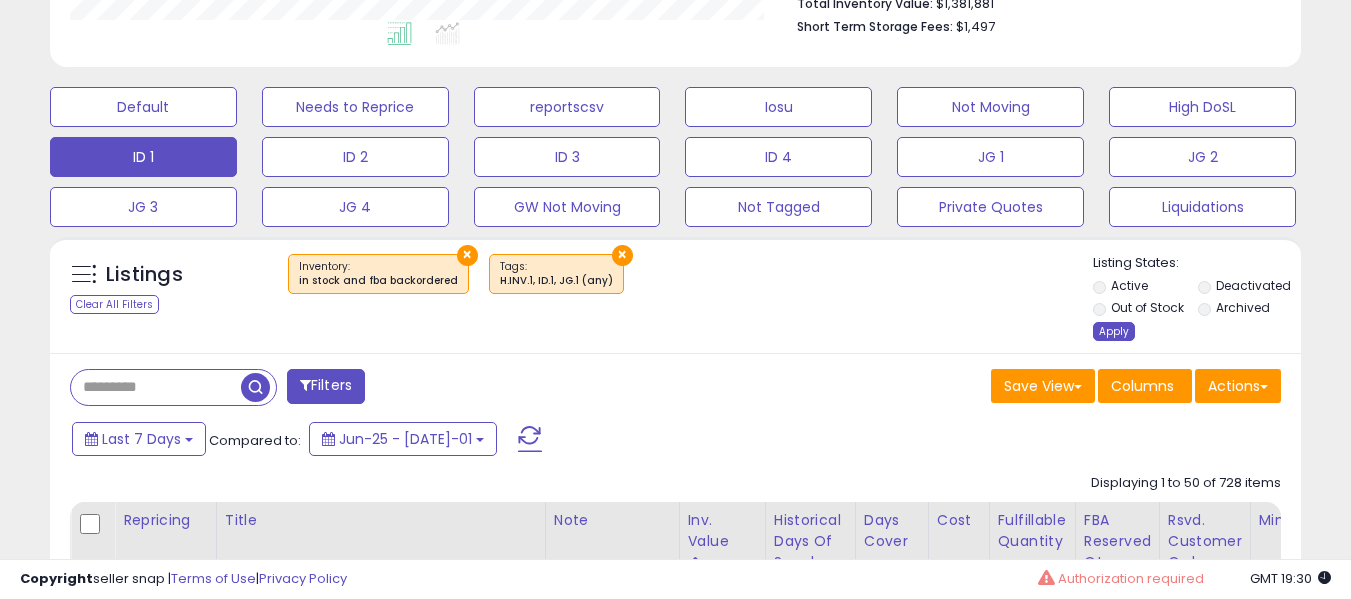 click on "Apply" at bounding box center [1114, 331] 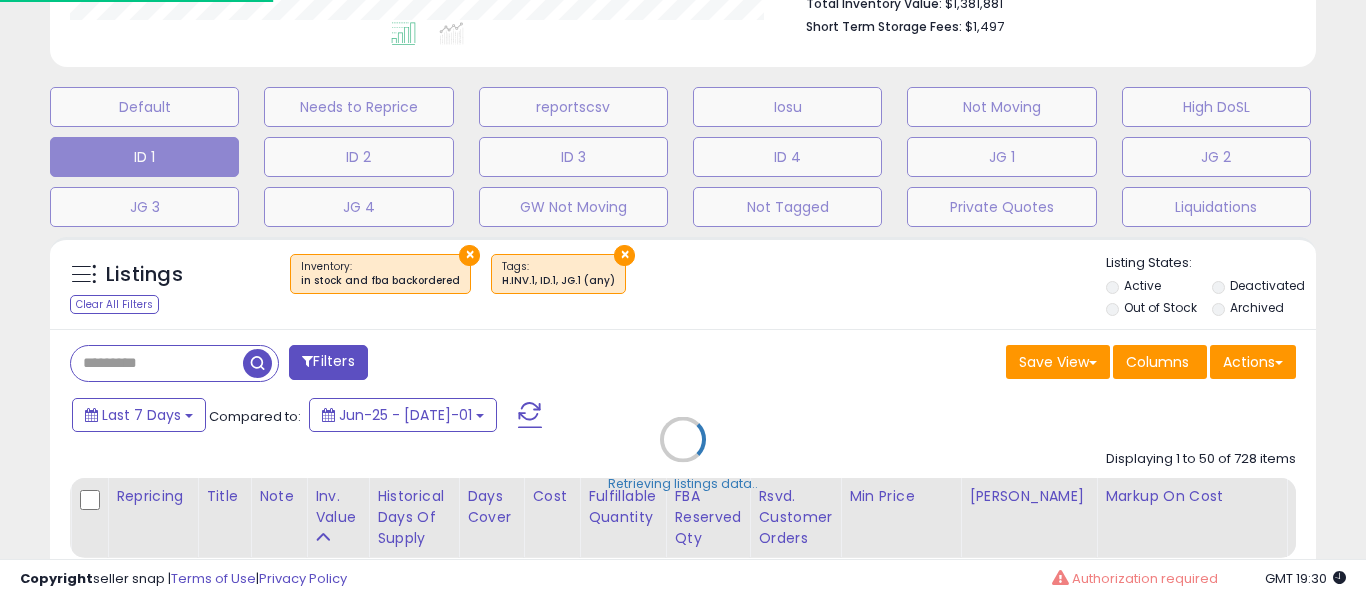 scroll, scrollTop: 999590, scrollLeft: 999267, axis: both 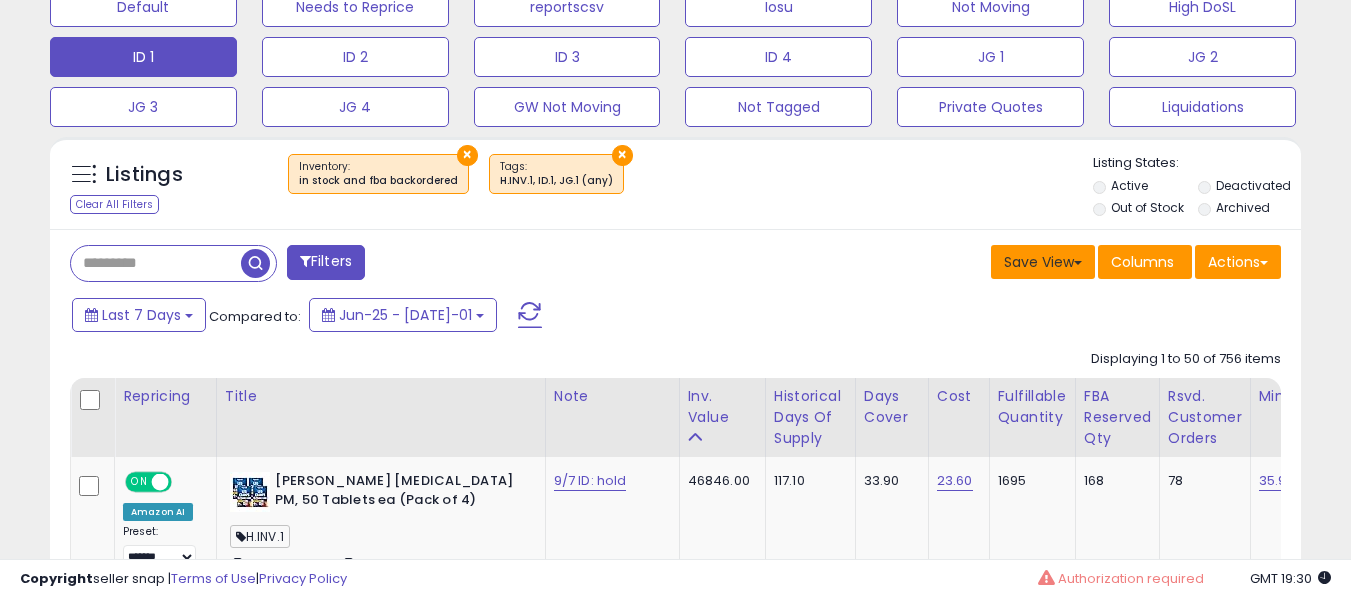 click on "Save View" at bounding box center [1043, 262] 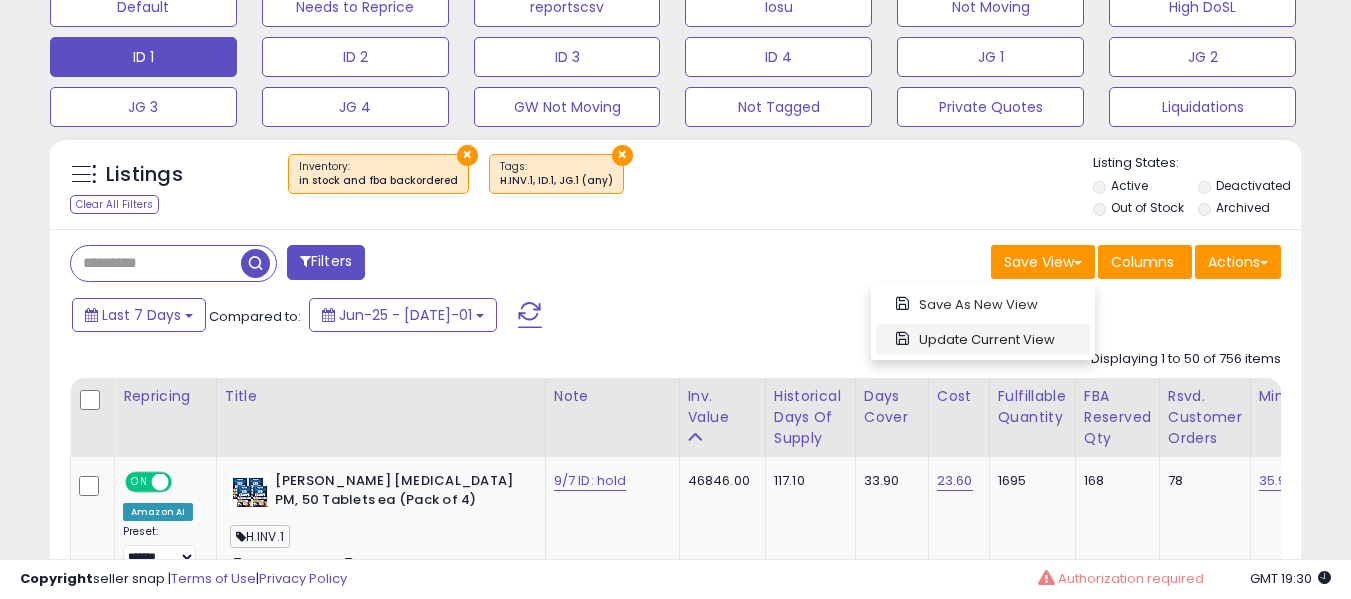 click on "Update Current View" at bounding box center (983, 339) 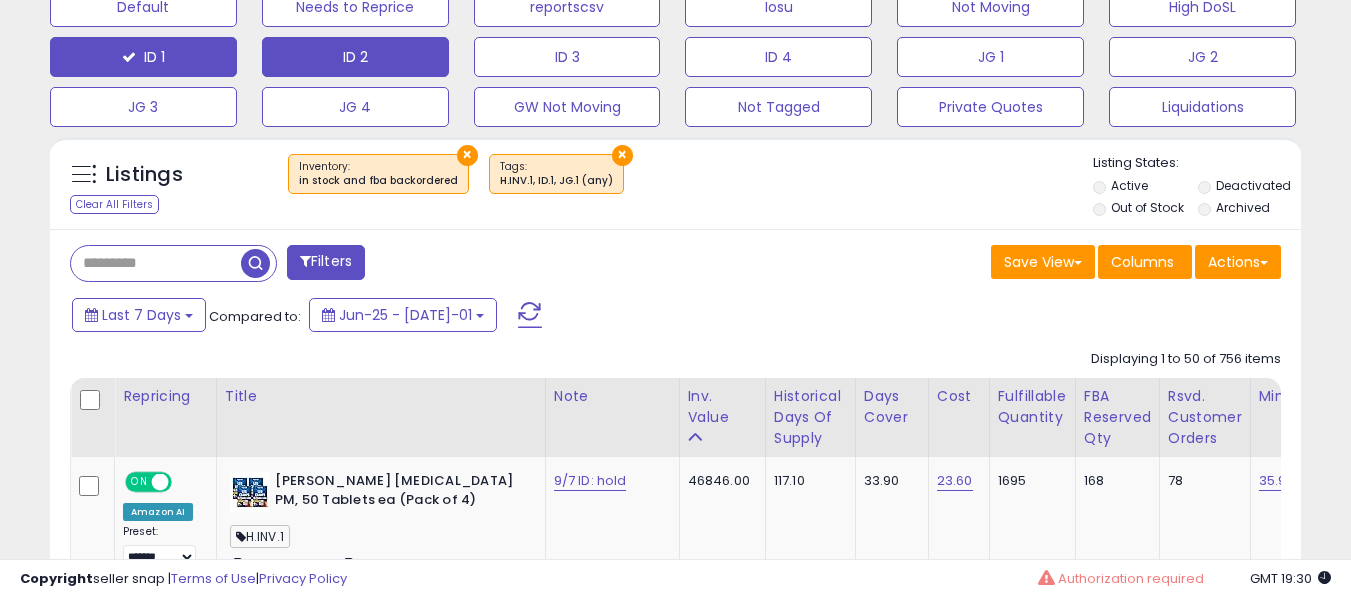 click on "ID 2" at bounding box center (143, 7) 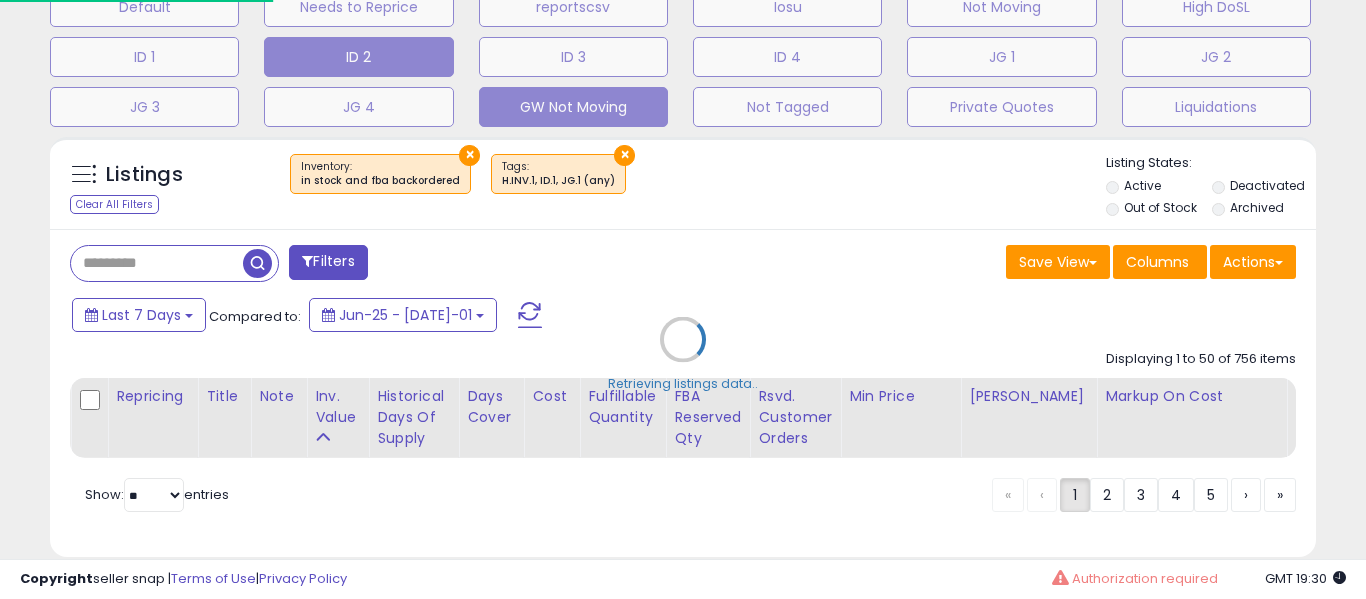scroll, scrollTop: 999590, scrollLeft: 999267, axis: both 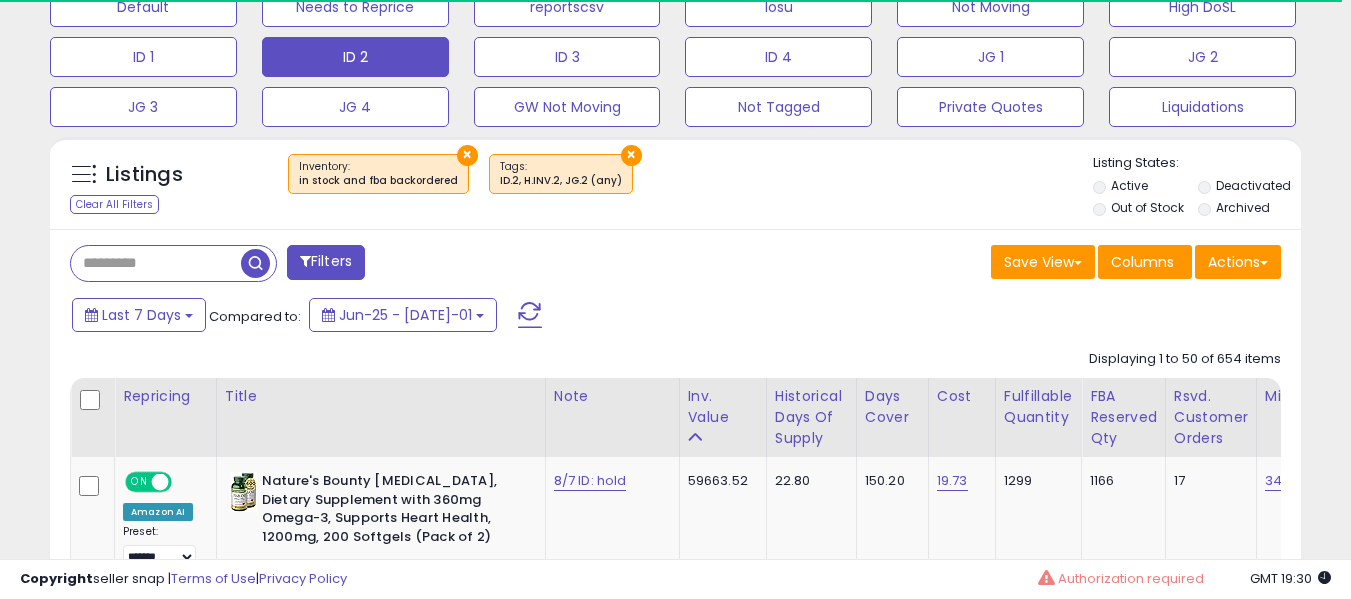 click on "Deactivated" at bounding box center [1253, 185] 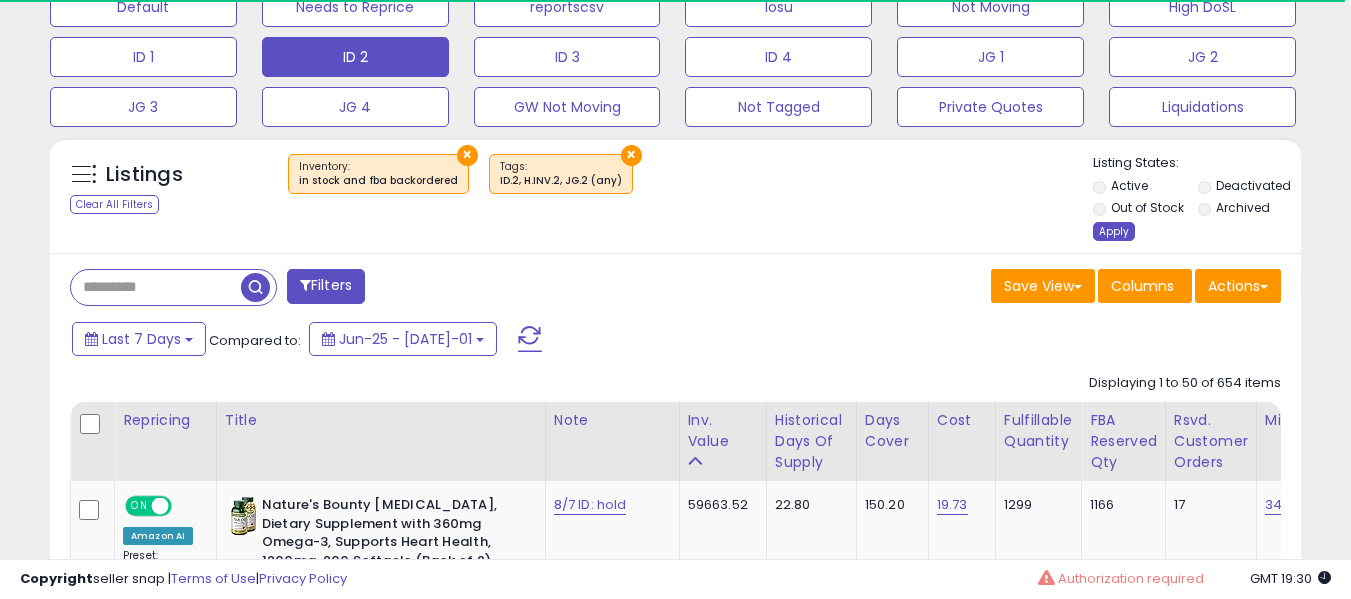 click on "Apply" at bounding box center (1114, 231) 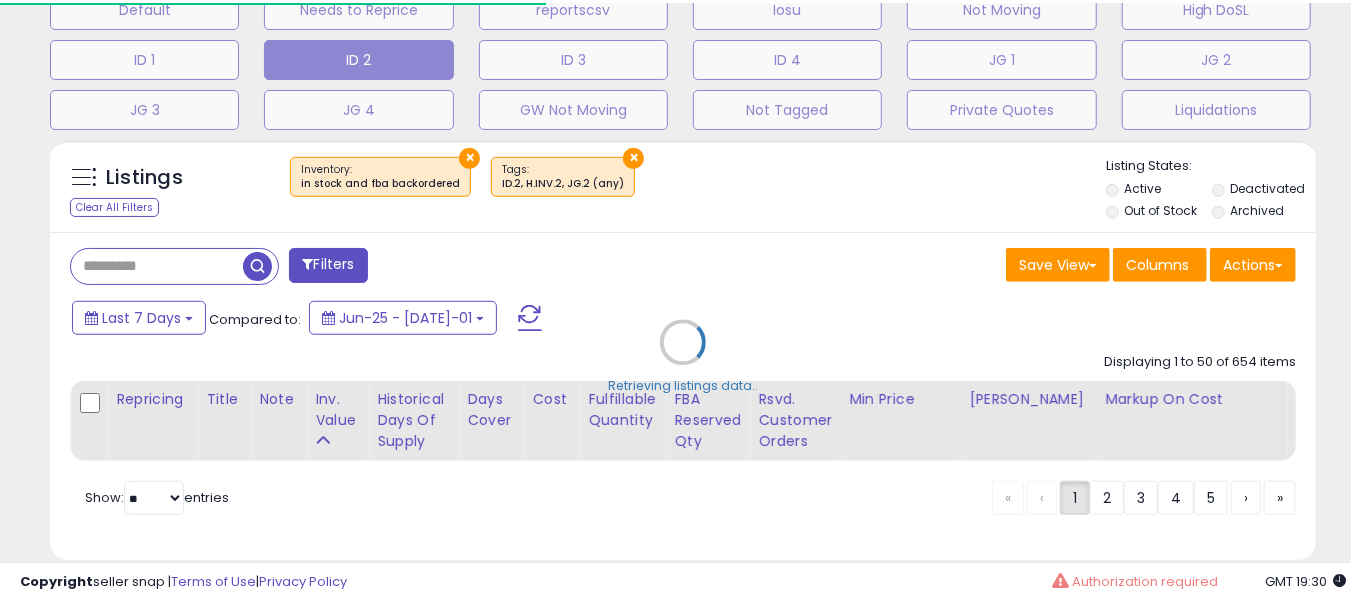 scroll, scrollTop: 0, scrollLeft: 0, axis: both 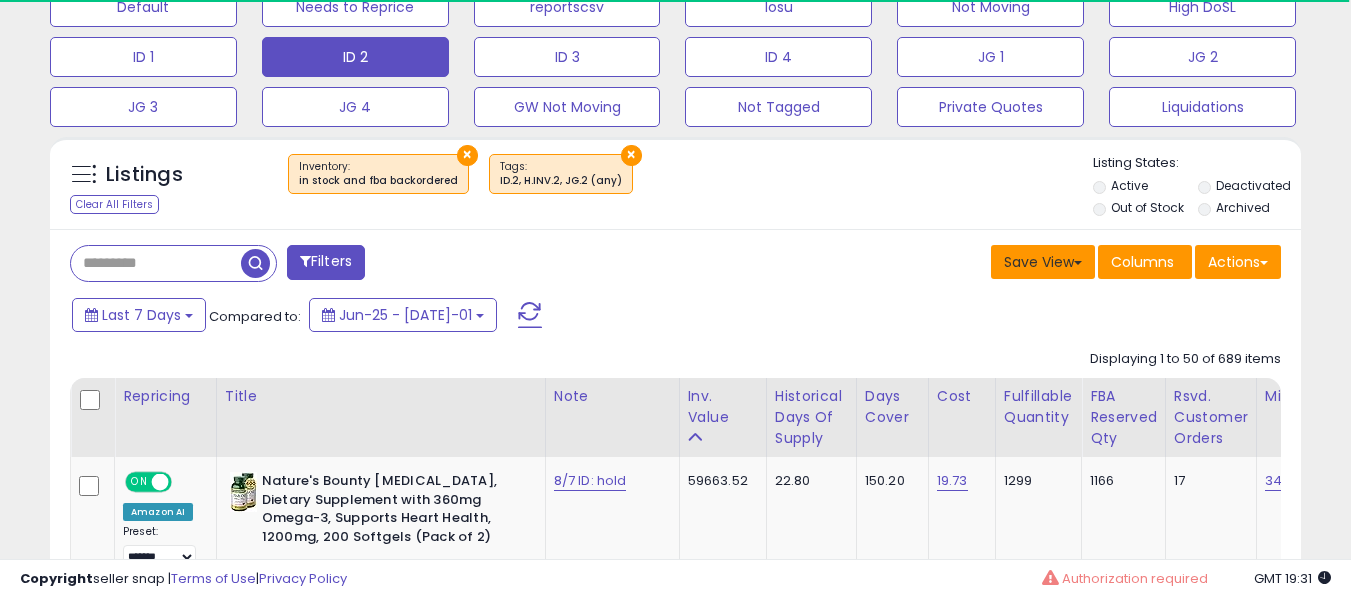 drag, startPoint x: 1039, startPoint y: 263, endPoint x: 1040, endPoint y: 279, distance: 16.03122 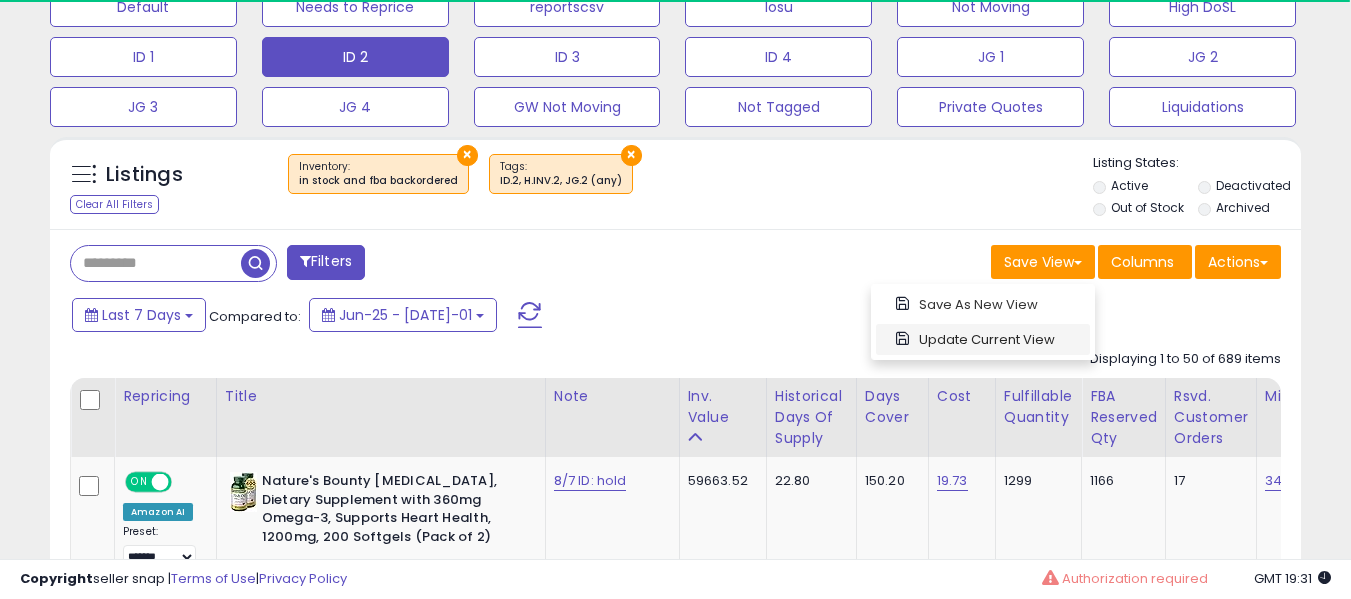 click on "Update Current View" at bounding box center [983, 339] 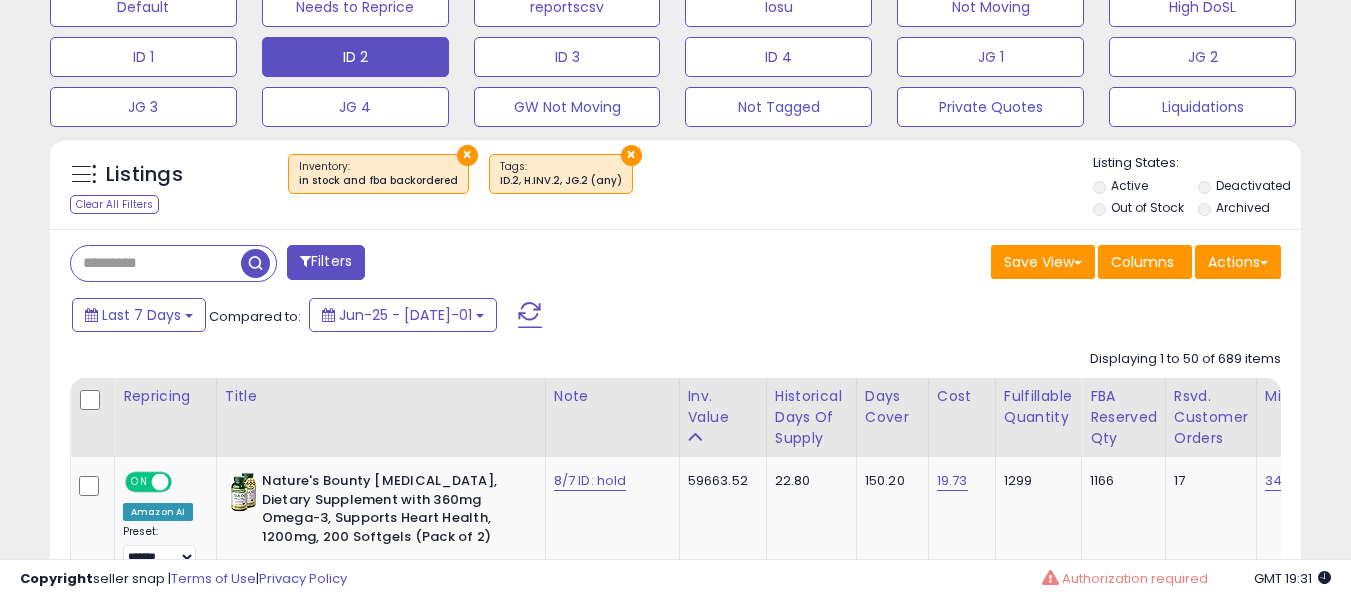 scroll, scrollTop: 999590, scrollLeft: 999276, axis: both 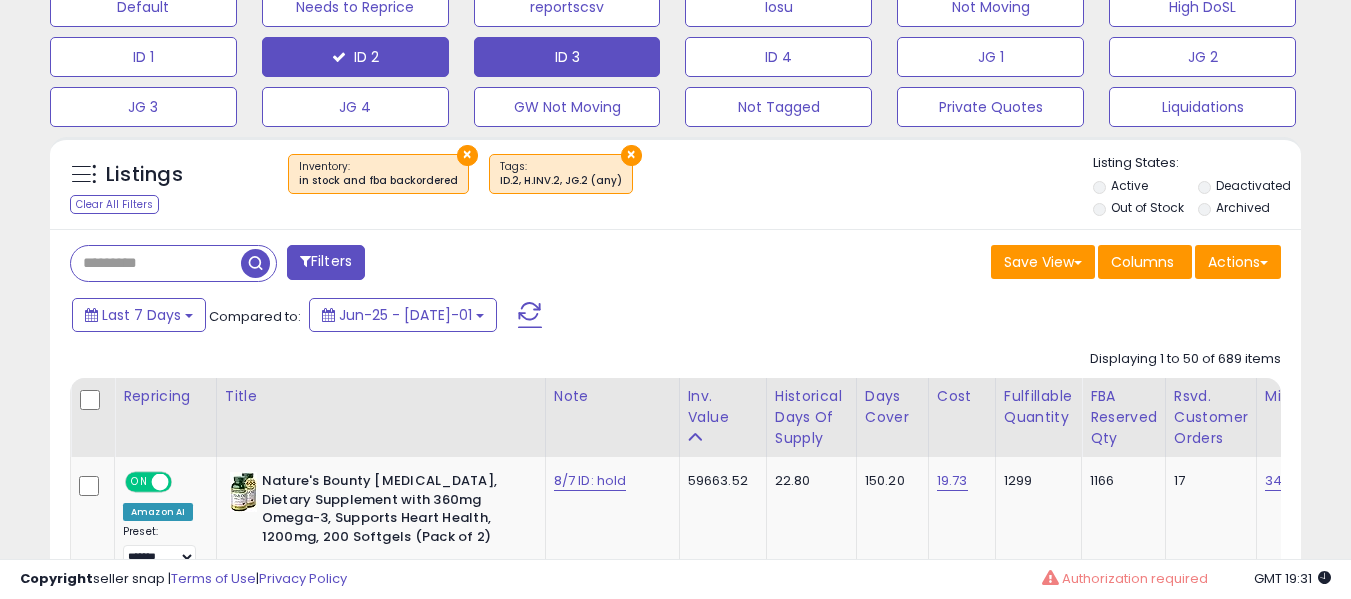 click on "ID 3" at bounding box center (143, 7) 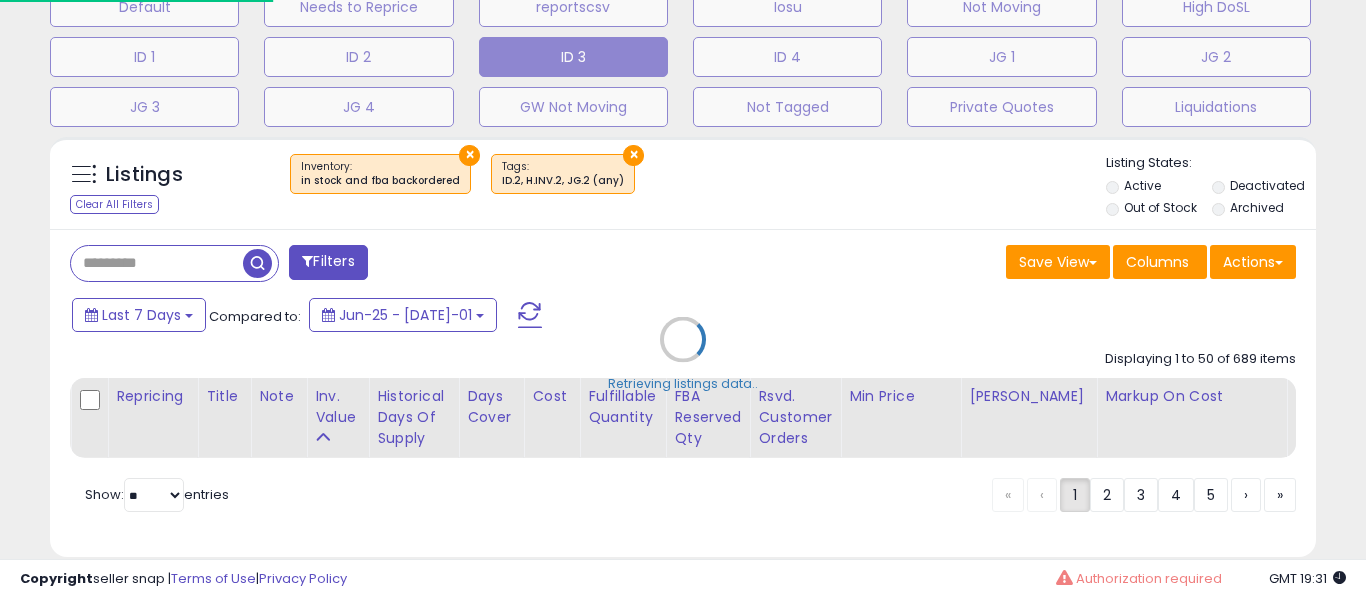 scroll, scrollTop: 999590, scrollLeft: 999267, axis: both 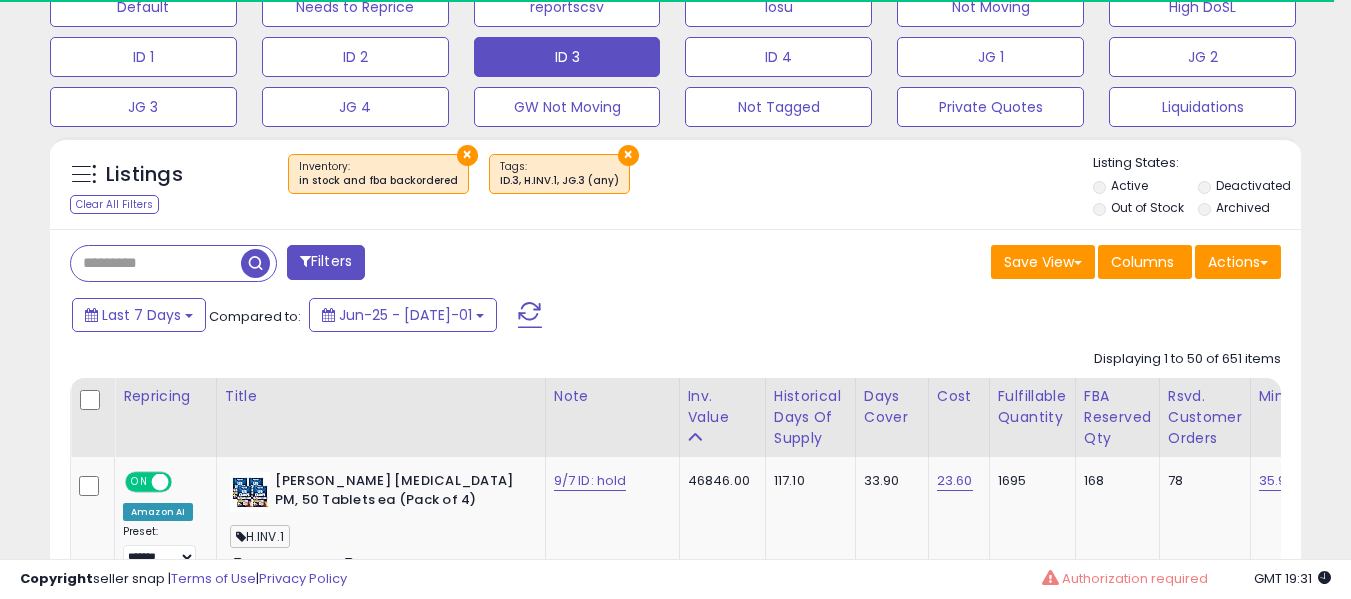 click on "Deactivated" at bounding box center [1253, 185] 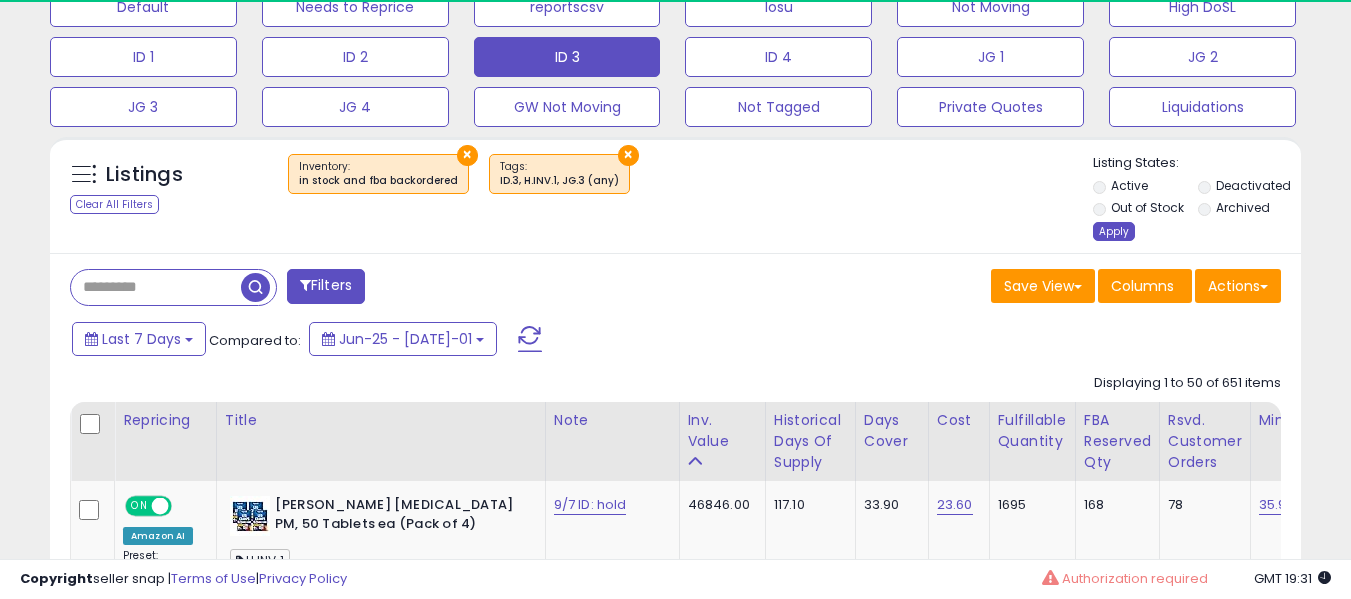 click on "Apply" at bounding box center [1114, 231] 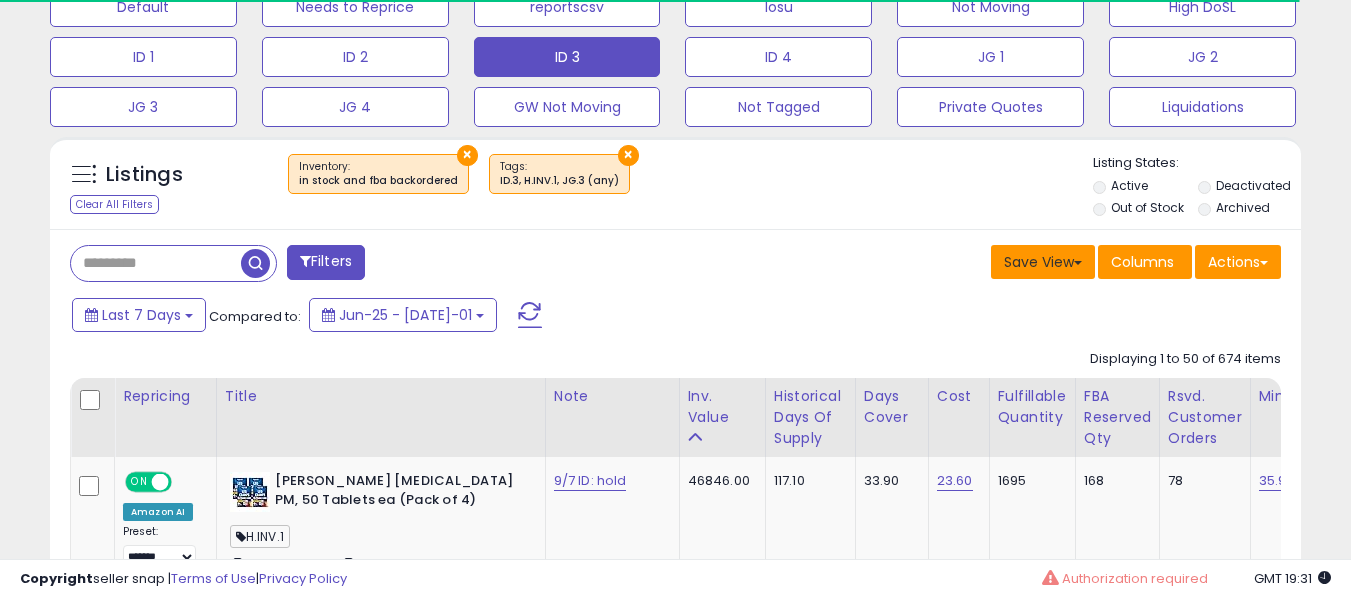 click on "Save View" at bounding box center (1043, 262) 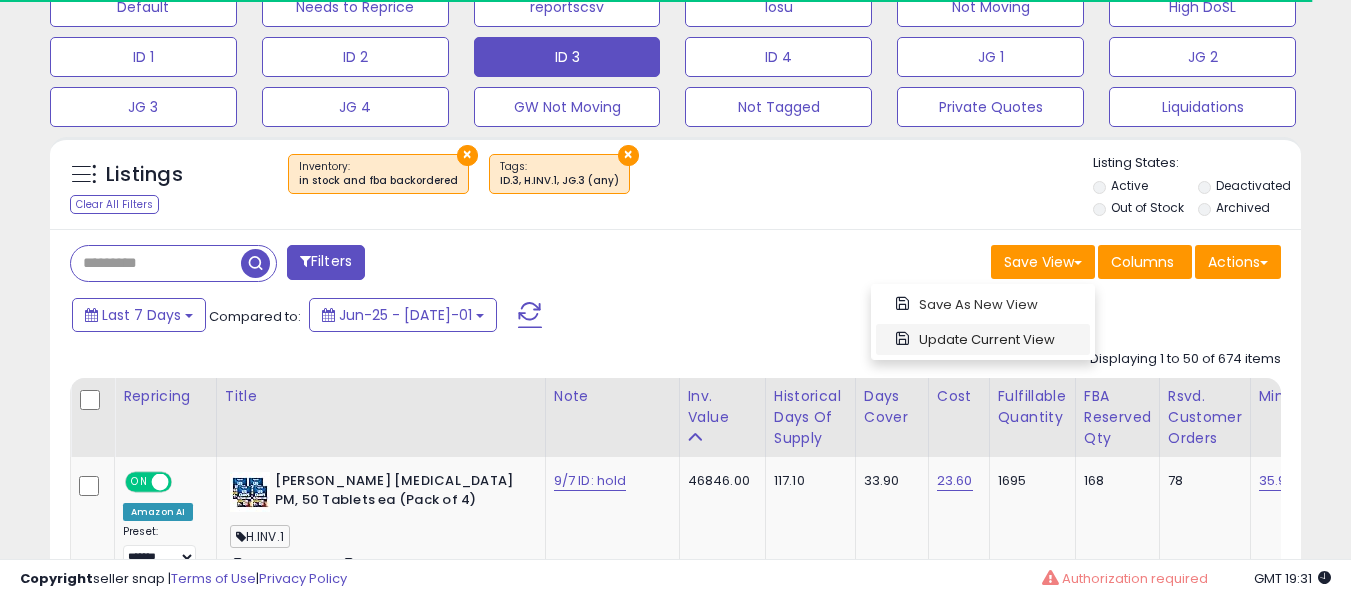 click on "Update Current View" at bounding box center [983, 339] 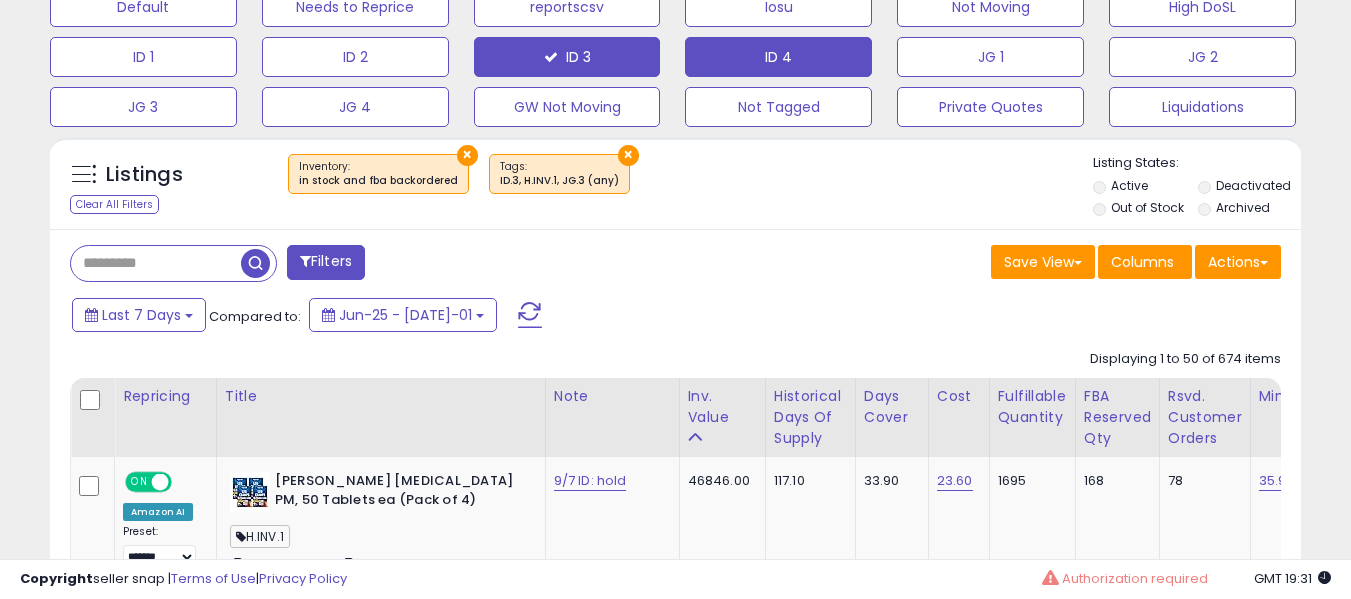 click on "ID 4" at bounding box center [143, 7] 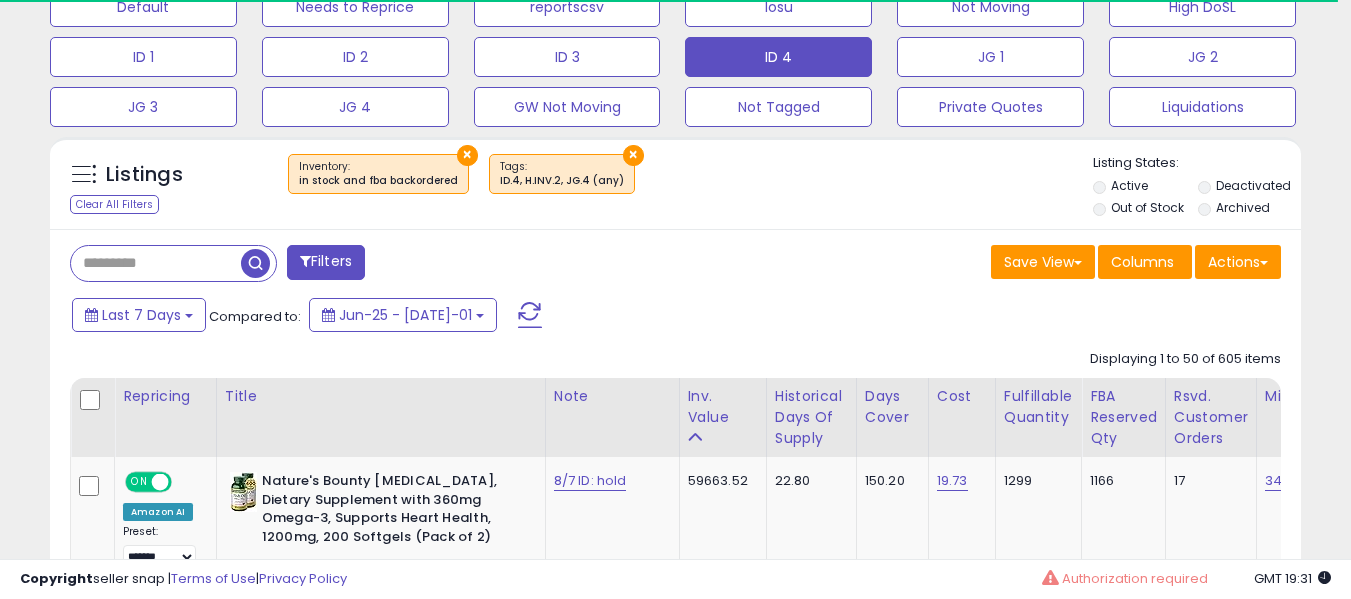click on "Deactivated" at bounding box center [1249, 188] 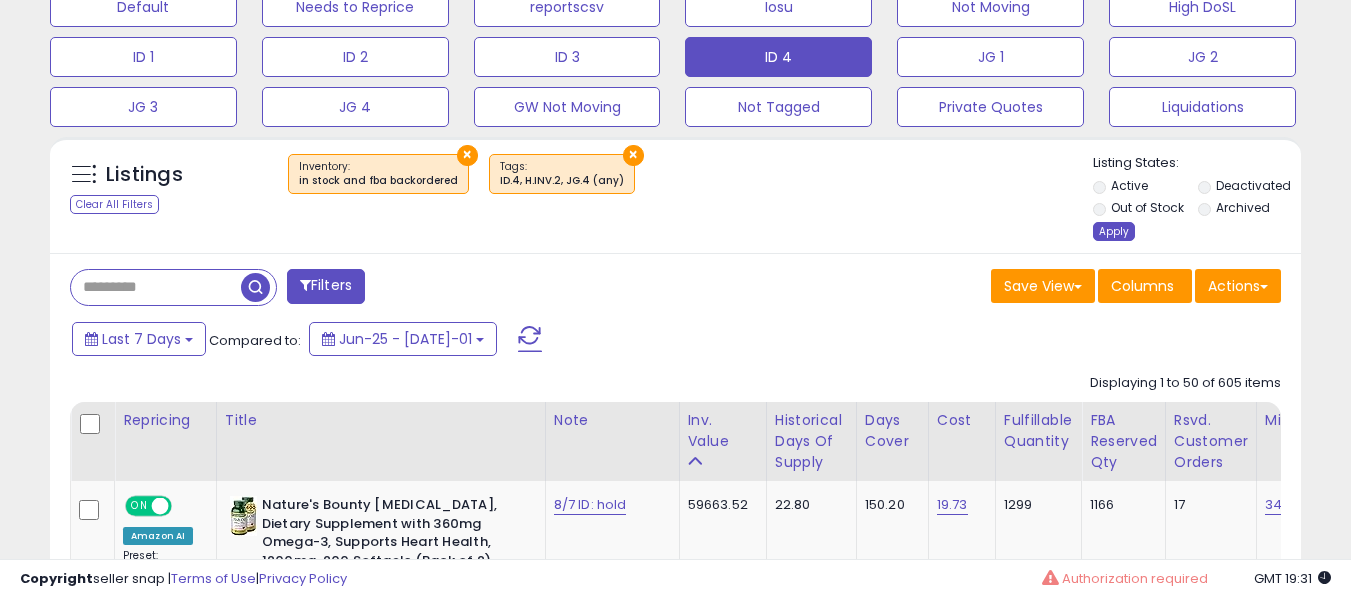 click on "Apply" at bounding box center [1114, 231] 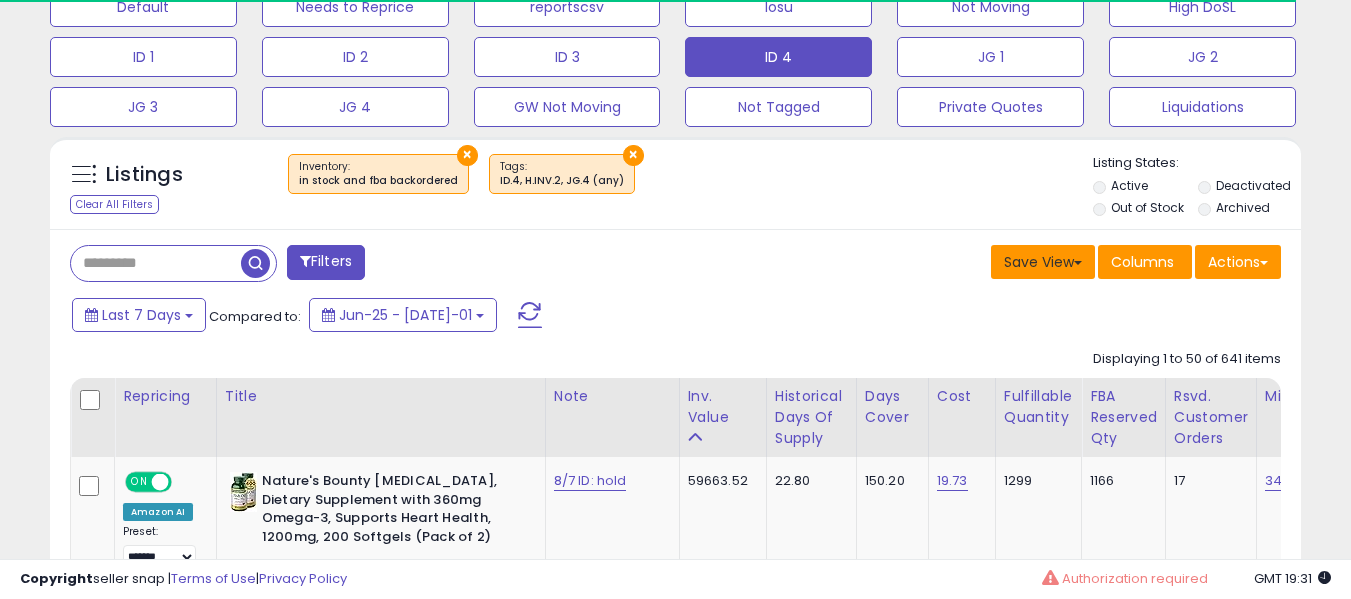 click on "Save View" at bounding box center (1043, 262) 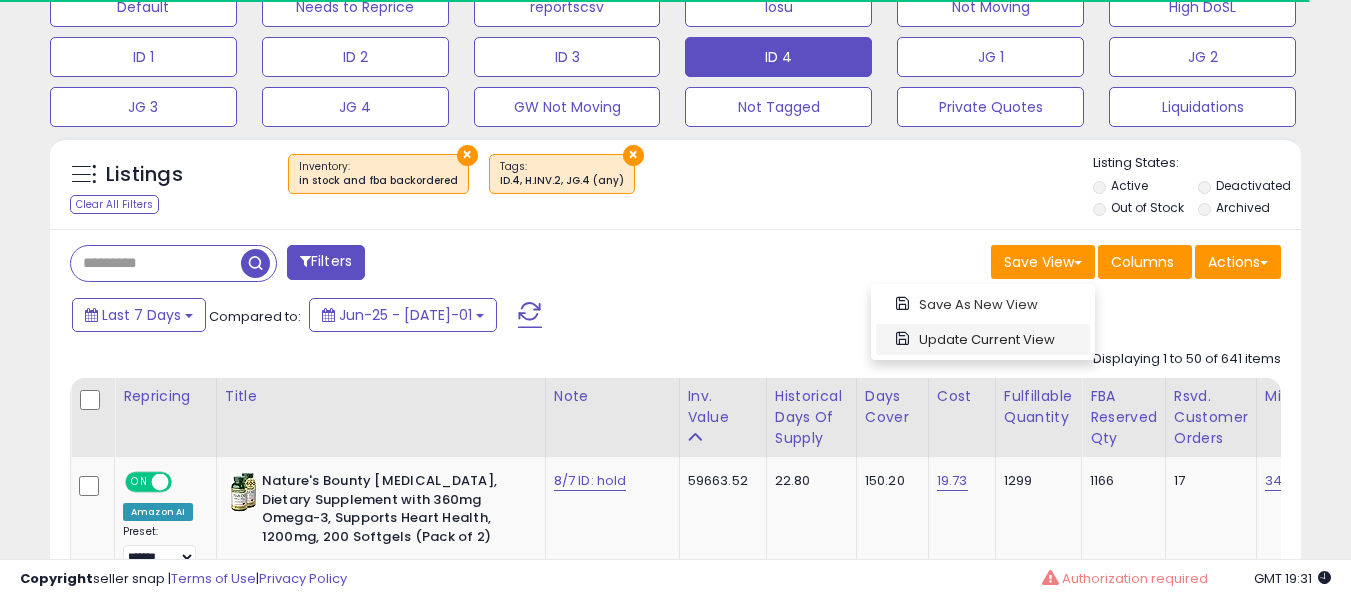 click on "Update Current View" at bounding box center (983, 339) 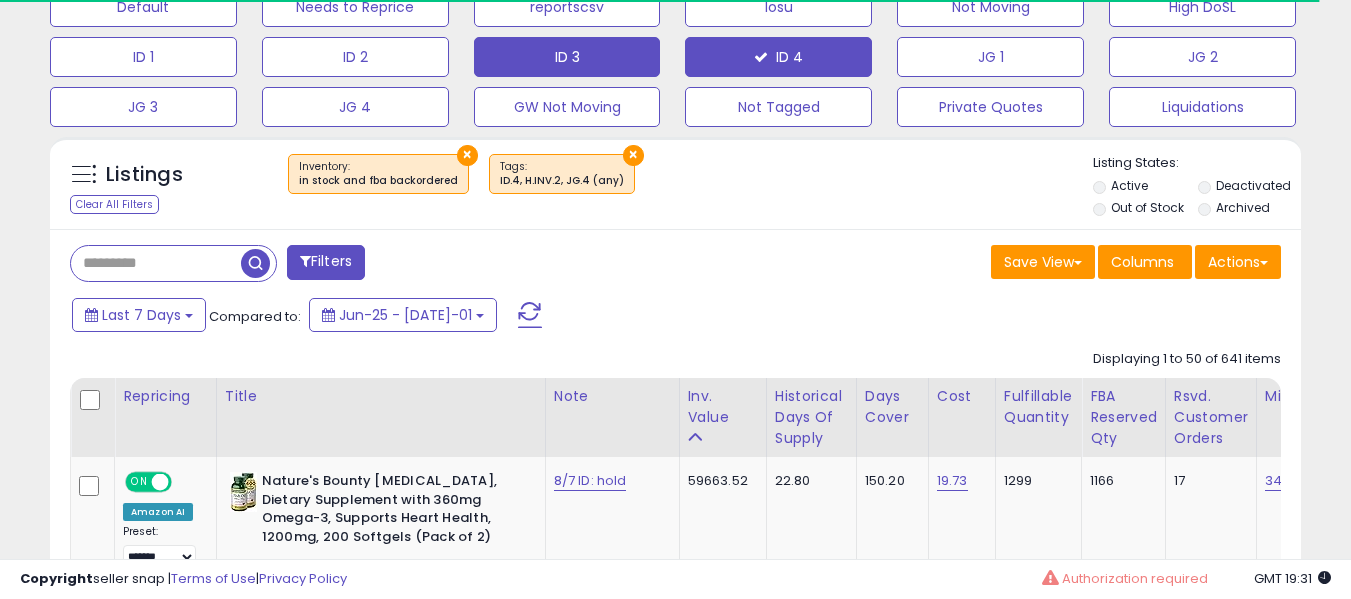 click on "ID 3" at bounding box center [143, 7] 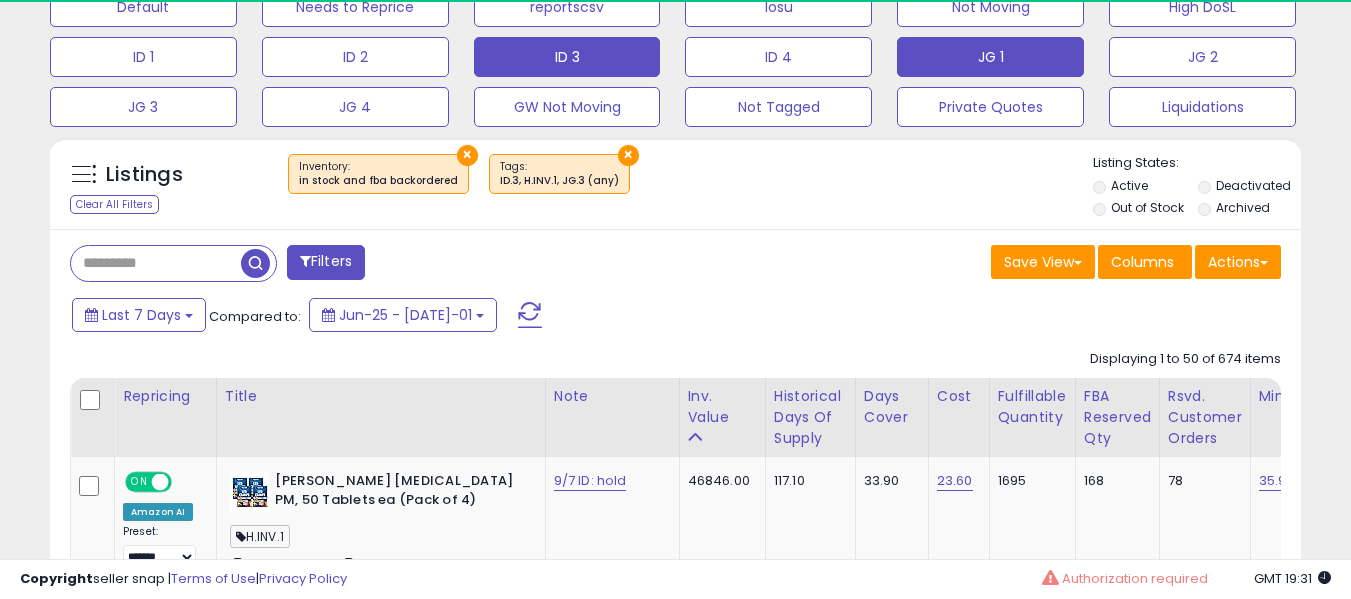 click on "JG 1" at bounding box center (143, 7) 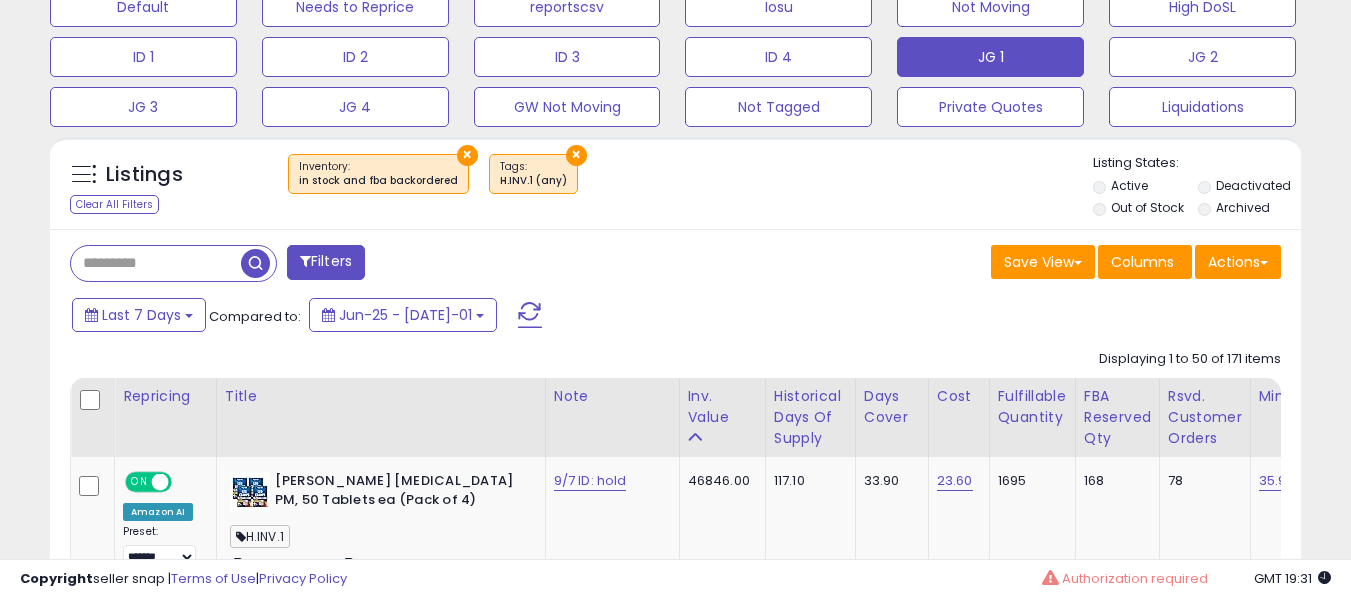 click on "Deactivated" at bounding box center (1253, 185) 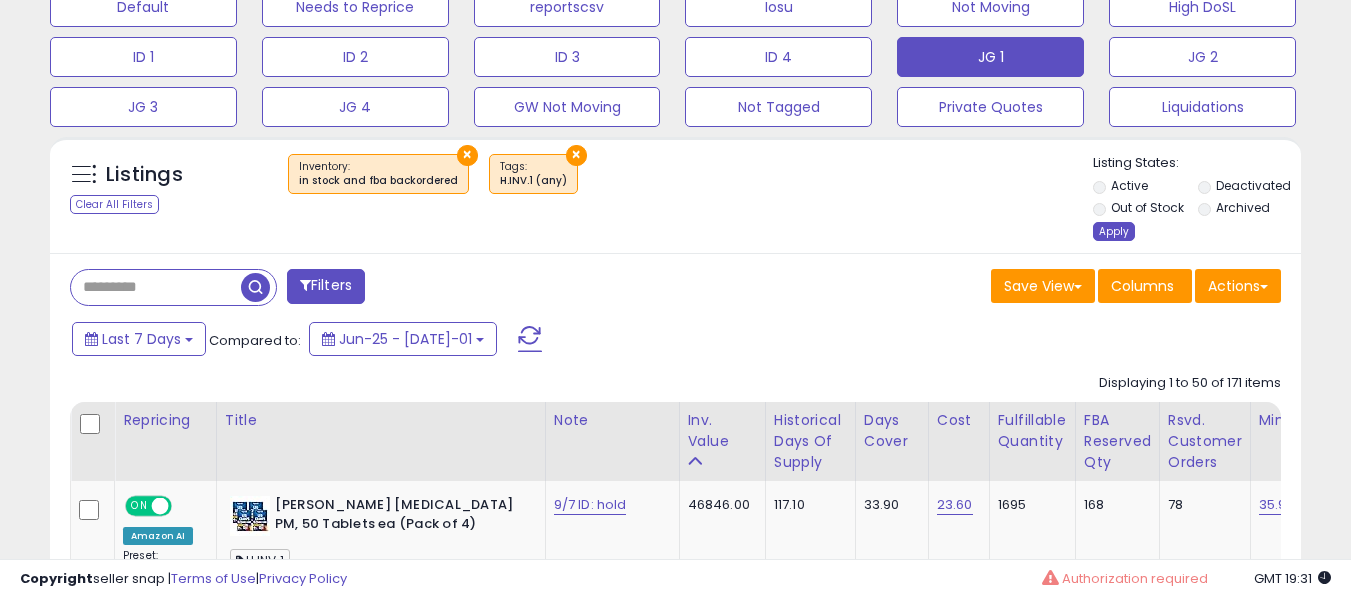 click on "Apply" at bounding box center [1114, 231] 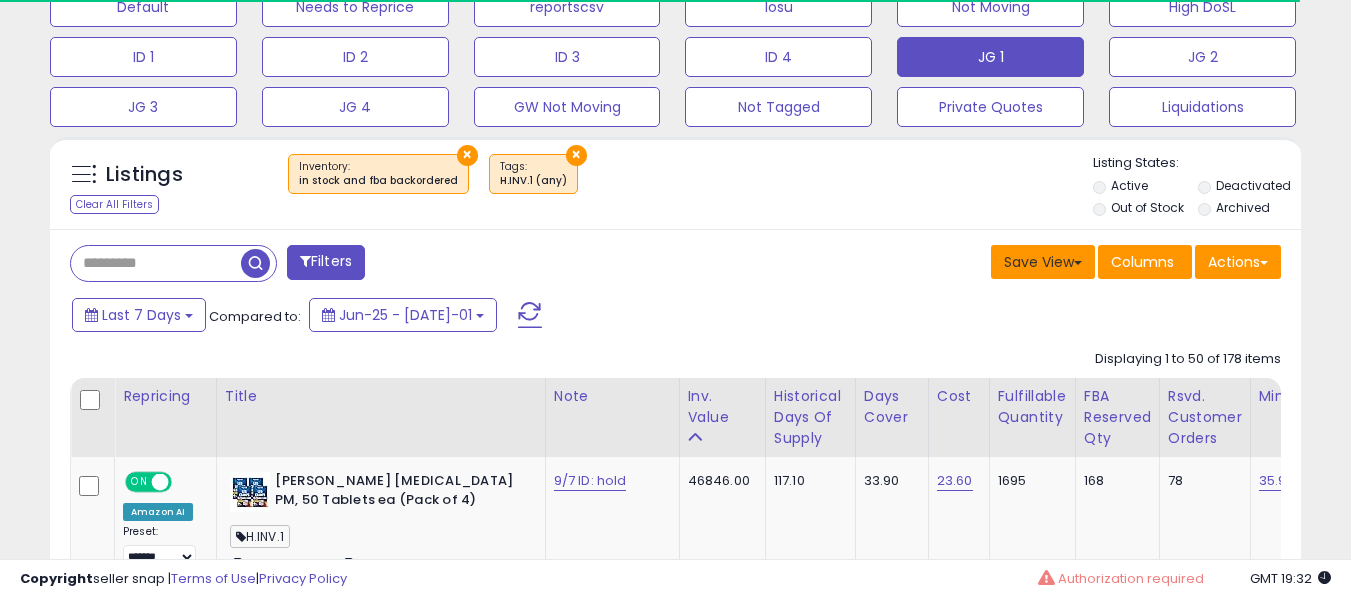 drag, startPoint x: 1000, startPoint y: 241, endPoint x: 1006, endPoint y: 251, distance: 11.661903 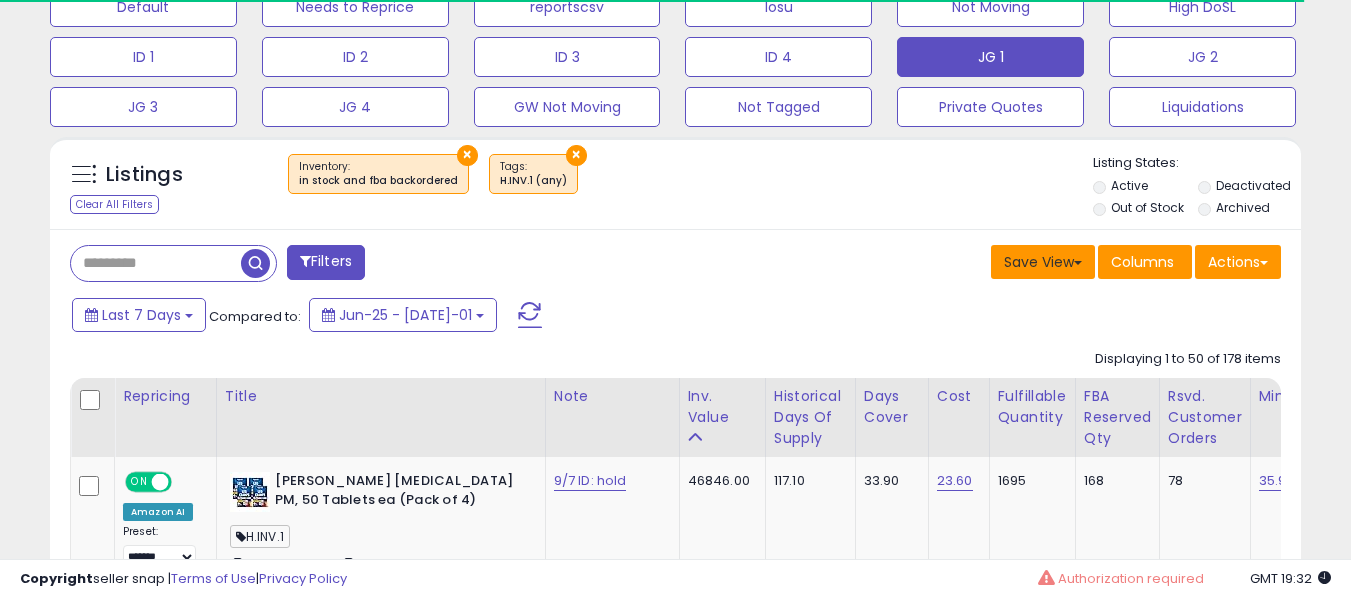 click on "Save View" at bounding box center (1043, 262) 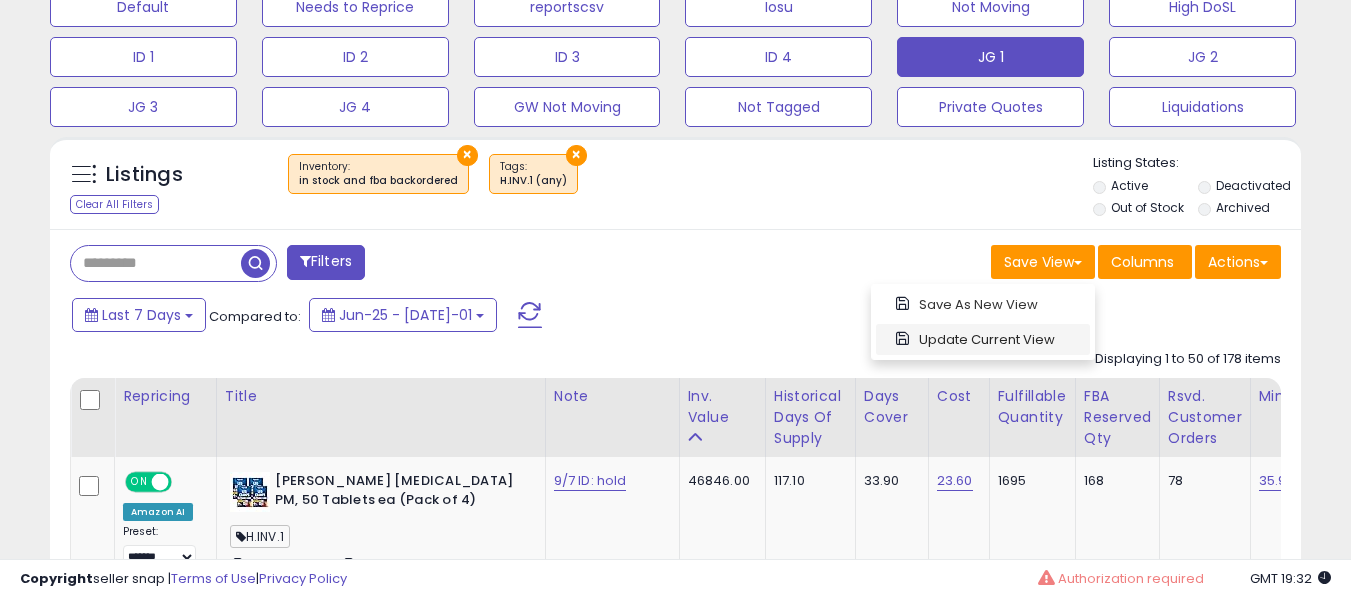 click on "Update Current View" at bounding box center [983, 339] 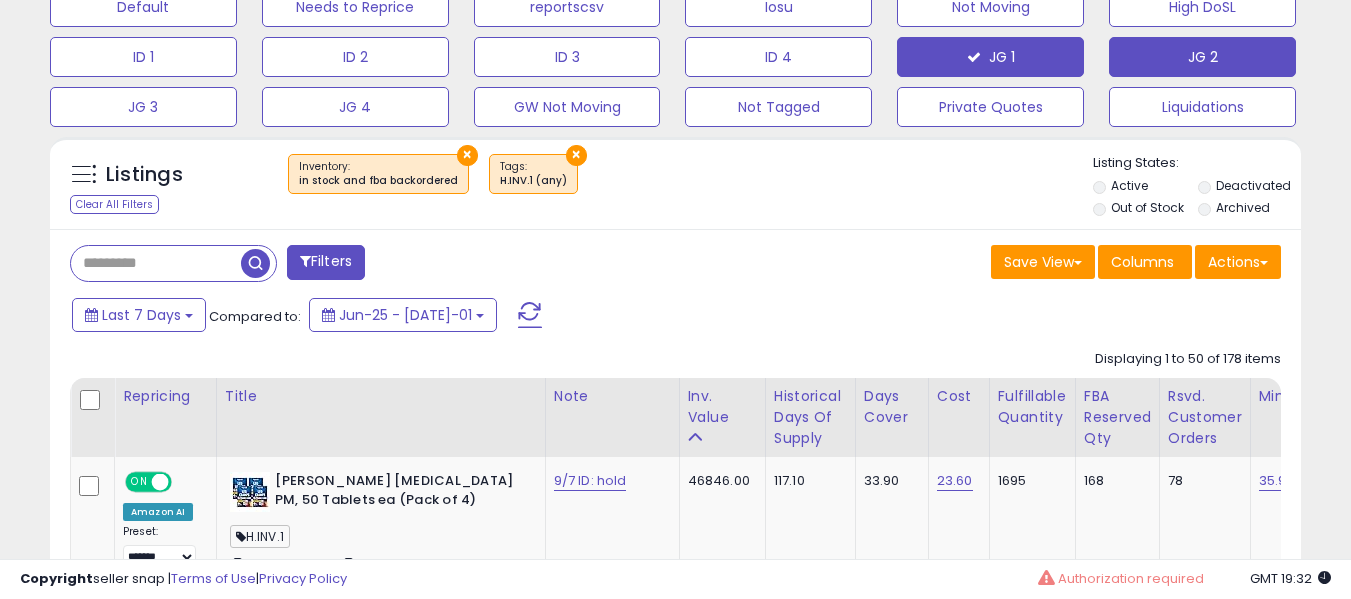 click on "JG 2" at bounding box center (143, 7) 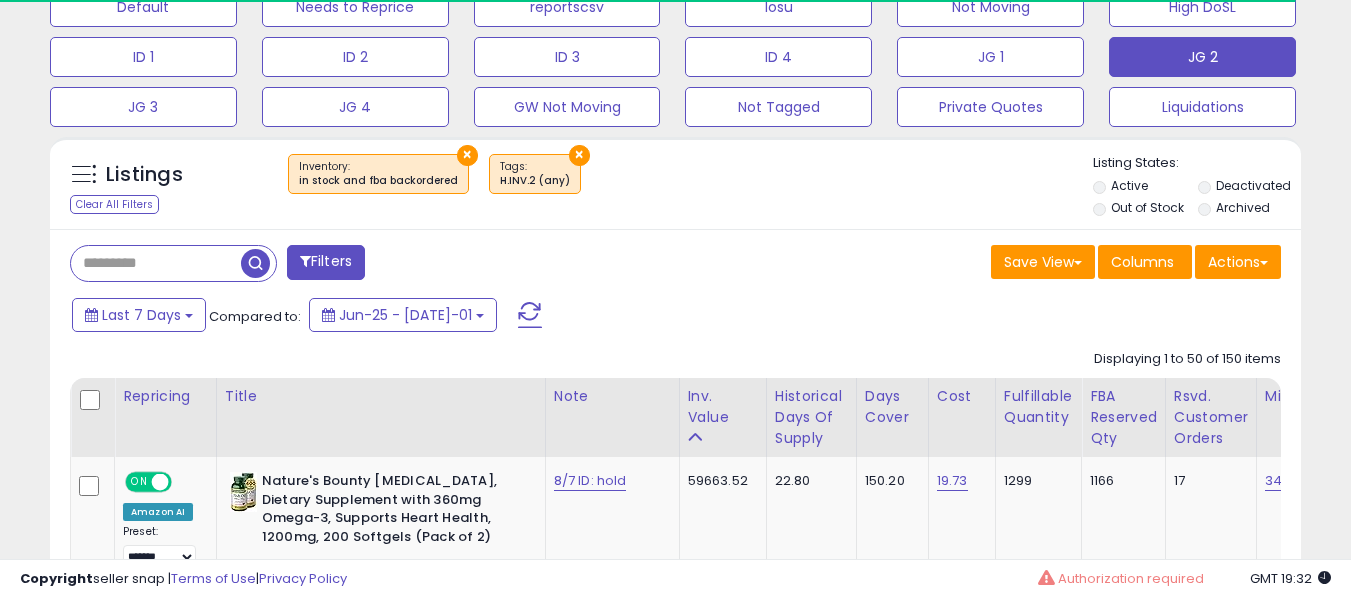 click on "Listing States:
Active
Deactivated
Out of Stock
Archived" at bounding box center [1197, 188] 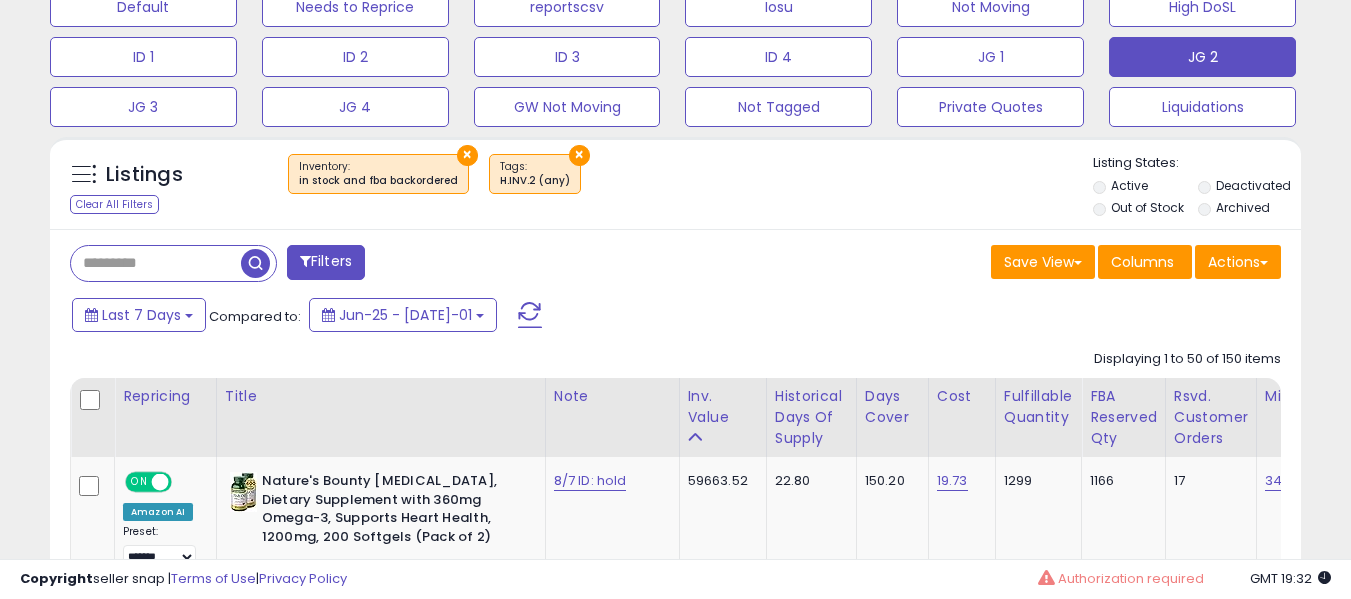 click on "Deactivated" at bounding box center [1253, 185] 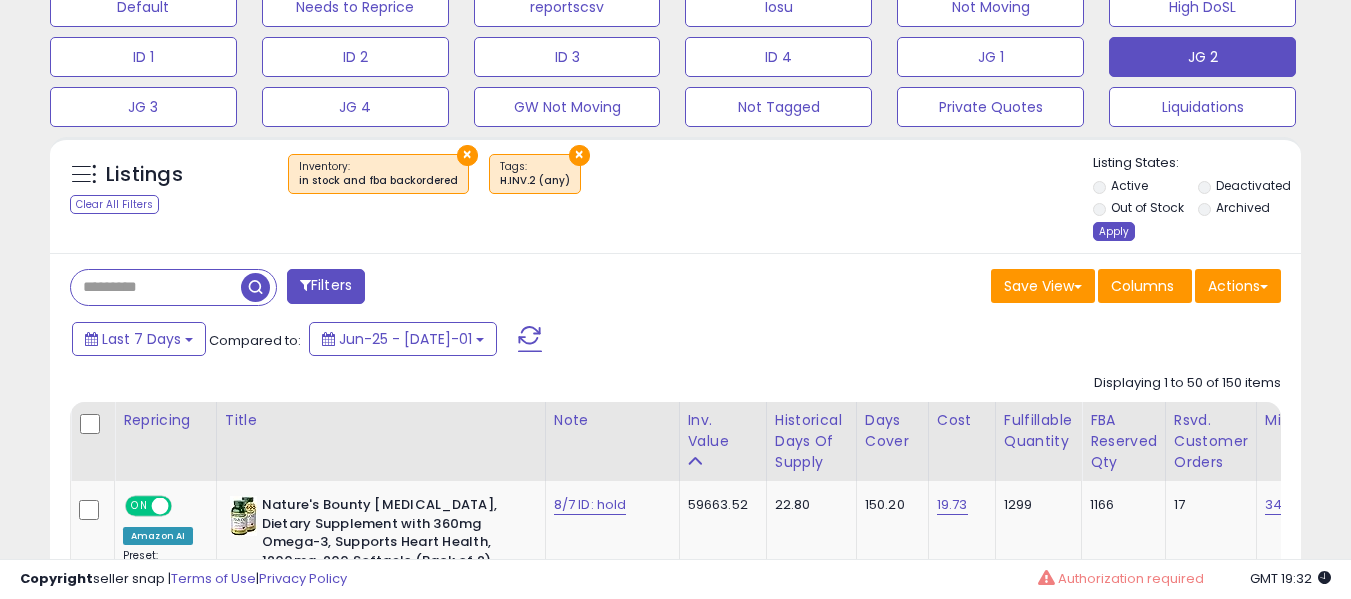 click on "Apply" at bounding box center (1114, 231) 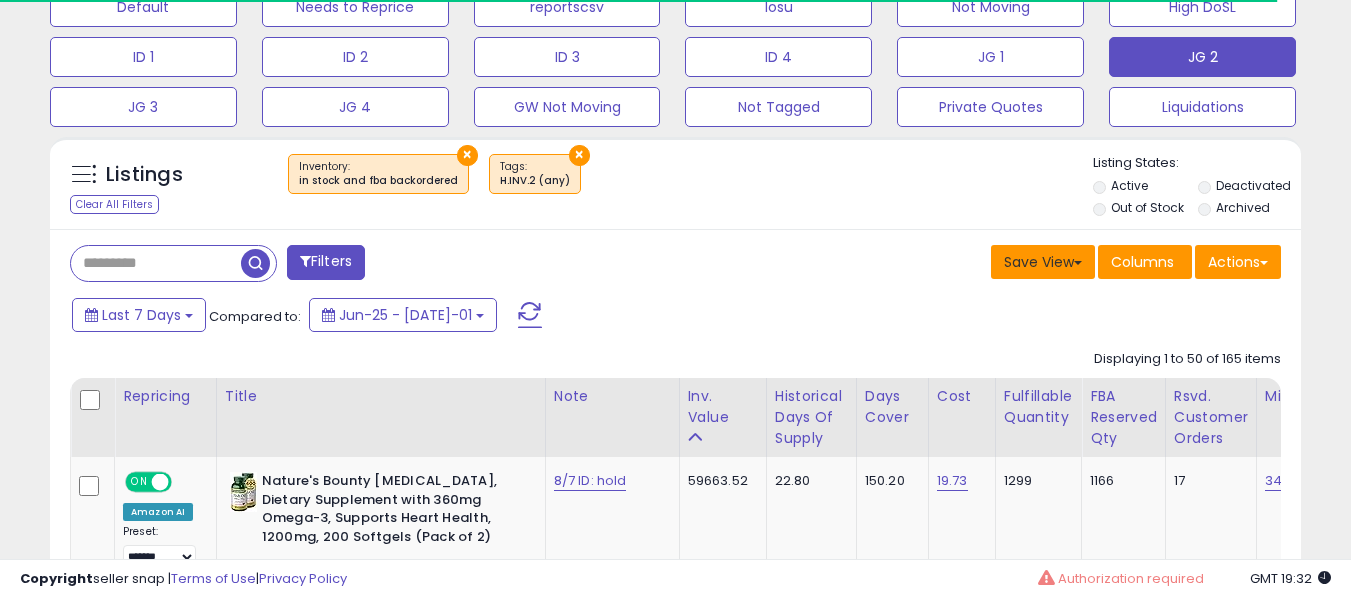drag, startPoint x: 1071, startPoint y: 269, endPoint x: 1043, endPoint y: 344, distance: 80.05623 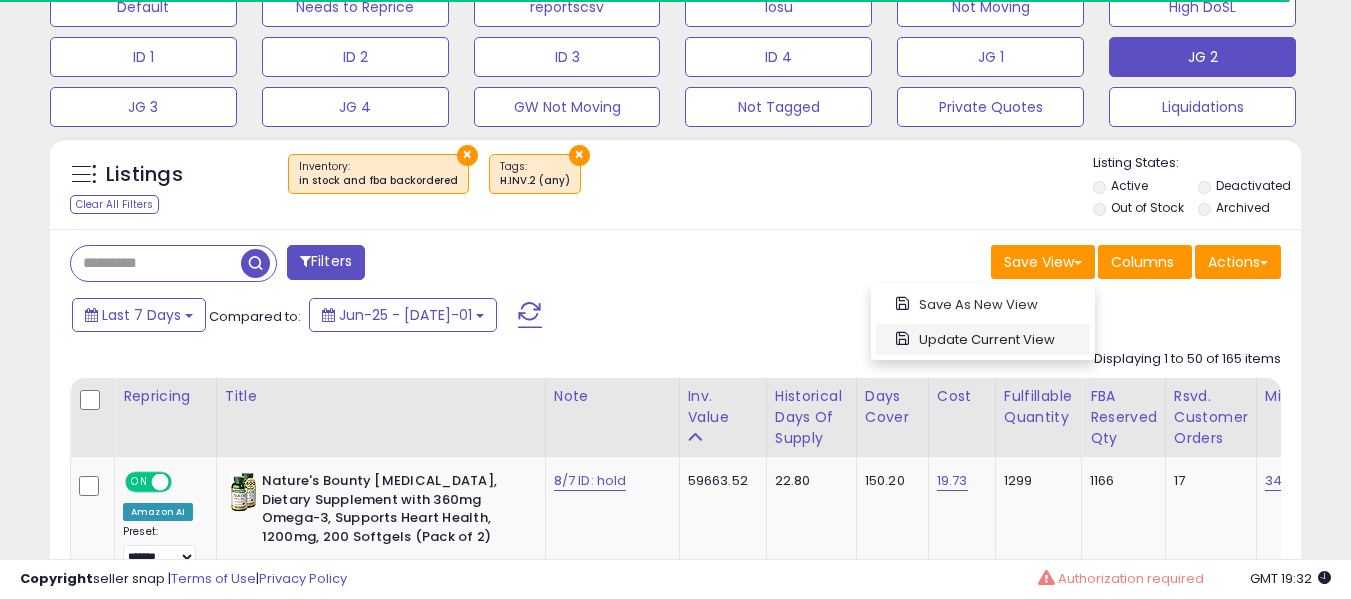 click on "Update Current View" at bounding box center [983, 339] 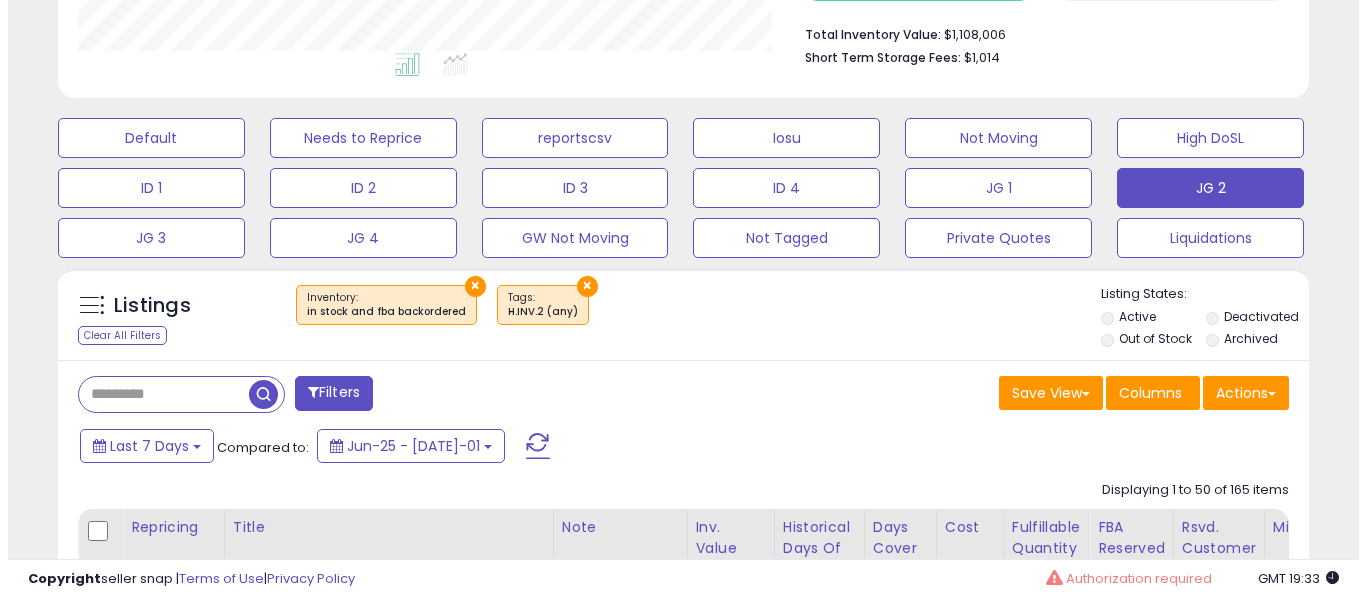 scroll, scrollTop: 443, scrollLeft: 0, axis: vertical 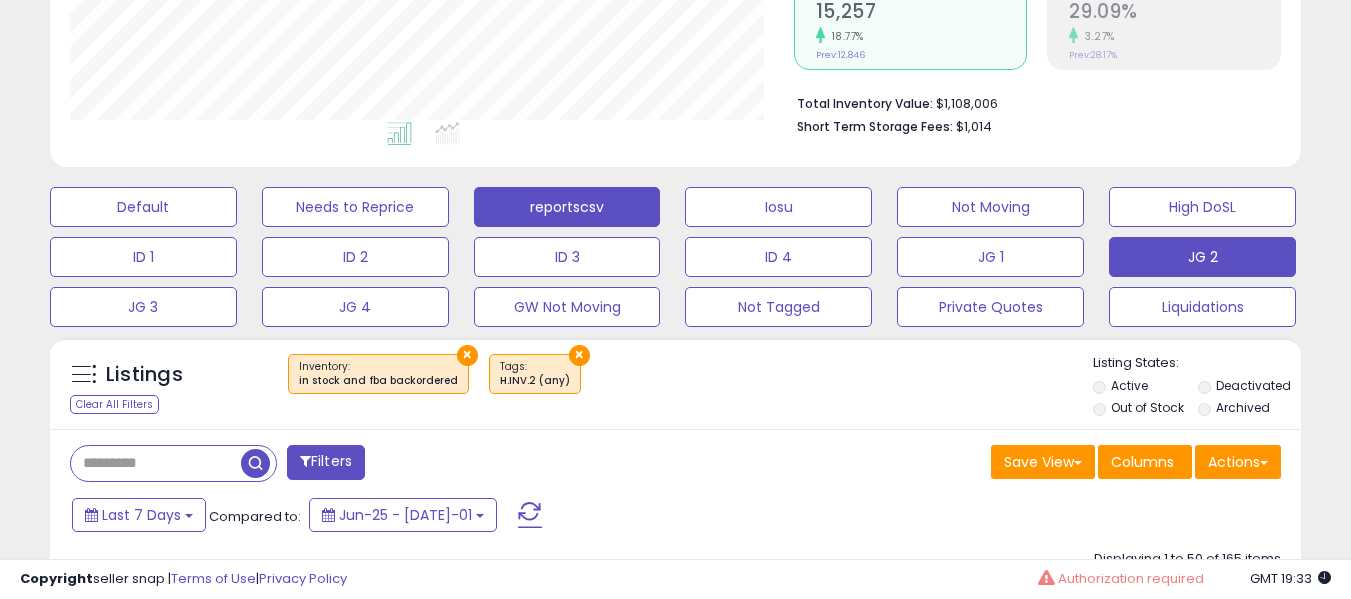 click on "reportscsv" at bounding box center (143, 207) 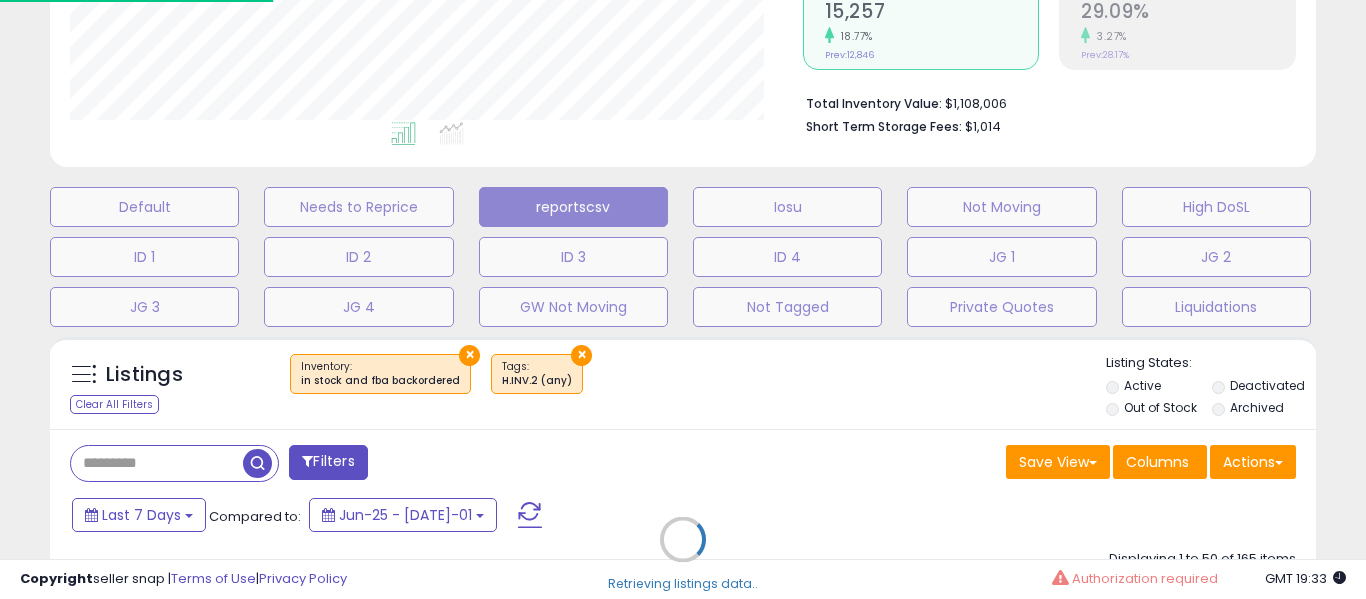 scroll, scrollTop: 999590, scrollLeft: 999267, axis: both 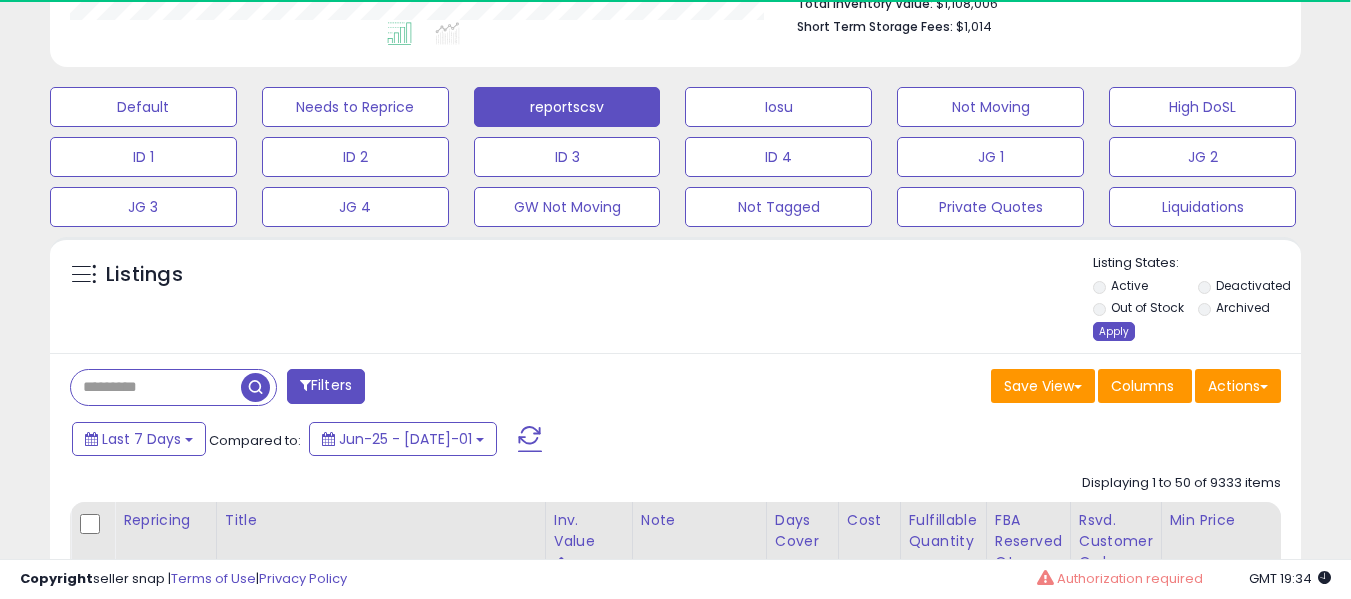 click on "Apply" at bounding box center [1114, 331] 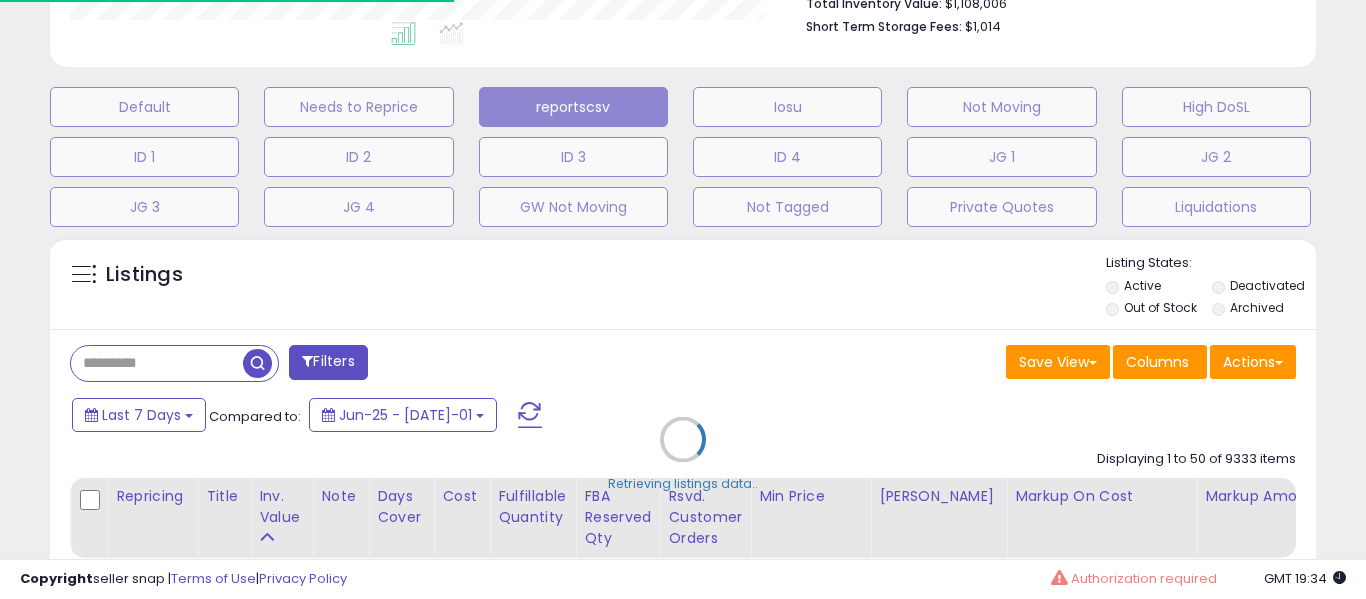 scroll, scrollTop: 999590, scrollLeft: 999267, axis: both 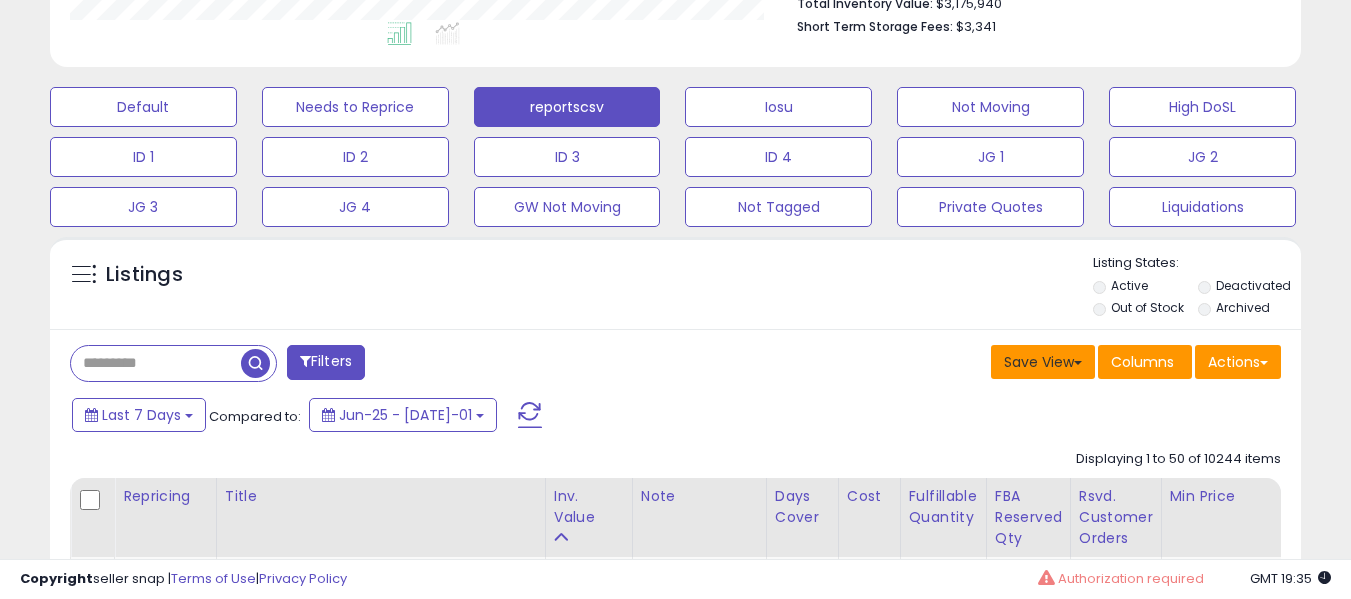 click on "Save View" at bounding box center [1043, 362] 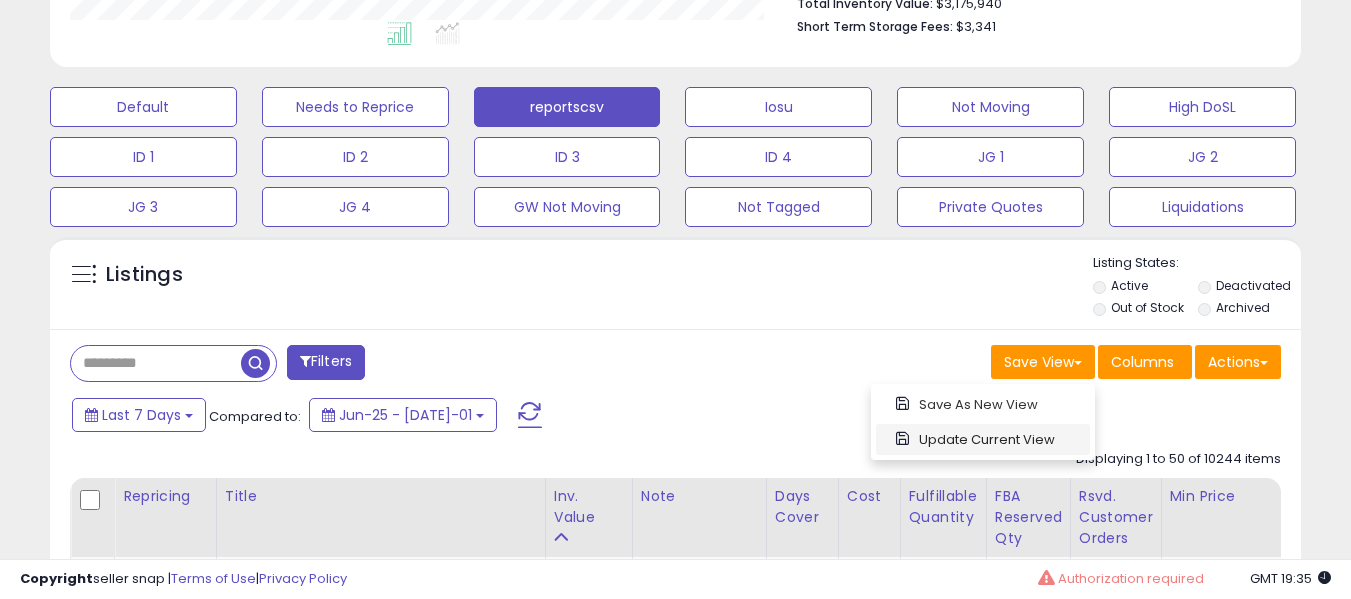 click on "Update Current View" at bounding box center [983, 439] 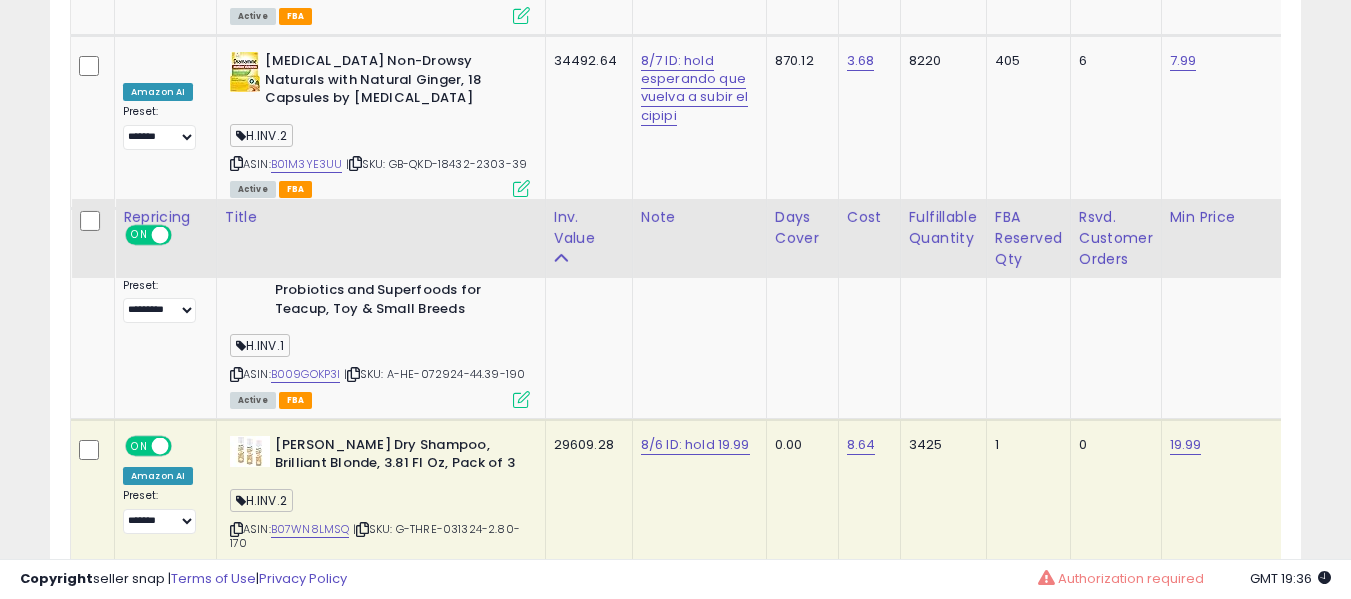scroll, scrollTop: 2943, scrollLeft: 0, axis: vertical 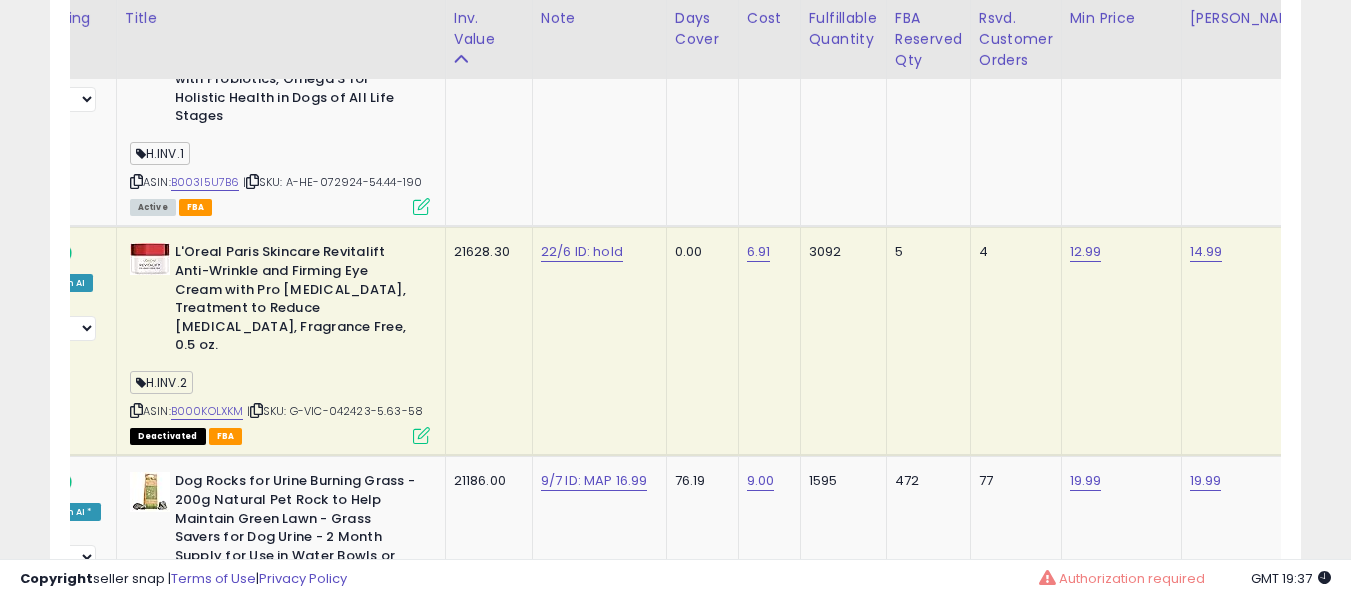 click on "3092" 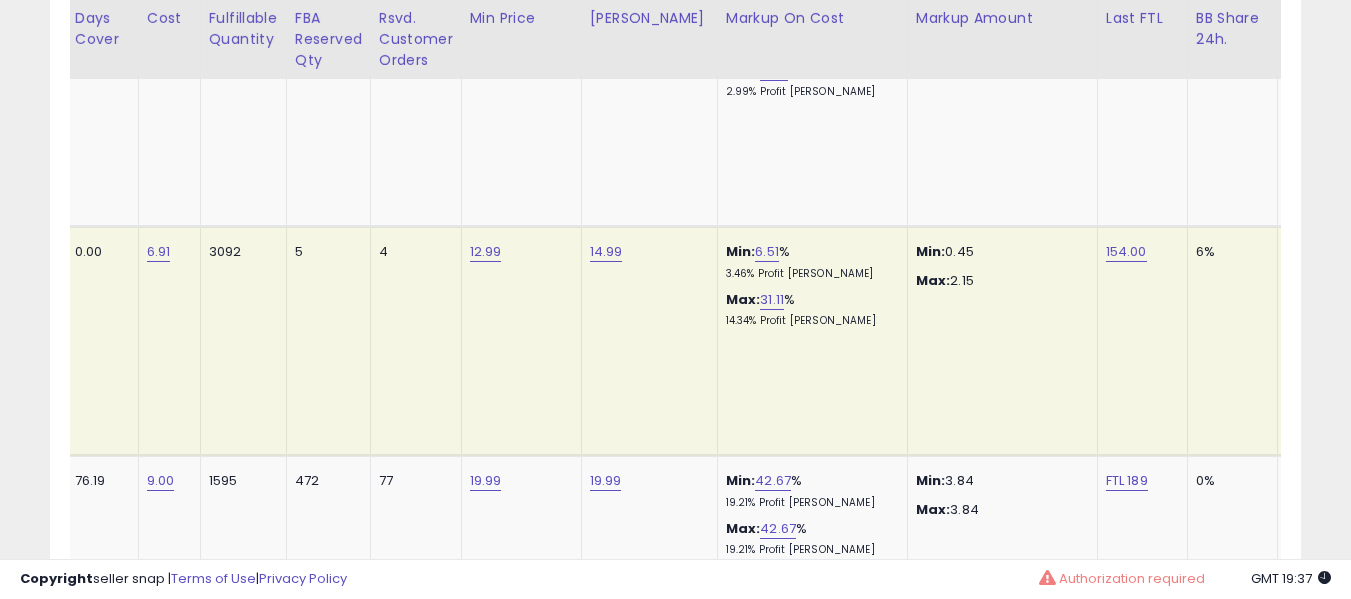 scroll, scrollTop: 0, scrollLeft: 1104, axis: horizontal 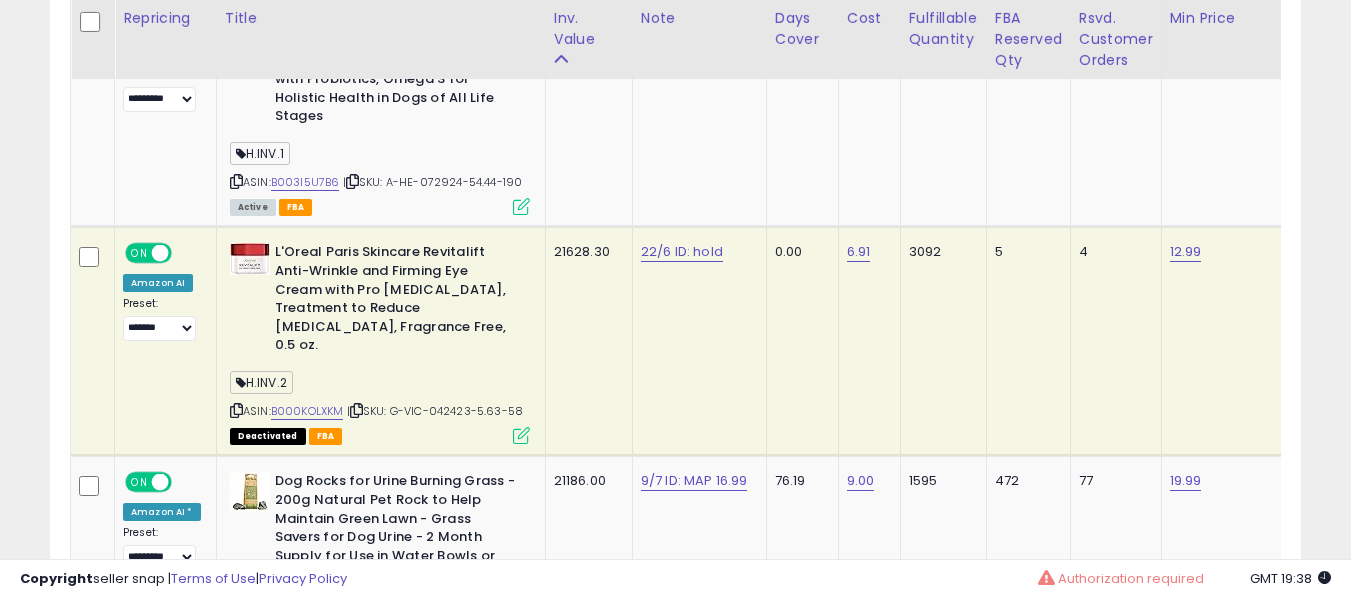 click on "L'Oreal Paris Skincare Revitalift Anti-Wrinkle and Firming Eye Cream with Pro [MEDICAL_DATA], Treatment to Reduce [MEDICAL_DATA], Fragrance Free, 0.5 oz." at bounding box center [396, 301] 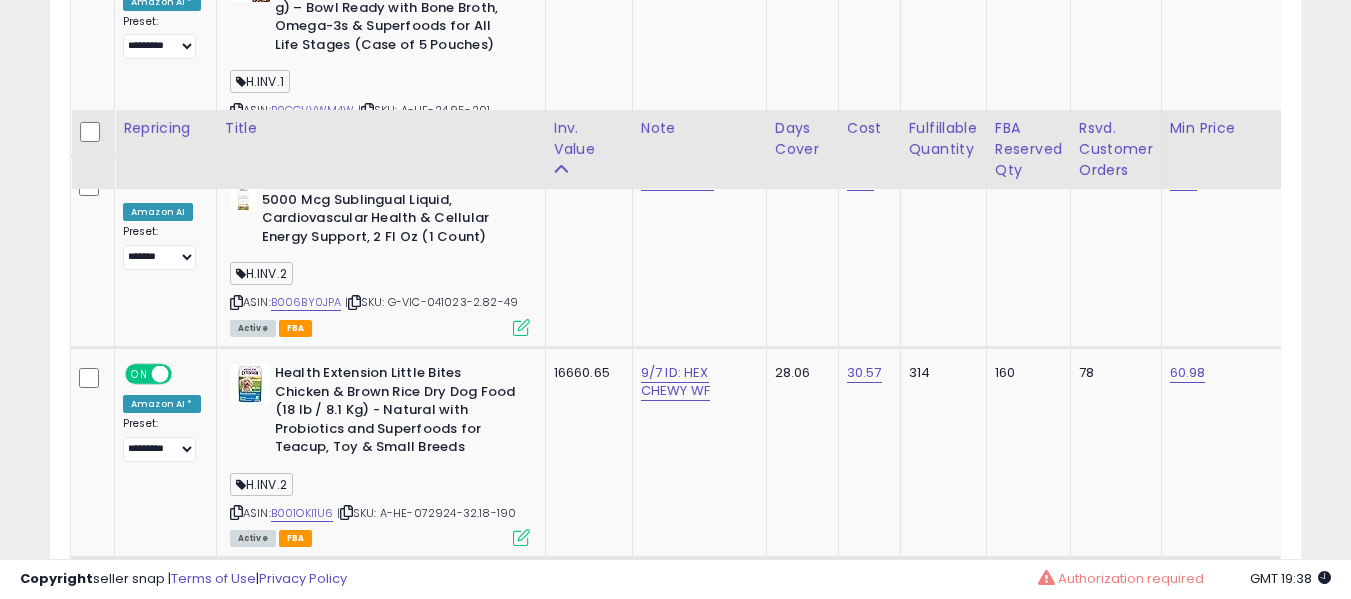 scroll, scrollTop: 6761, scrollLeft: 0, axis: vertical 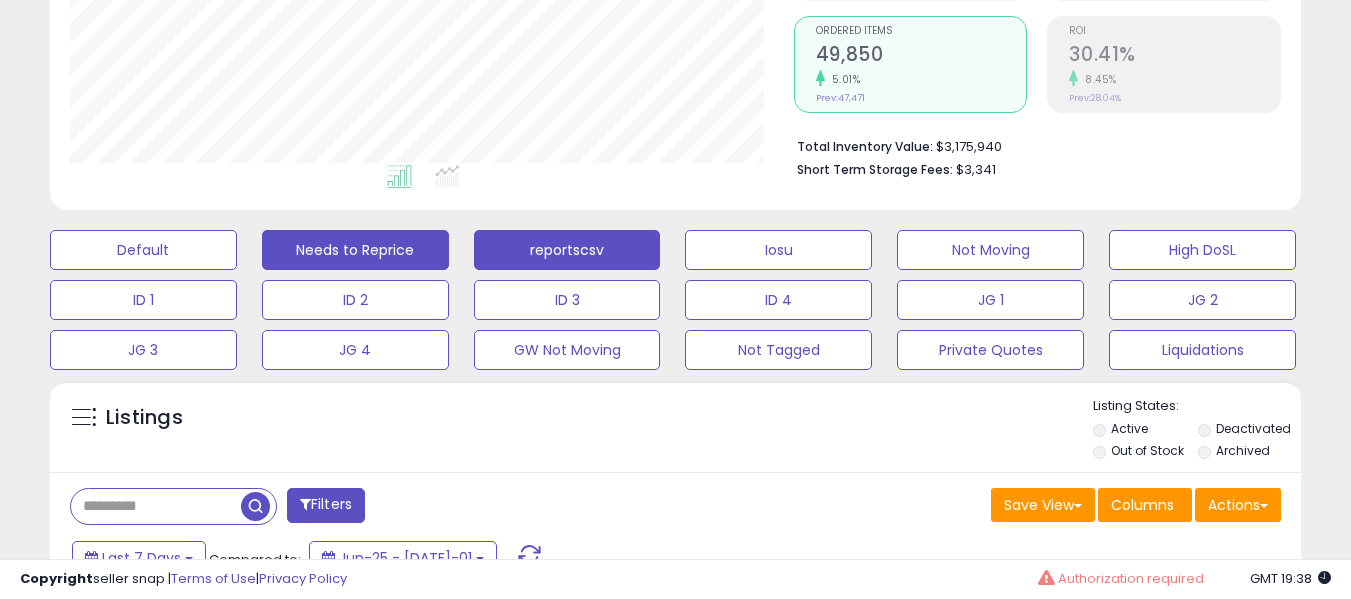 click on "Needs to Reprice" at bounding box center (143, 250) 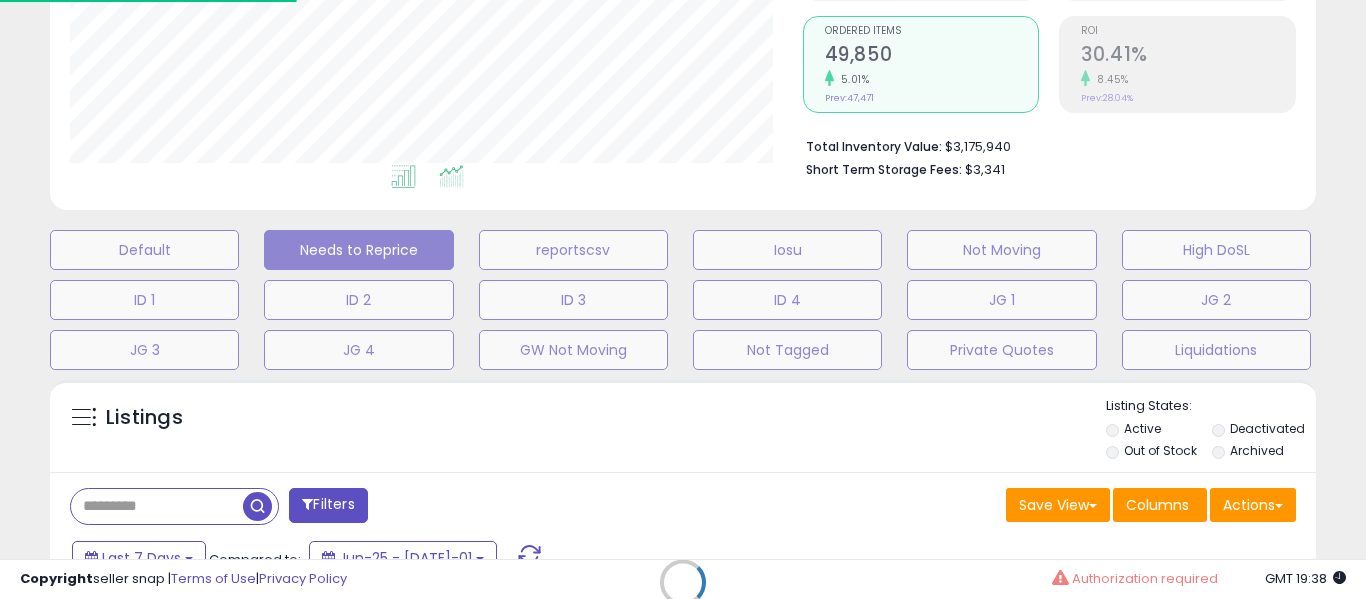 scroll, scrollTop: 999590, scrollLeft: 999267, axis: both 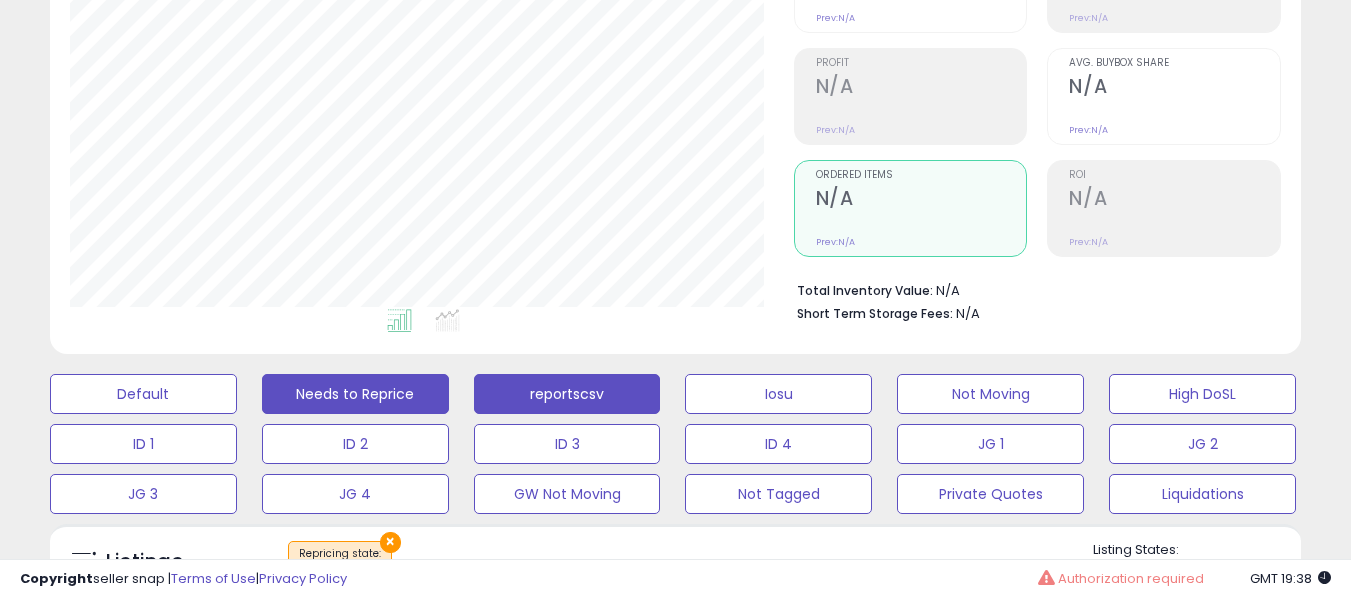 click on "reportscsv" at bounding box center [143, 394] 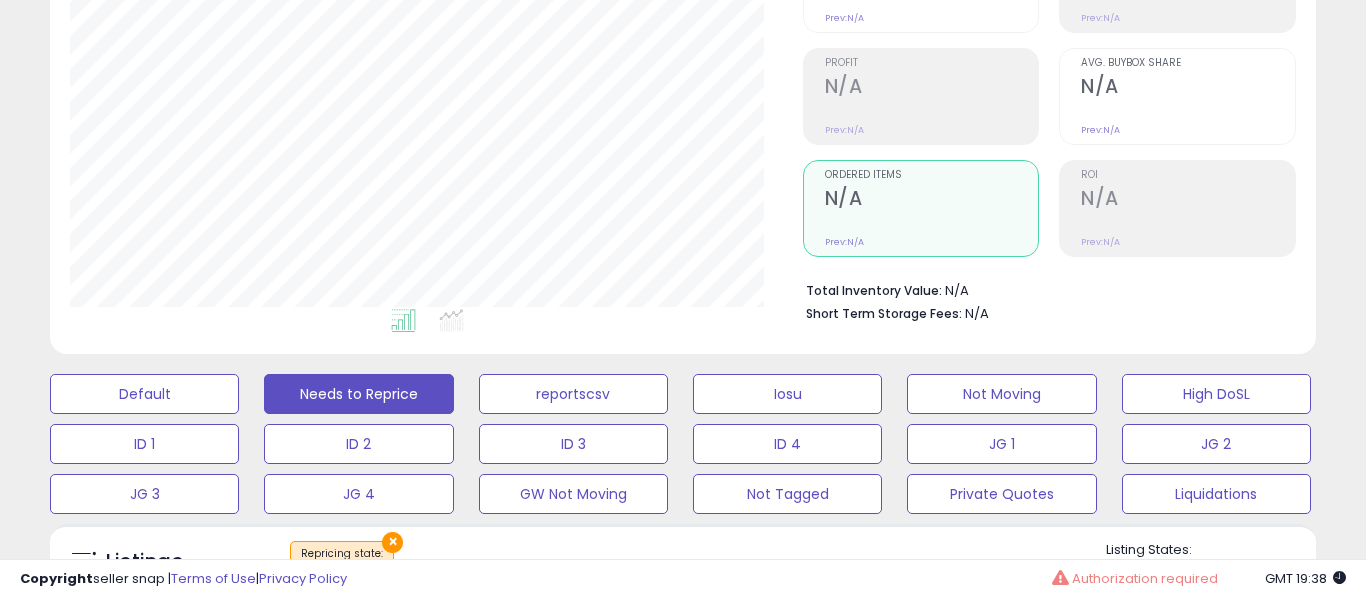 scroll, scrollTop: 999590, scrollLeft: 999267, axis: both 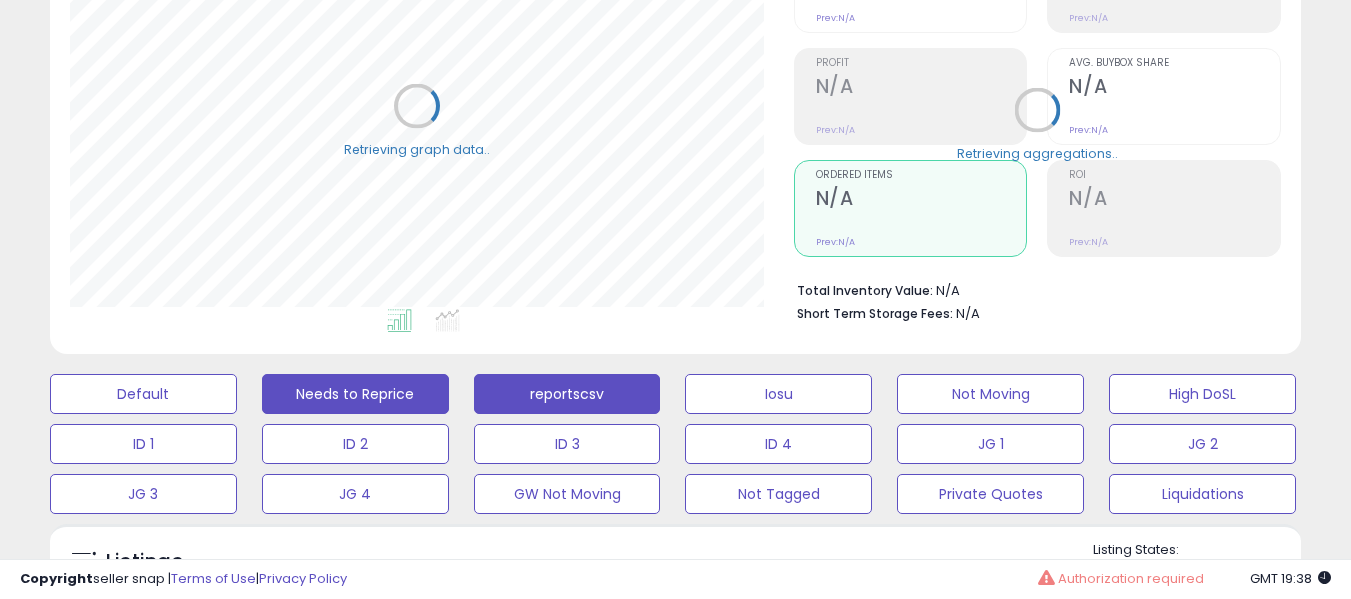 click on "Needs to Reprice" at bounding box center [143, 394] 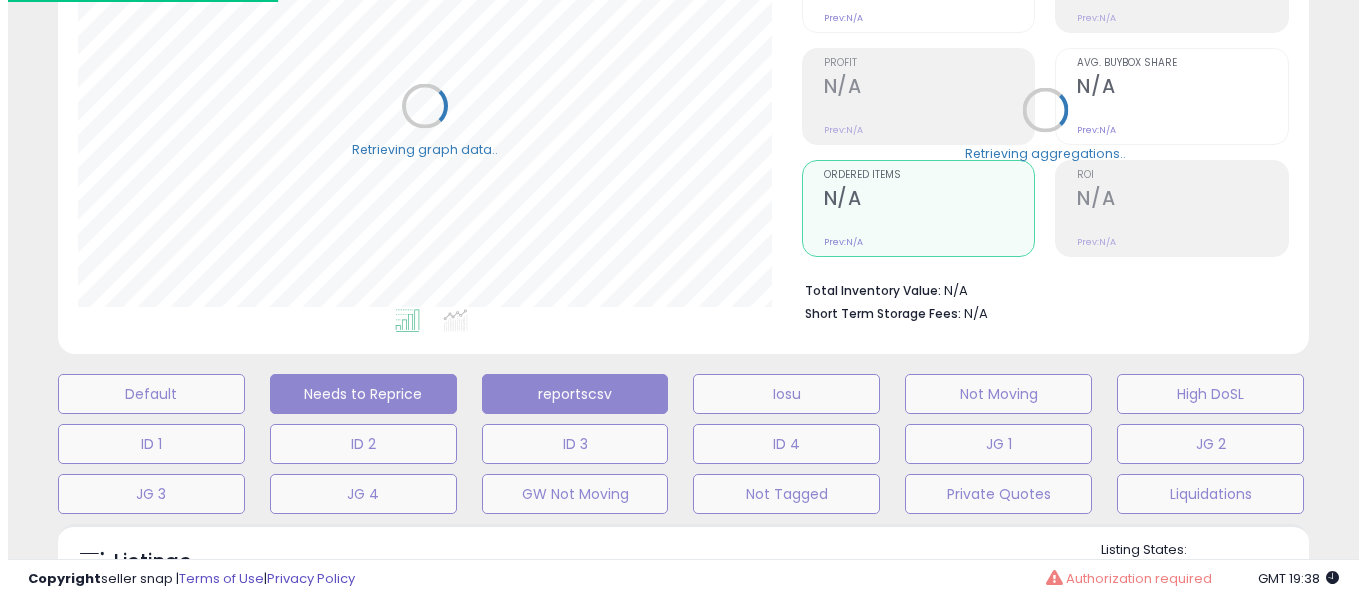 scroll, scrollTop: 356, scrollLeft: 0, axis: vertical 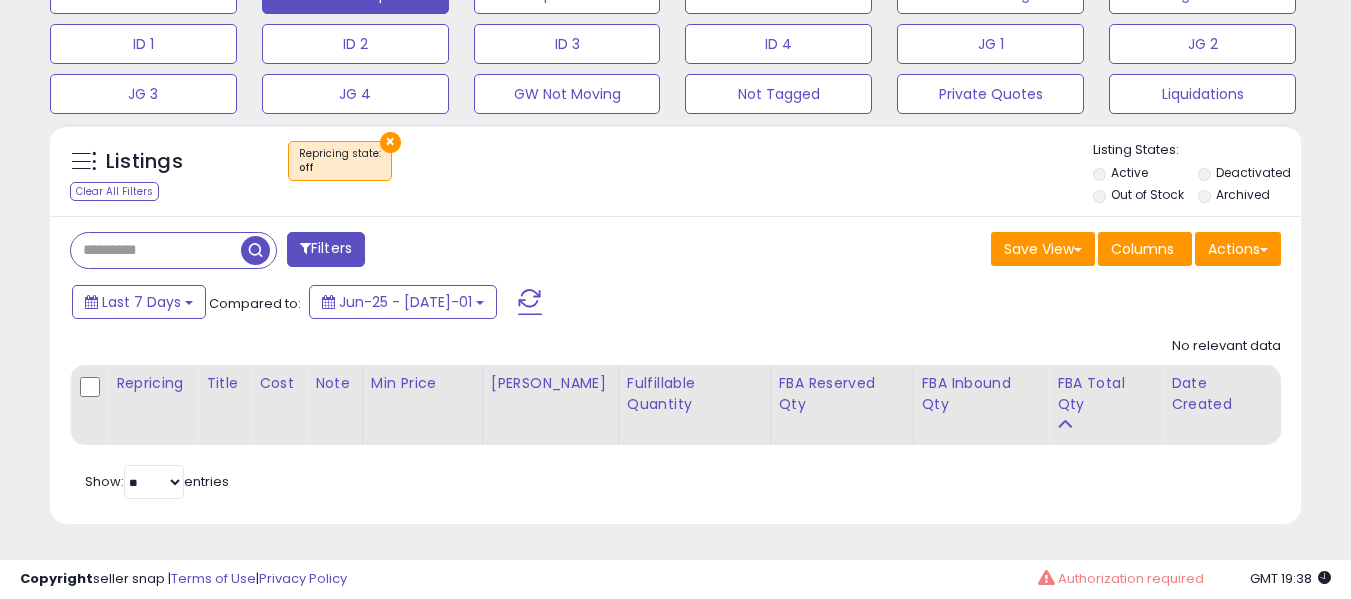 click on "Deactivated" at bounding box center [1249, 175] 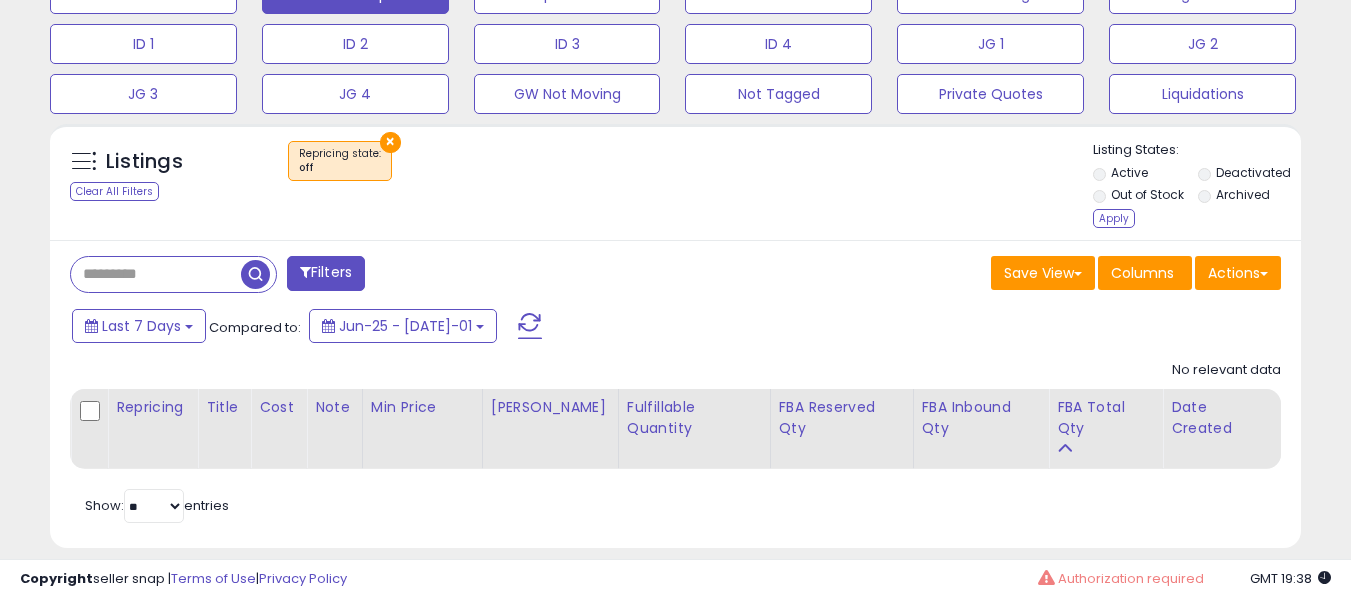 click on "Apply" at bounding box center (1114, 218) 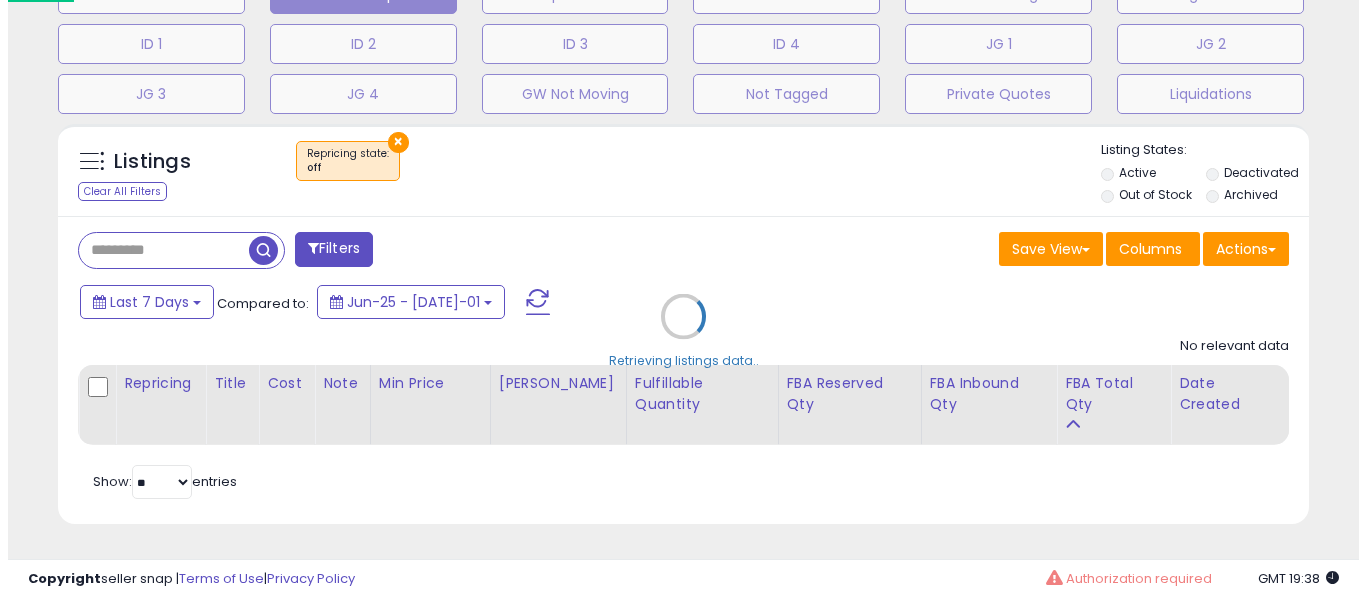 scroll, scrollTop: 635, scrollLeft: 0, axis: vertical 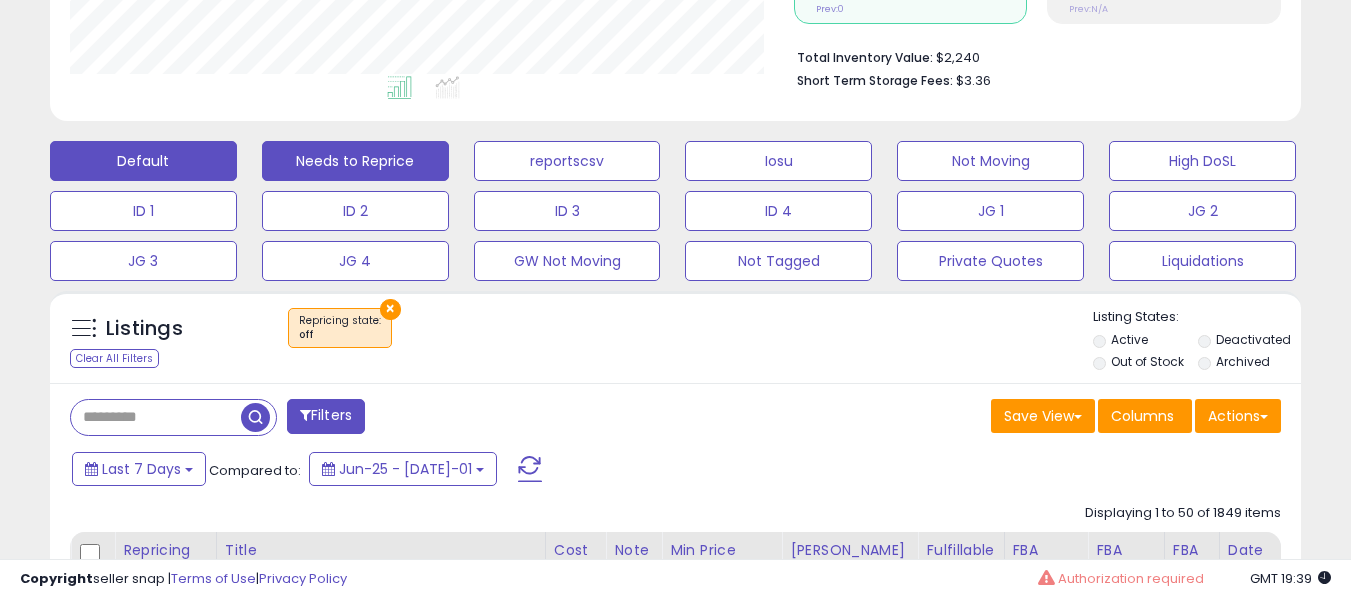 click on "Default" at bounding box center (143, 161) 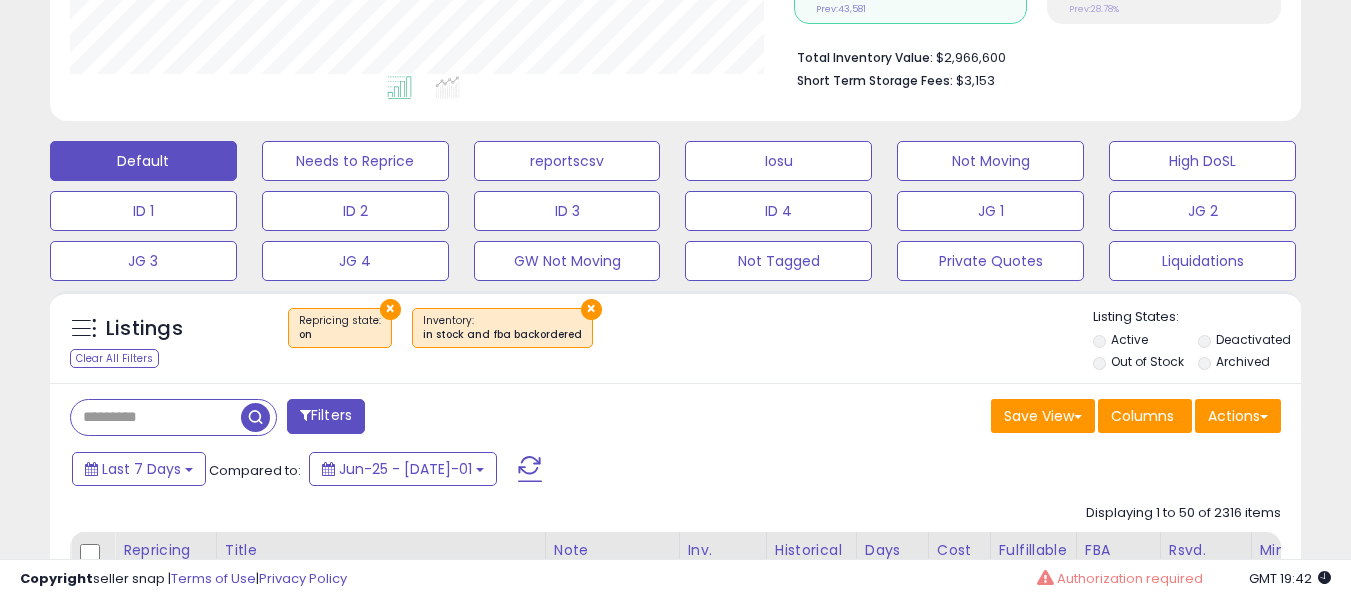 scroll, scrollTop: 999590, scrollLeft: 999276, axis: both 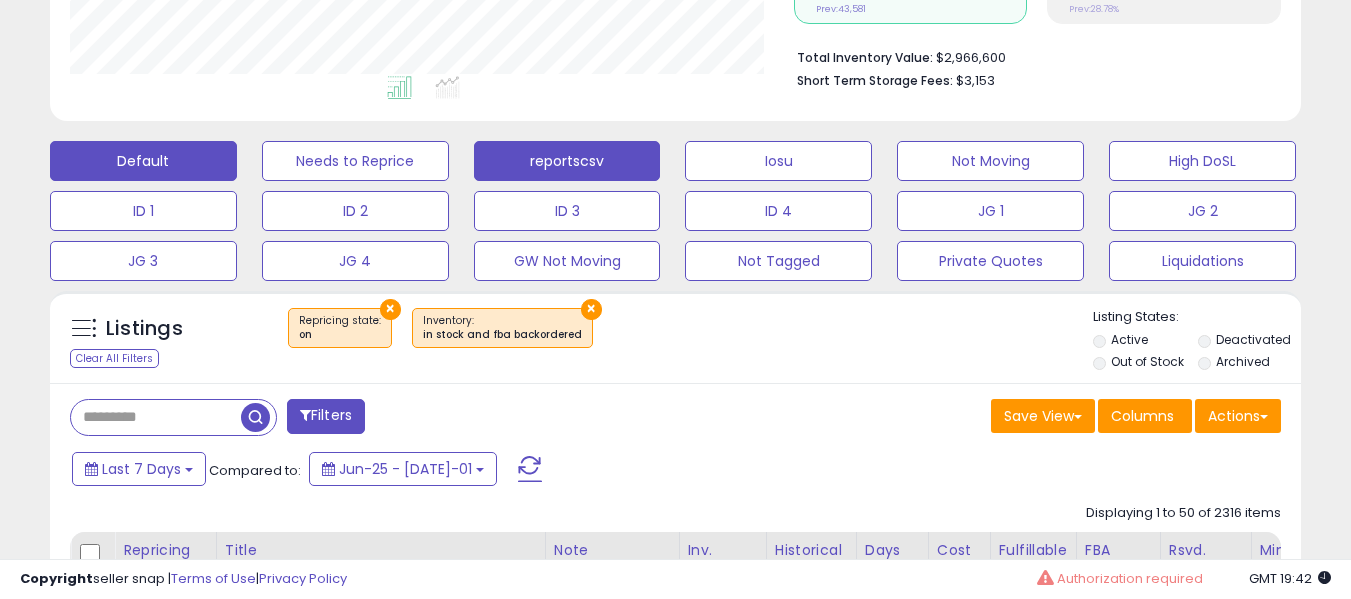 click on "reportscsv" at bounding box center (355, 161) 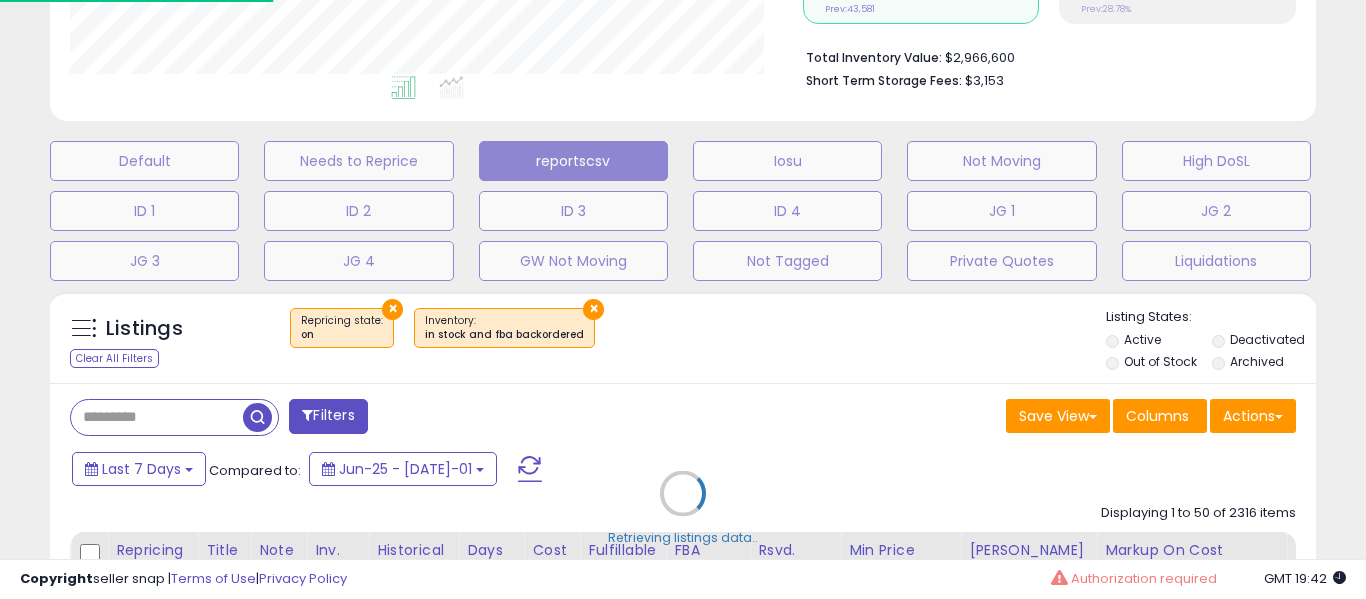 scroll, scrollTop: 999590, scrollLeft: 999267, axis: both 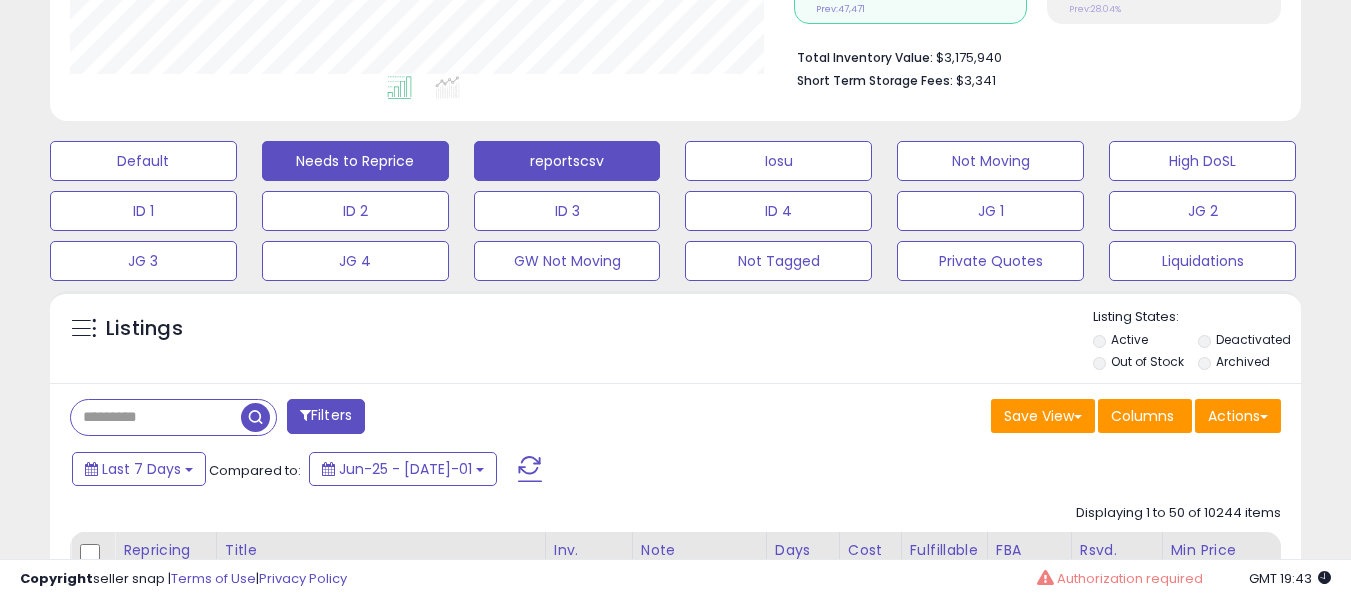 click on "Needs to Reprice" at bounding box center (143, 161) 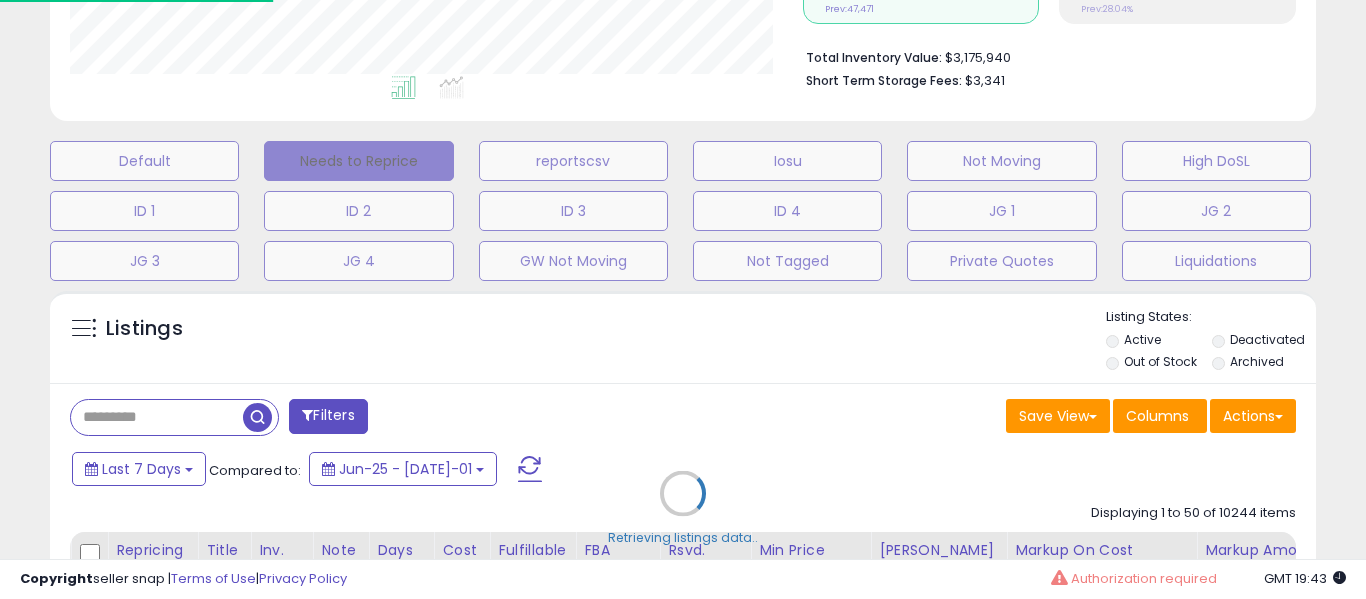 scroll, scrollTop: 999590, scrollLeft: 999267, axis: both 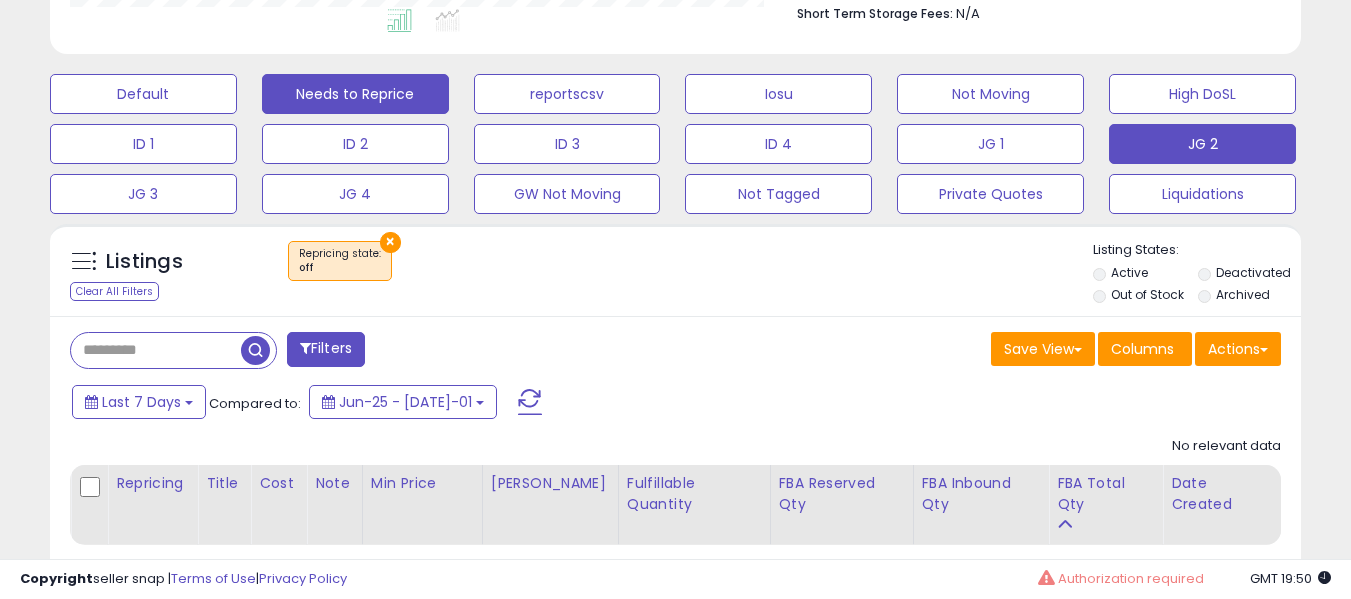 click on "JG 2" at bounding box center (143, 94) 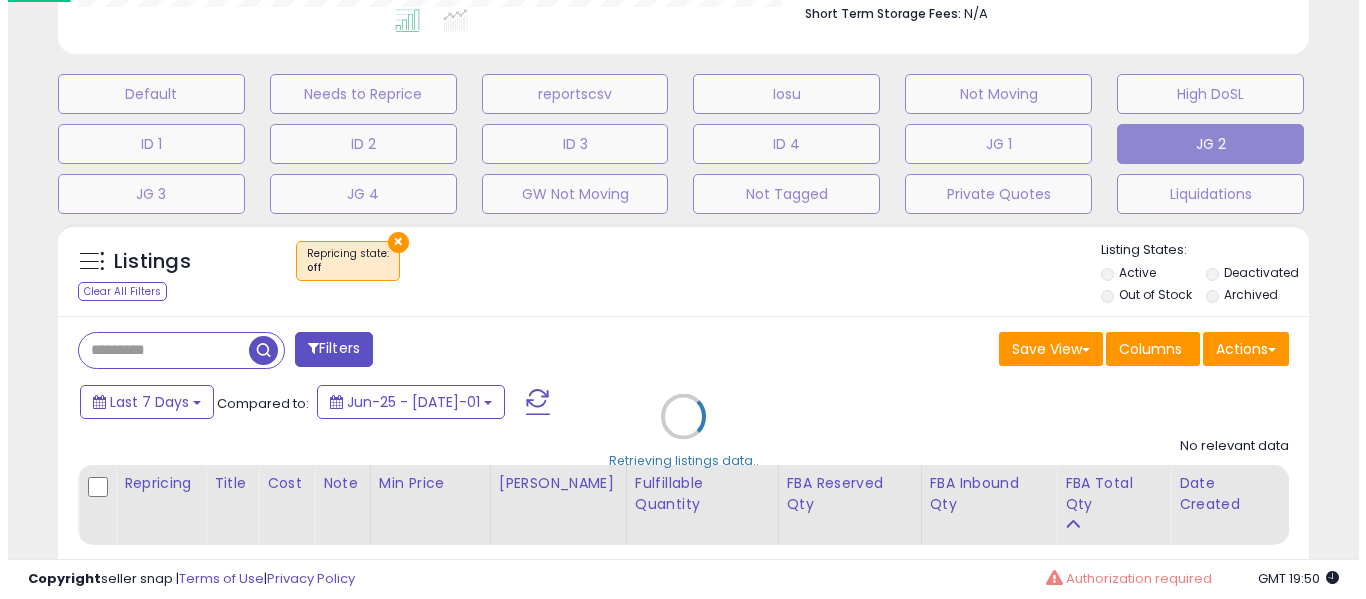 scroll, scrollTop: 999590, scrollLeft: 999267, axis: both 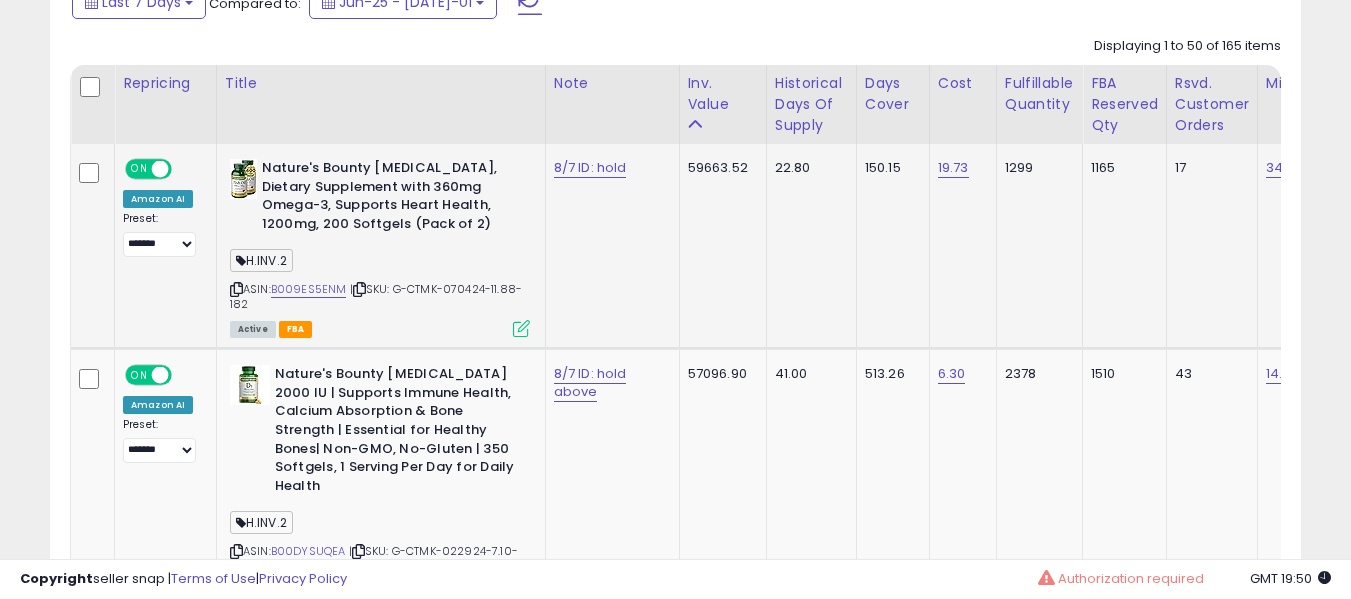 click on "8/7 ID: hold" at bounding box center [609, 168] 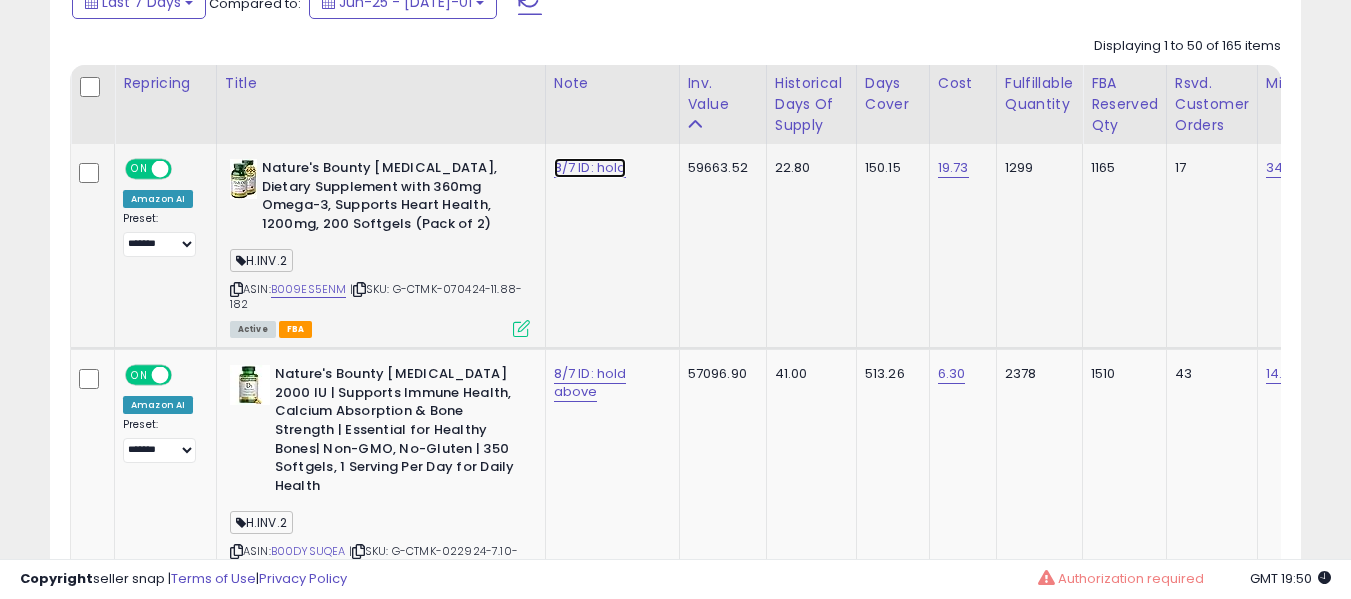 click on "8/7 ID: hold" at bounding box center (590, 168) 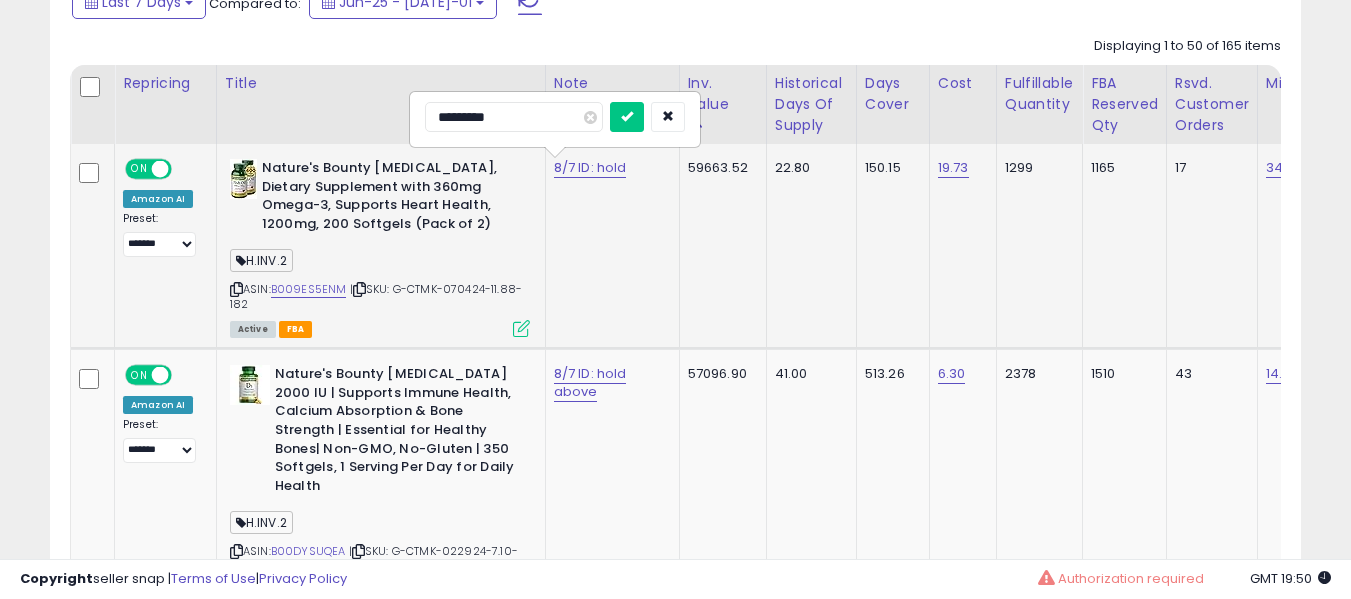 type on "**********" 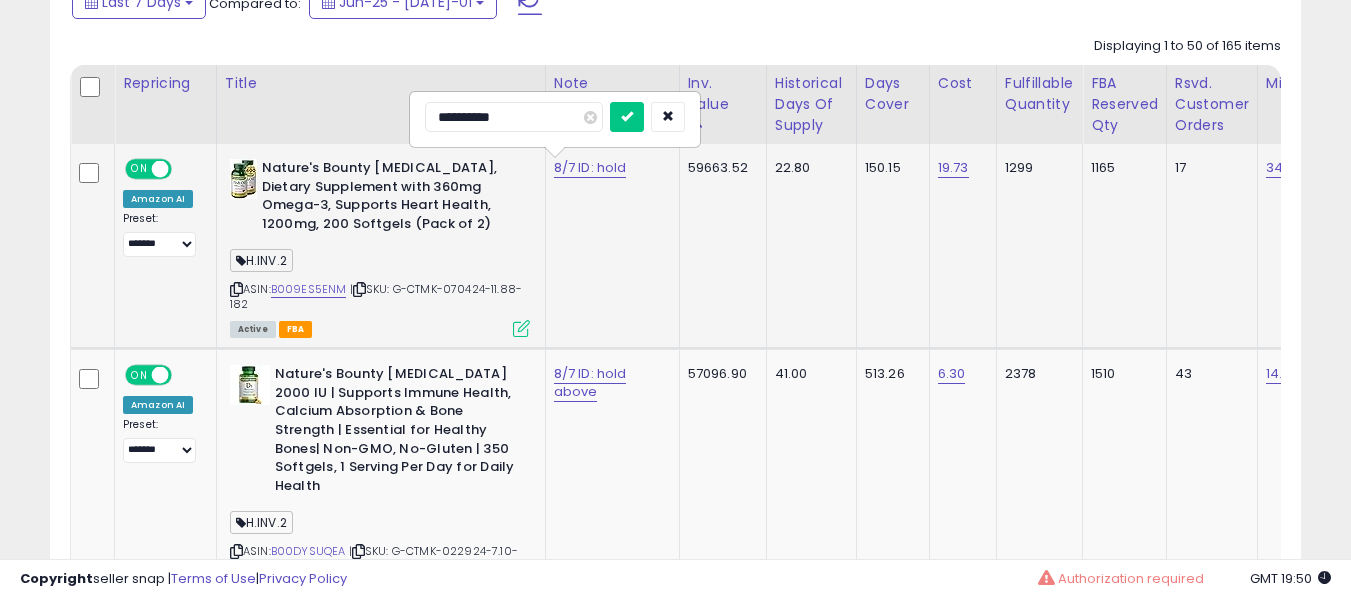 type on "**********" 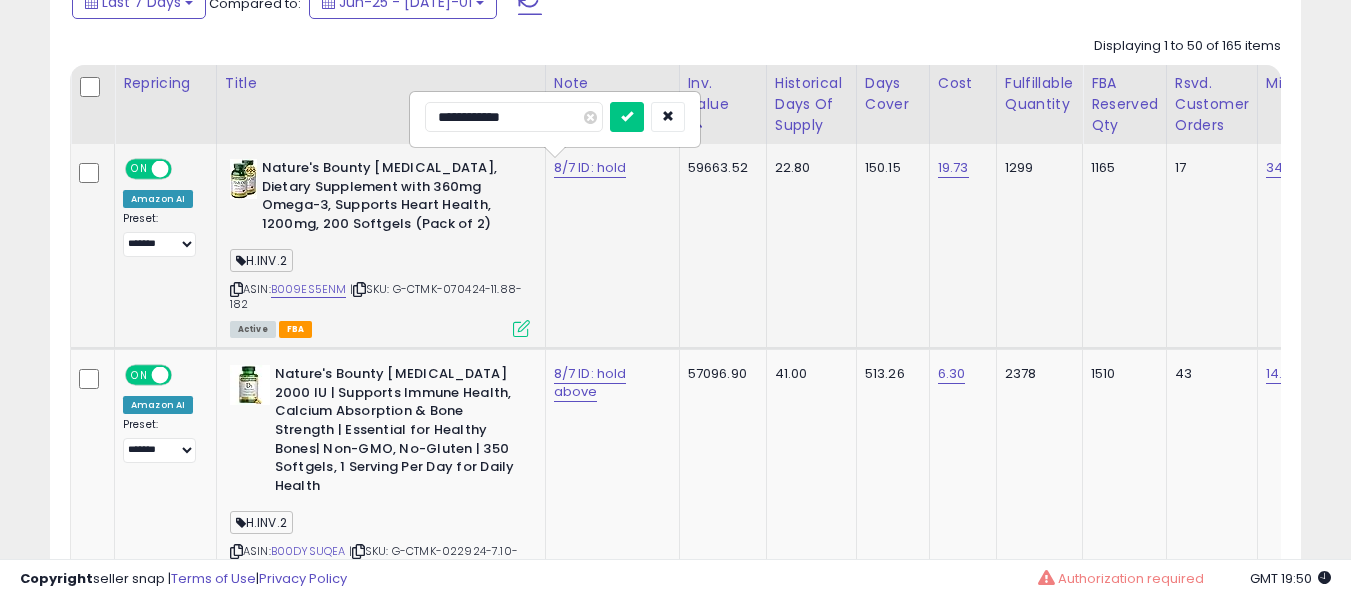 click at bounding box center (627, 117) 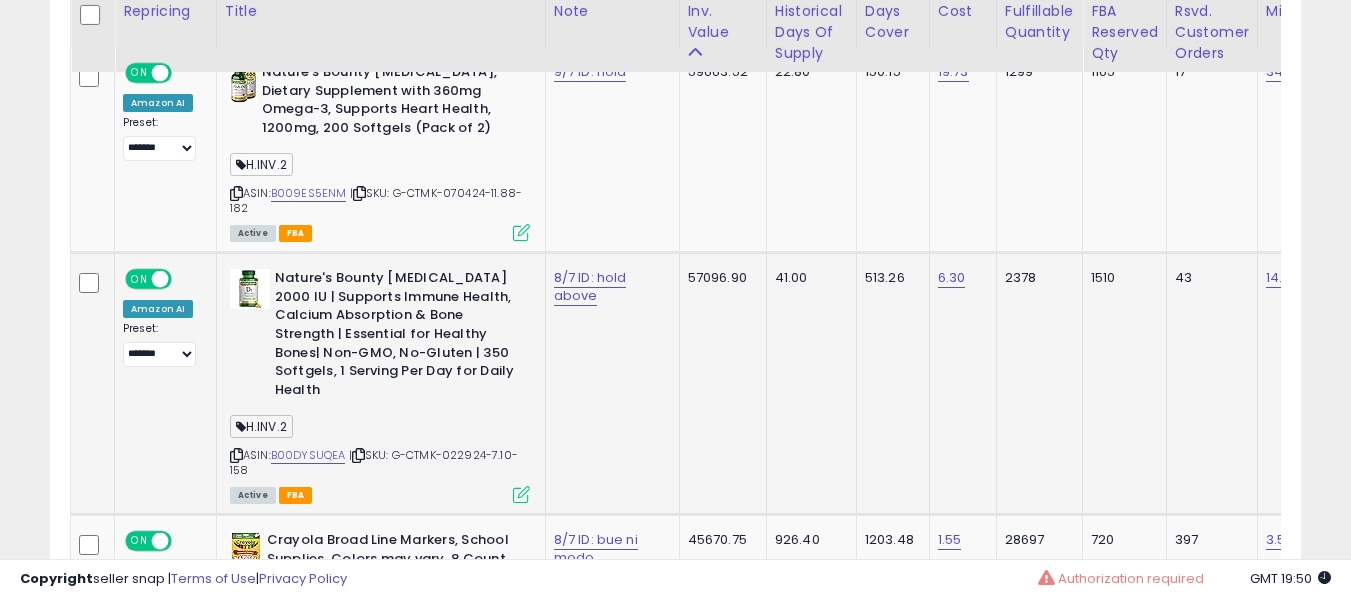 scroll, scrollTop: 1056, scrollLeft: 0, axis: vertical 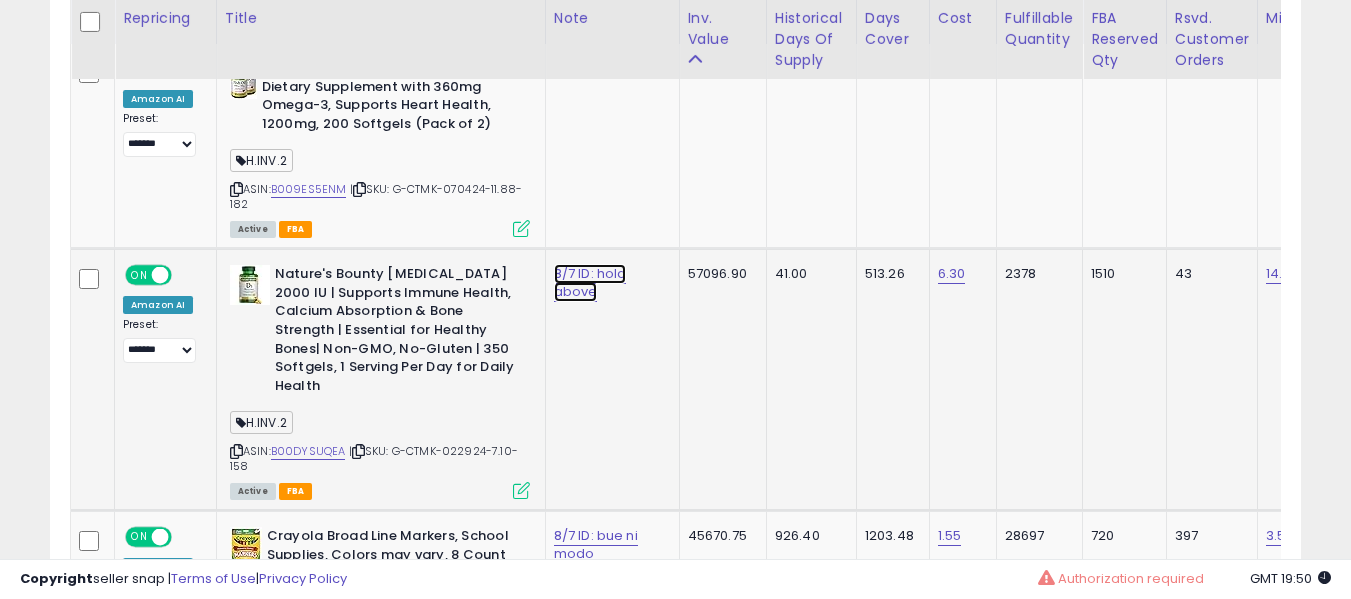click on "8/7 ID: hold above" at bounding box center [590, 68] 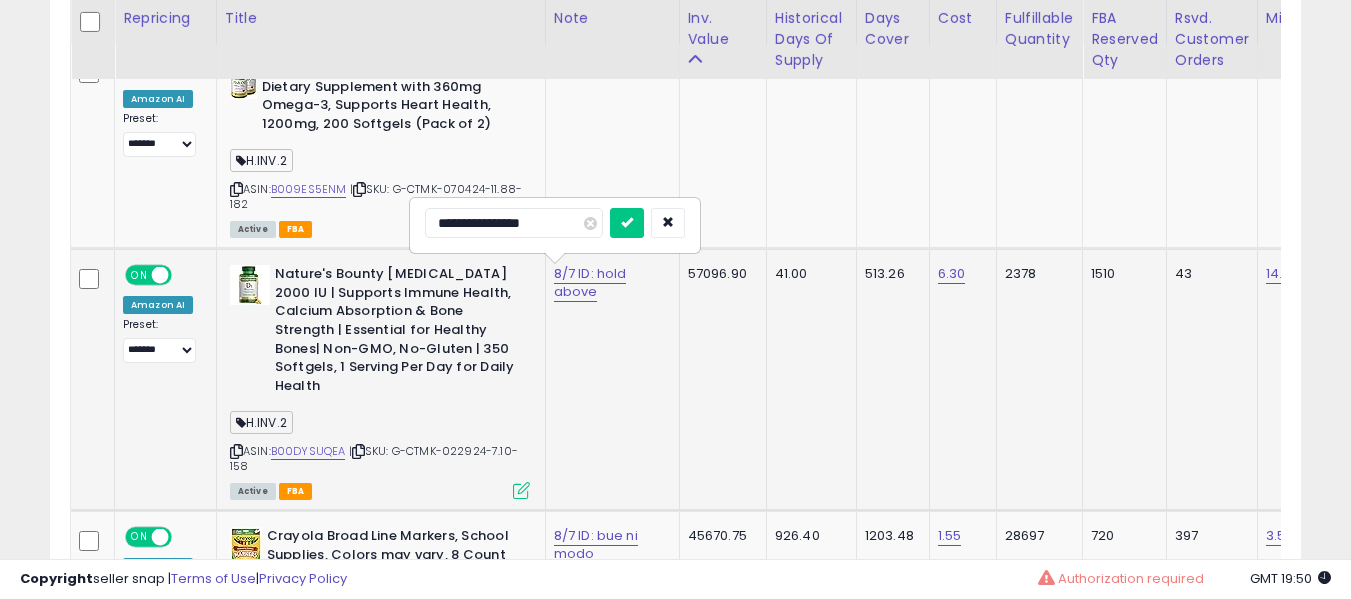 type on "**********" 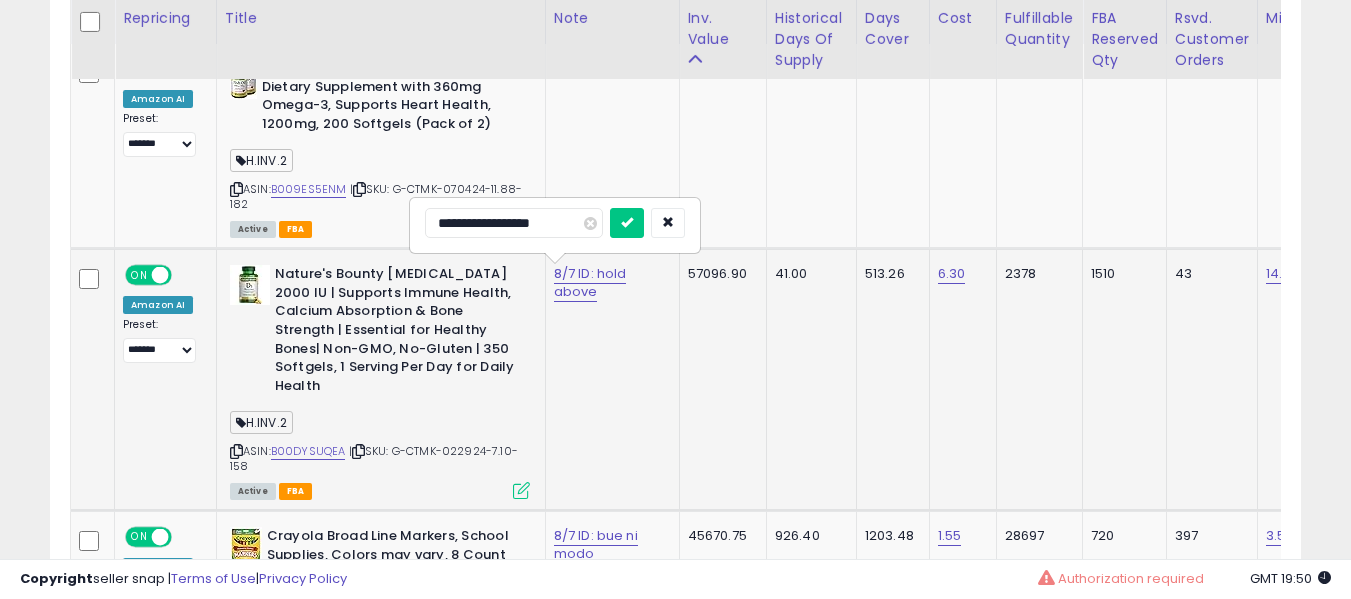 click at bounding box center [627, 223] 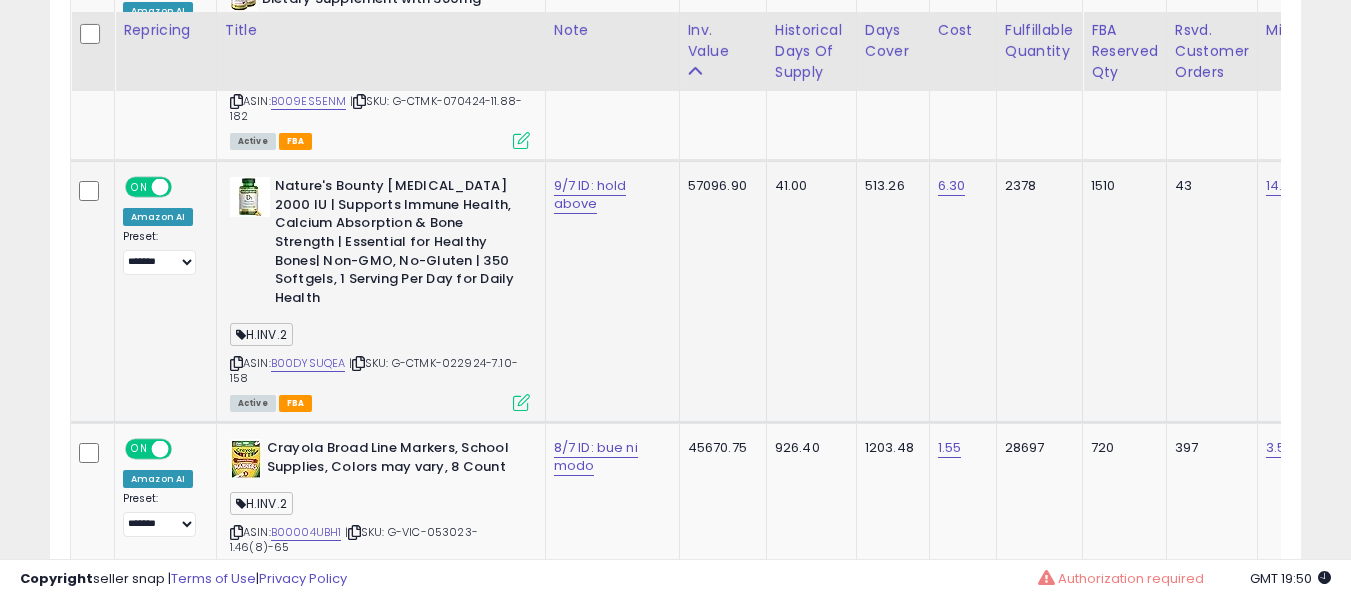 scroll, scrollTop: 1156, scrollLeft: 0, axis: vertical 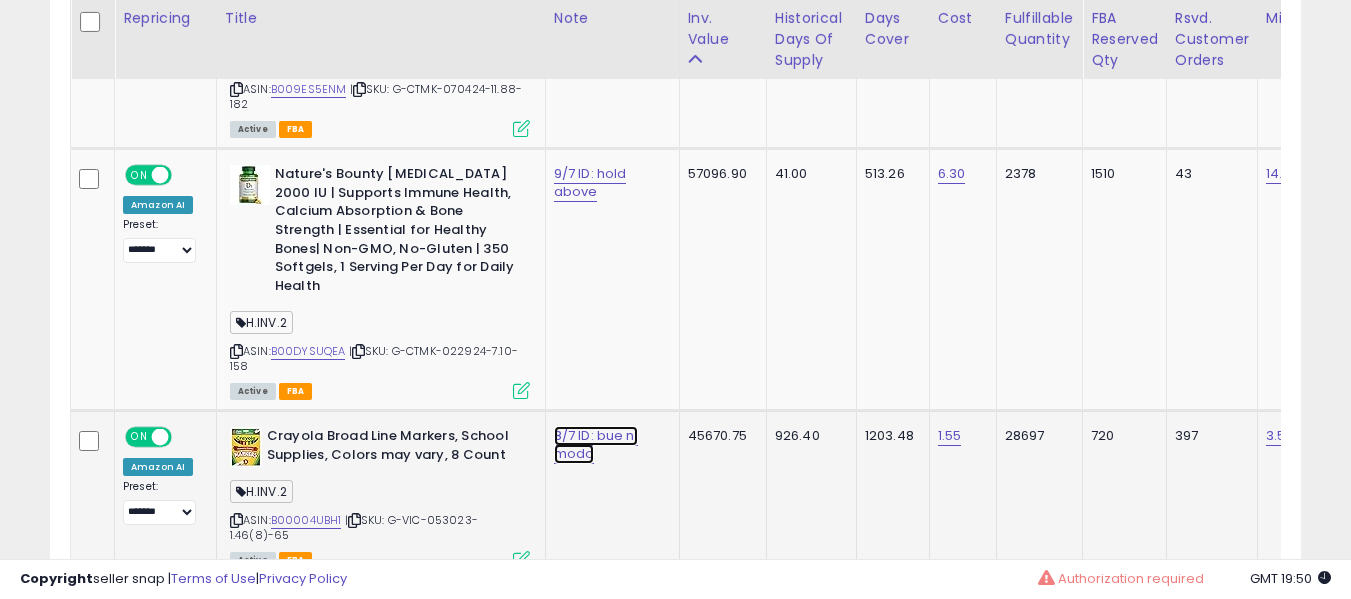 click on "8/7 ID: bue ni modo" at bounding box center (590, -32) 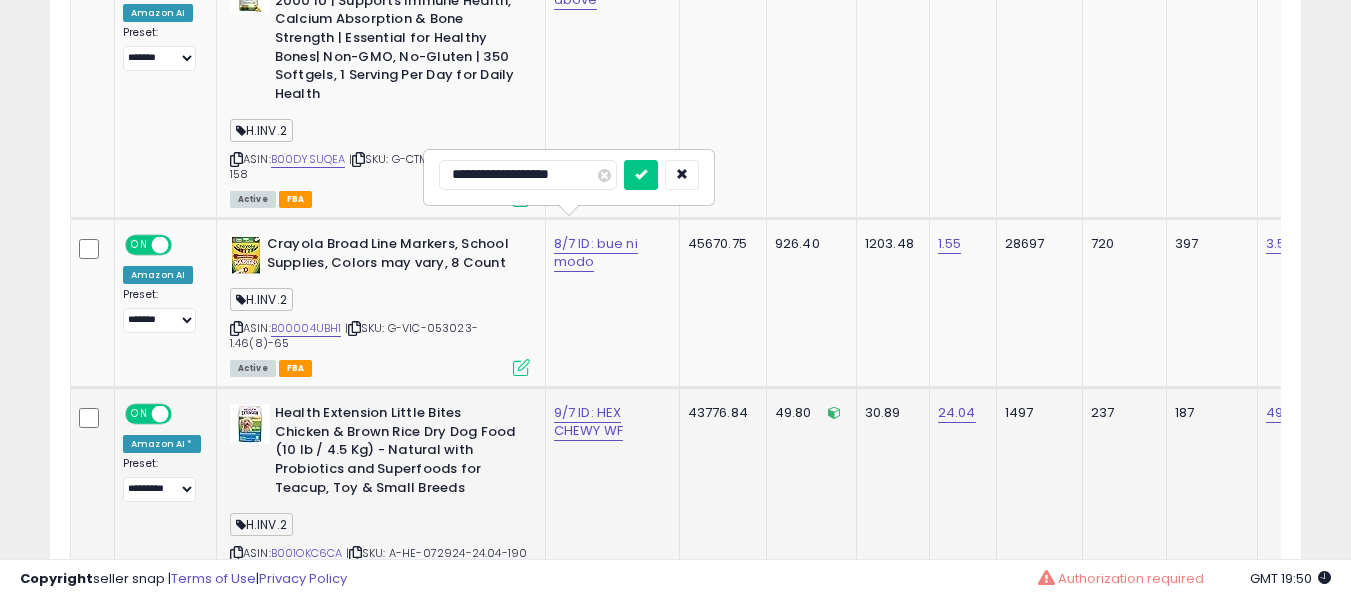 scroll, scrollTop: 1356, scrollLeft: 0, axis: vertical 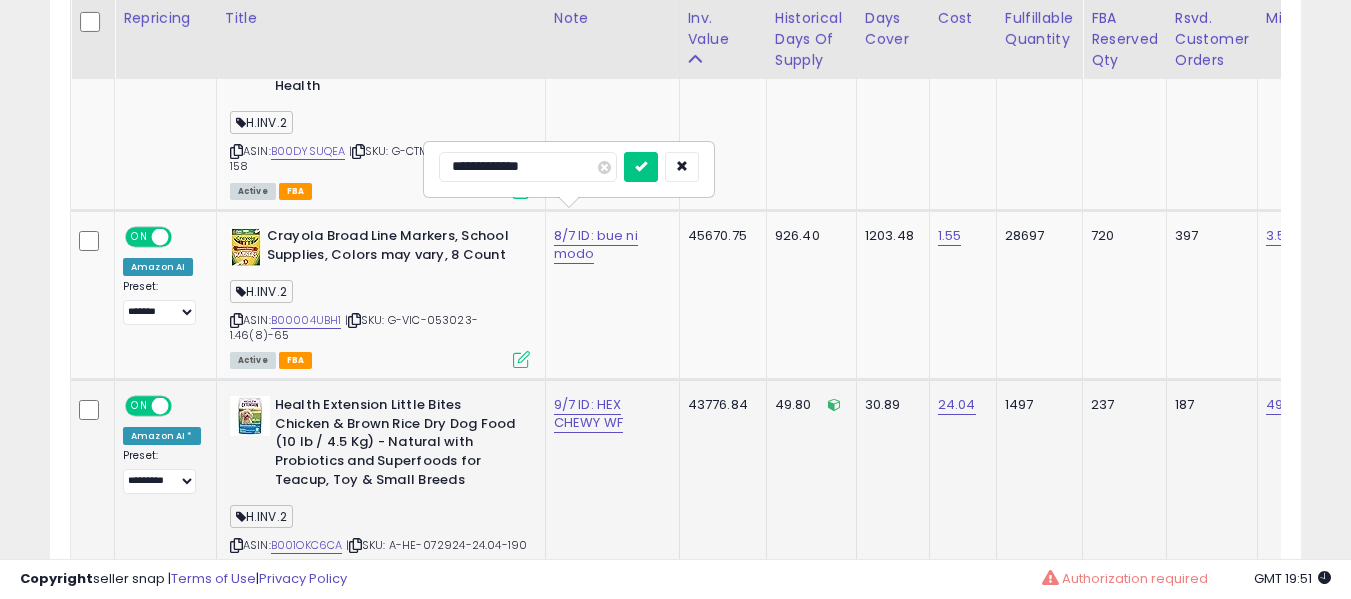 type on "**********" 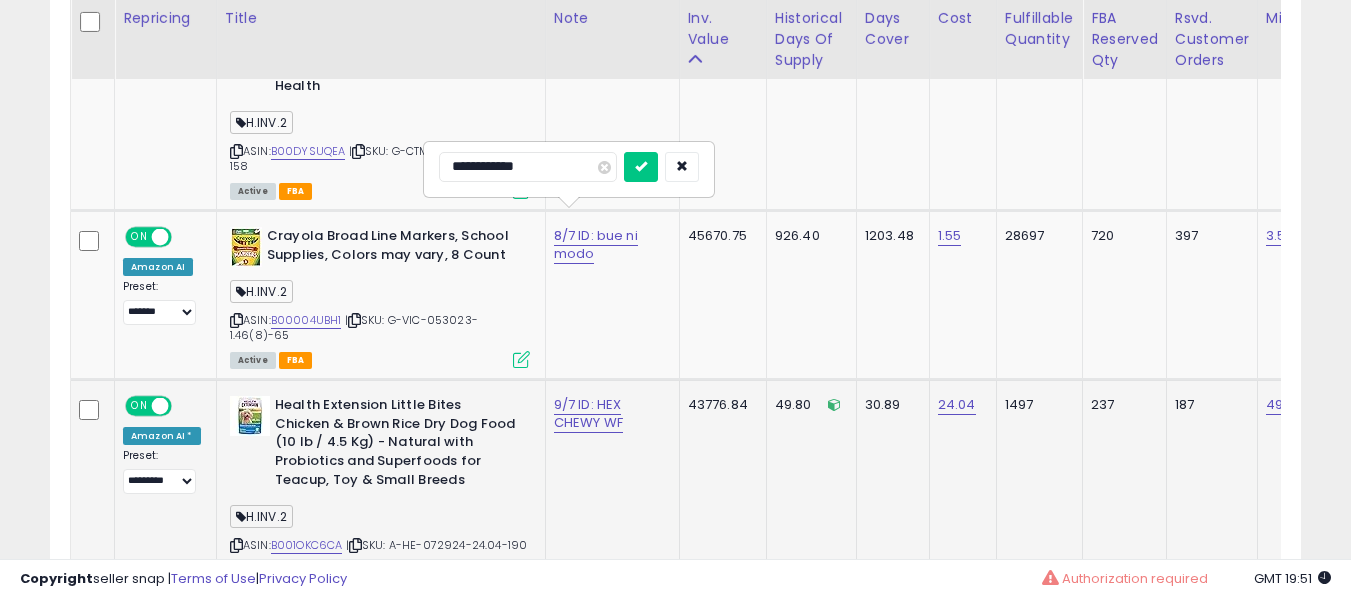 click at bounding box center (641, 167) 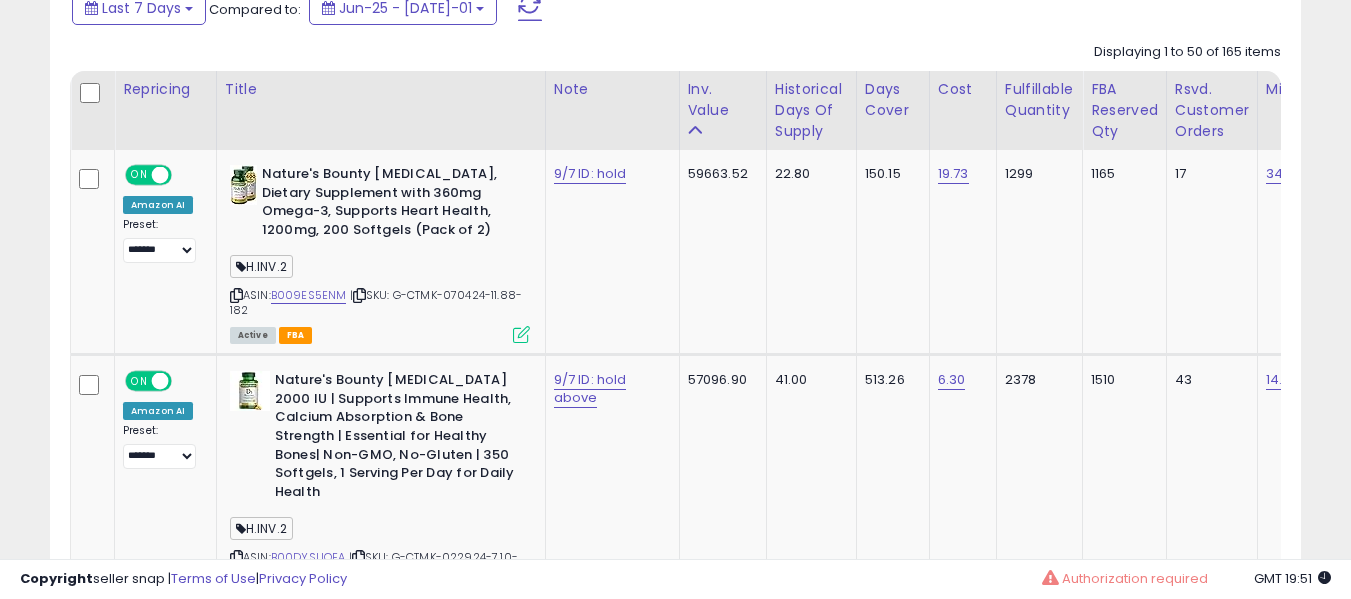 scroll, scrollTop: 856, scrollLeft: 0, axis: vertical 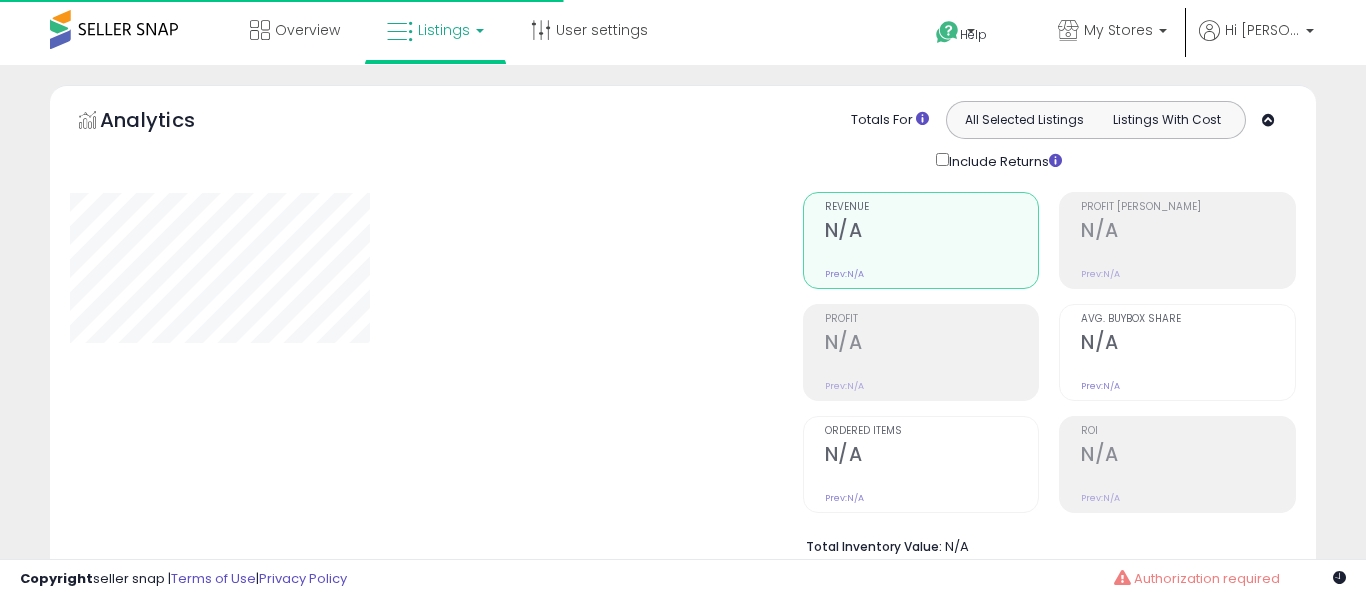 select on "**" 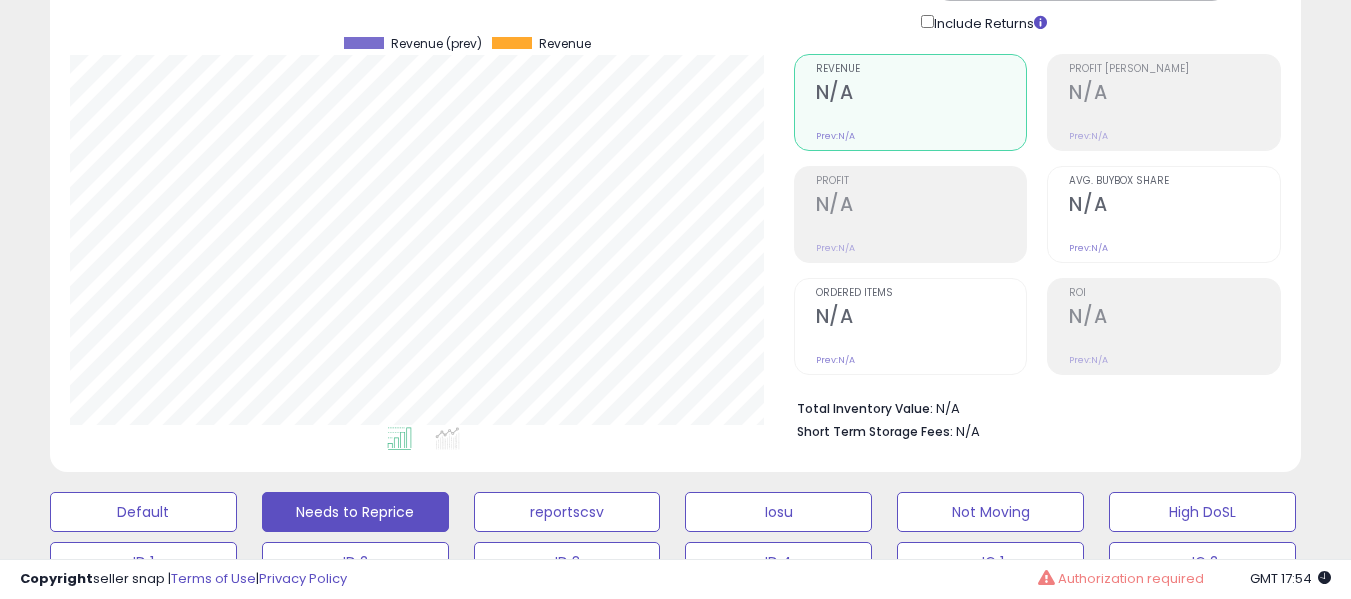 scroll, scrollTop: 300, scrollLeft: 0, axis: vertical 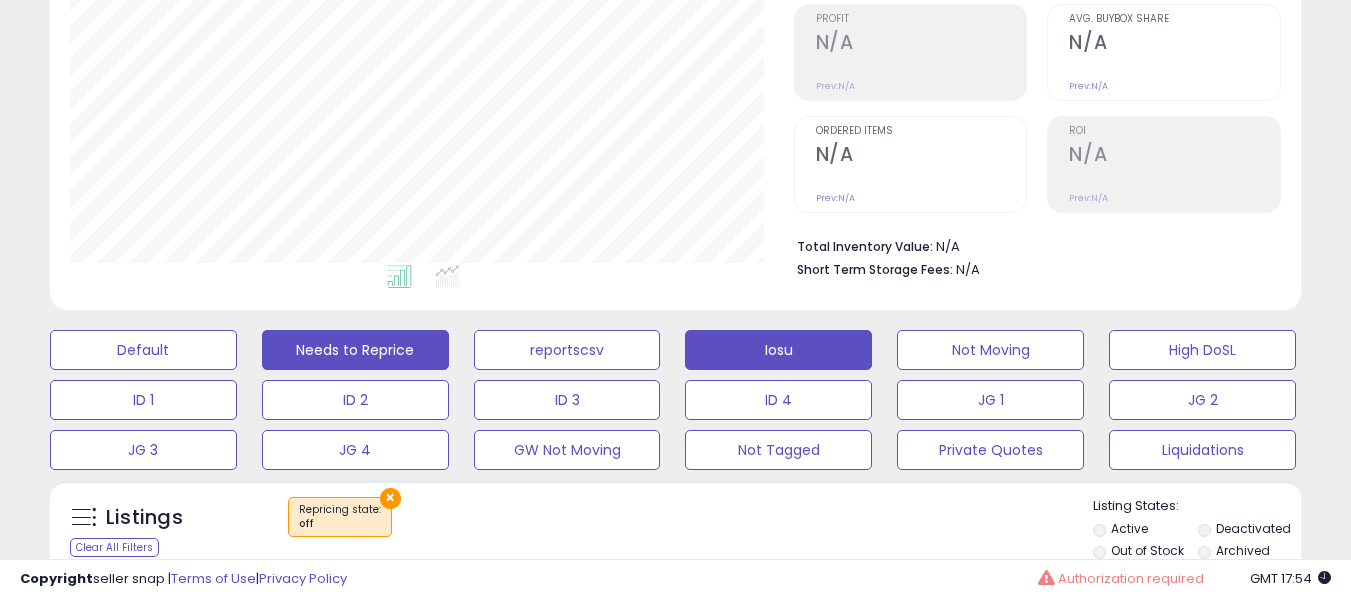 click on "Iosu" at bounding box center [143, 350] 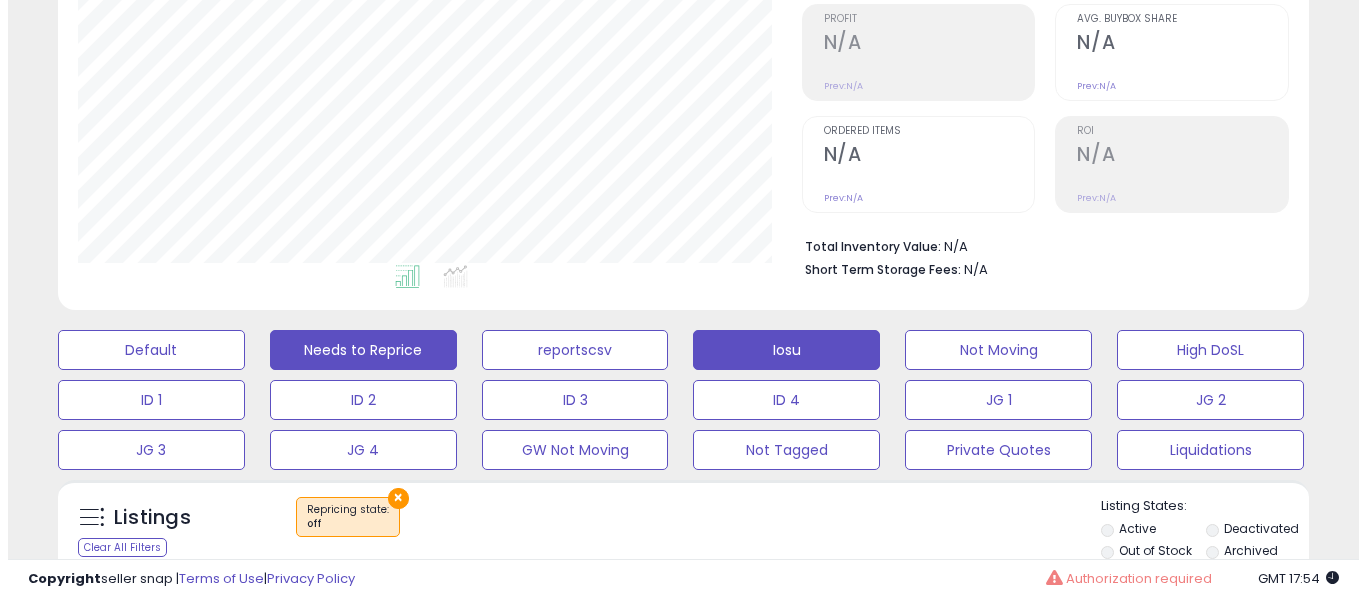 scroll, scrollTop: 999590, scrollLeft: 999267, axis: both 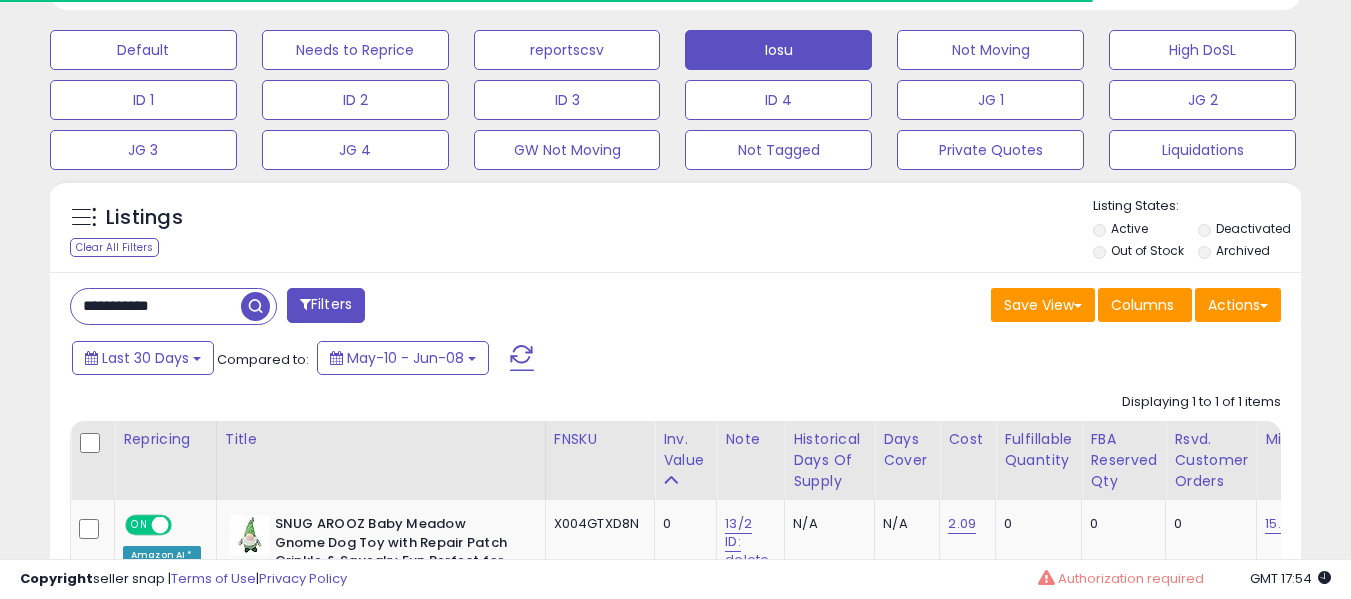 click on "**********" at bounding box center [156, 306] 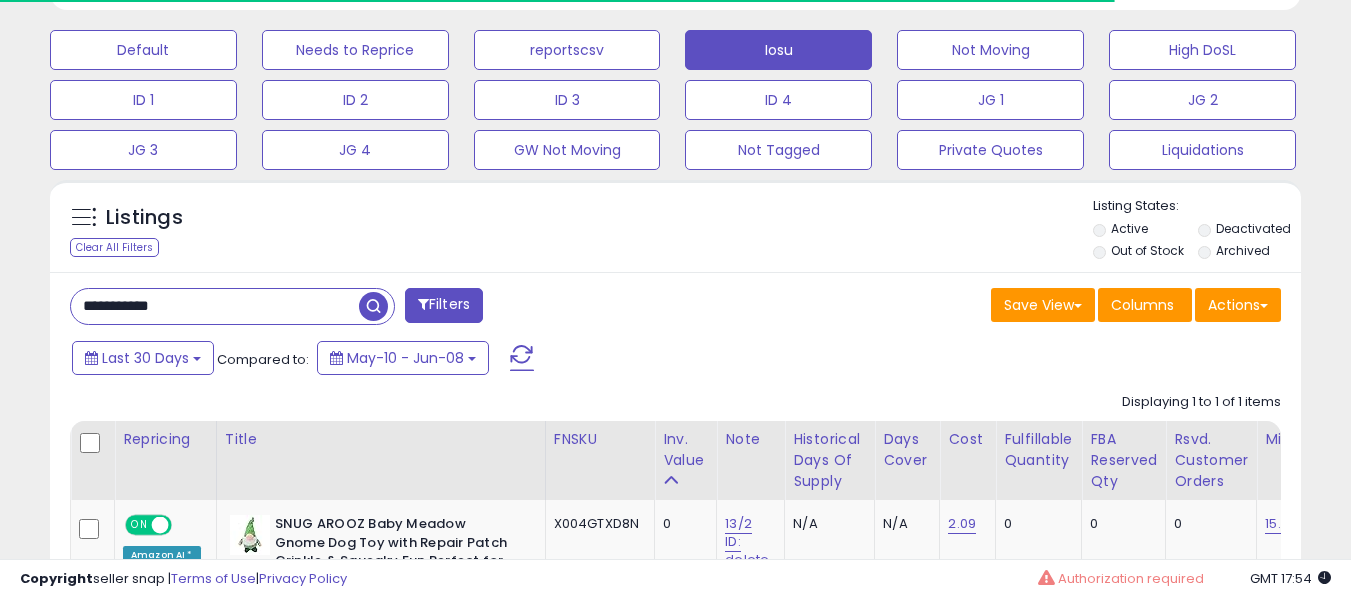 paste 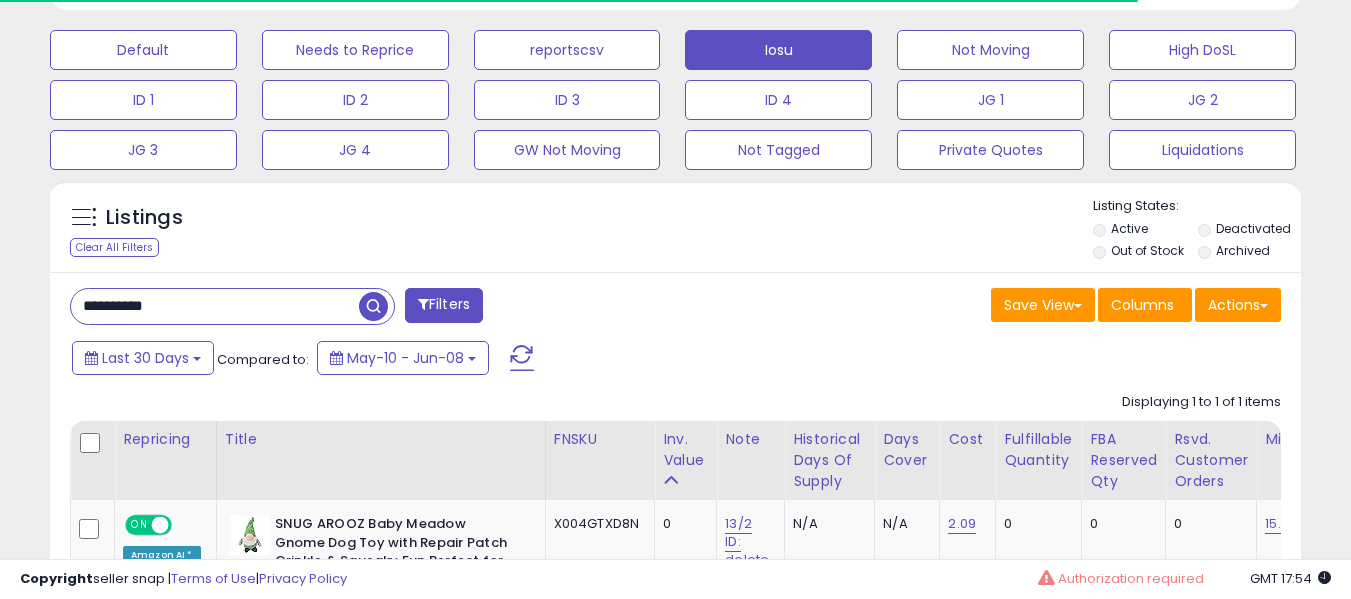scroll, scrollTop: 999590, scrollLeft: 999267, axis: both 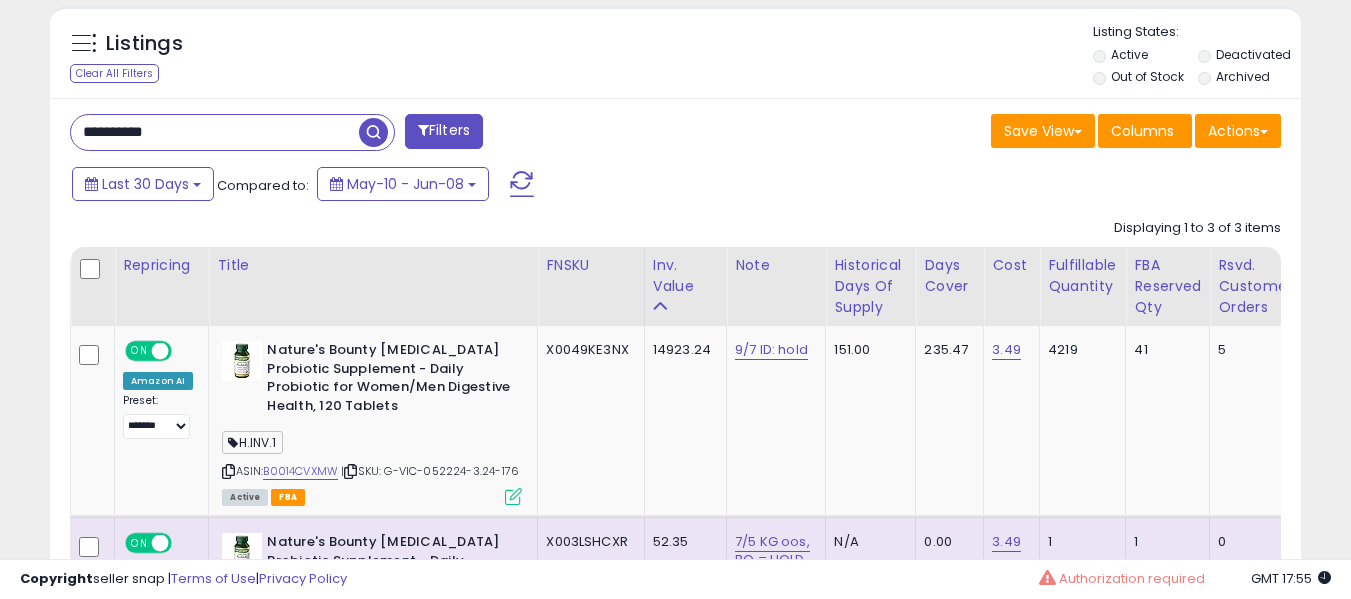 click on "**********" at bounding box center (215, 132) 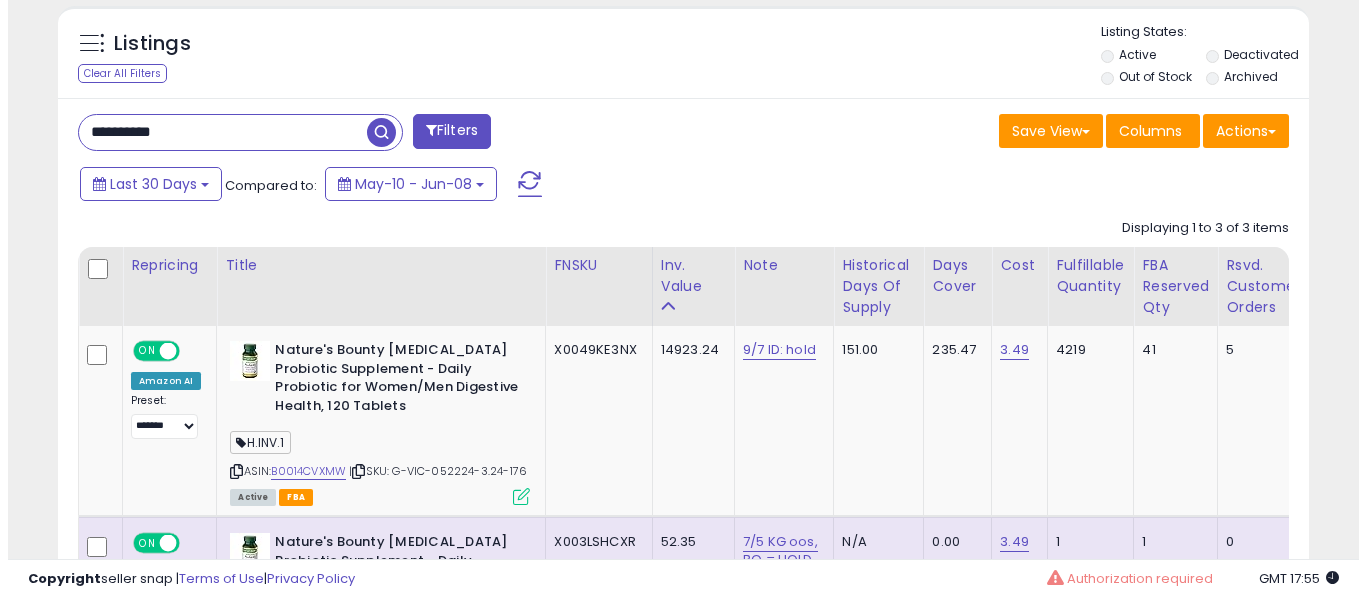 scroll 